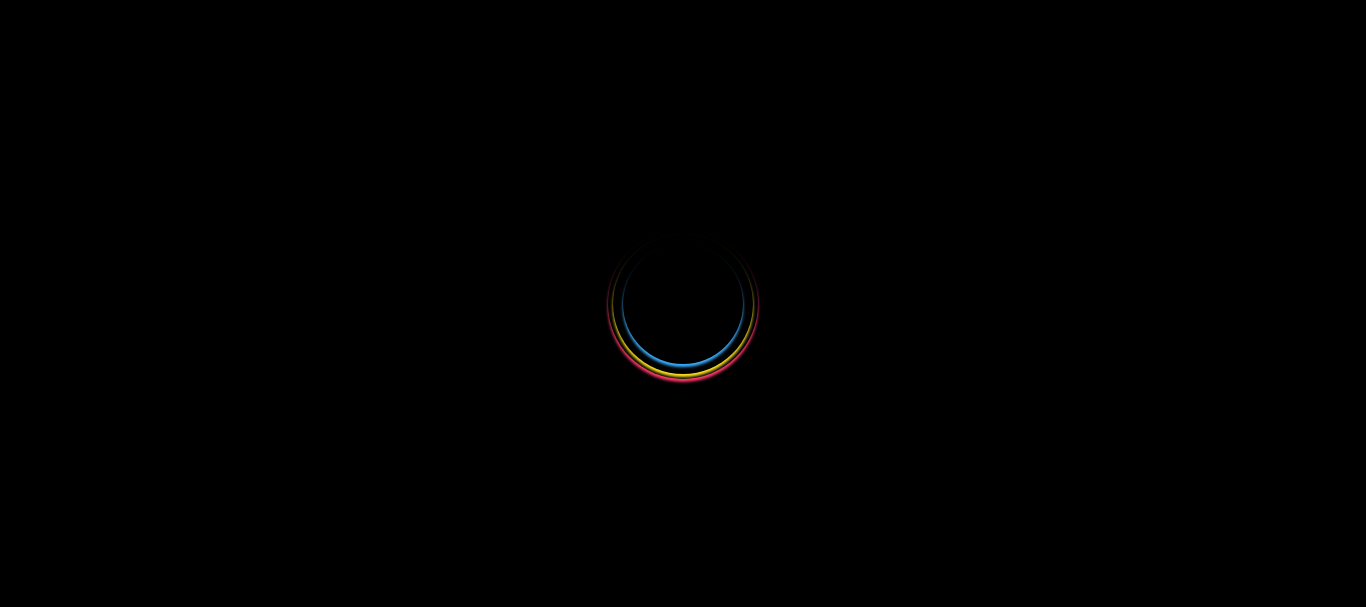 scroll, scrollTop: 0, scrollLeft: 0, axis: both 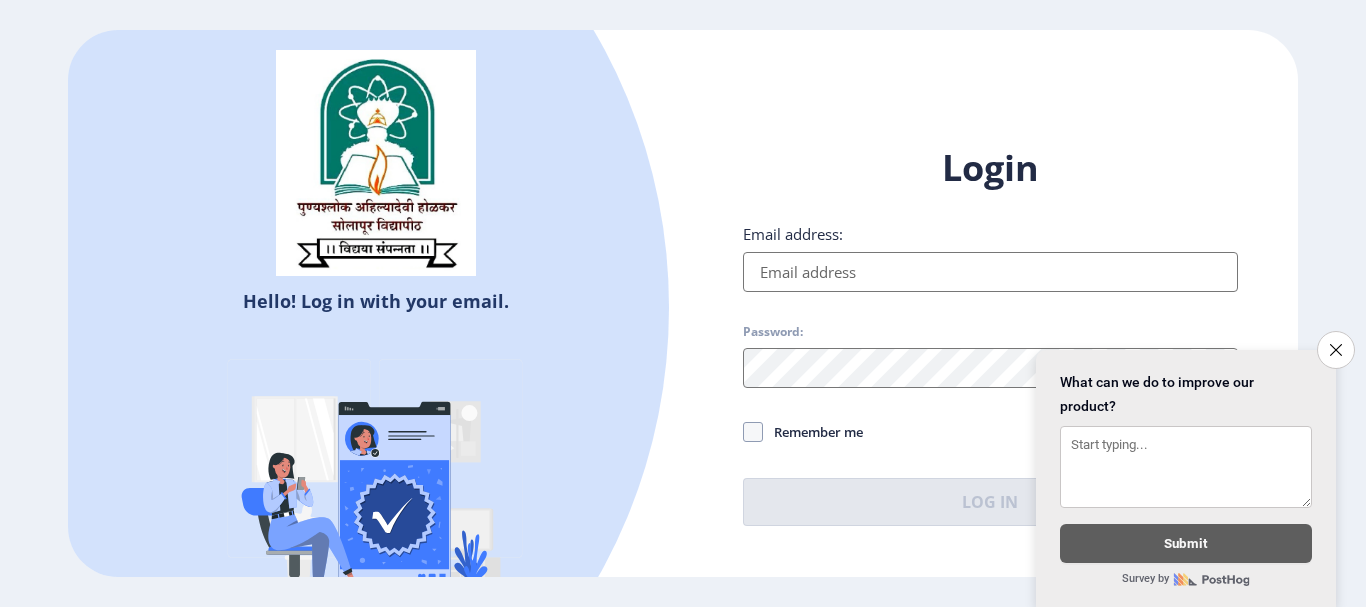 click on "Email address:" at bounding box center (990, 272) 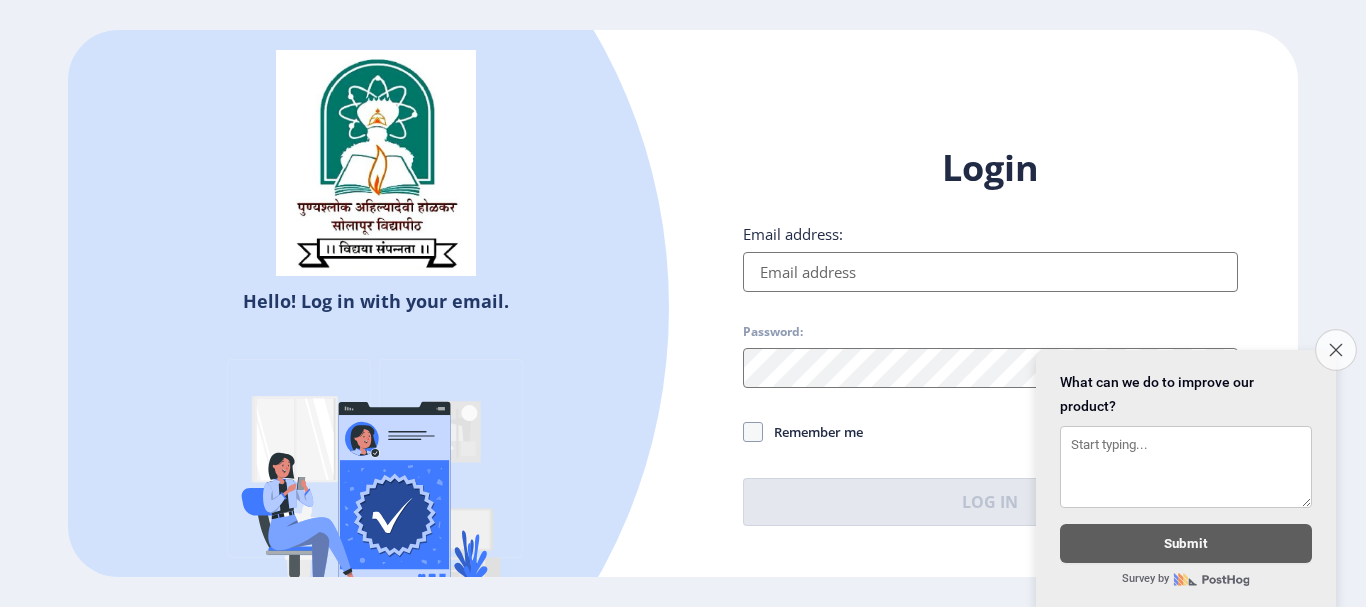 click on "Close survey" 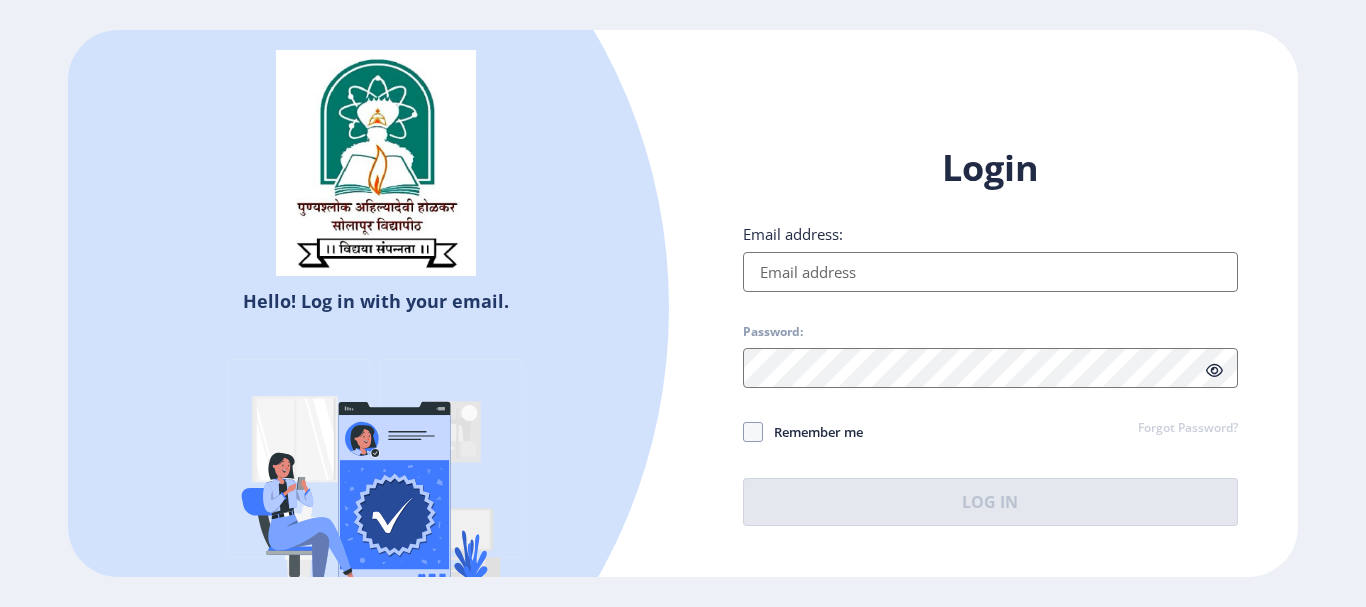 click on "Email address:" at bounding box center [990, 272] 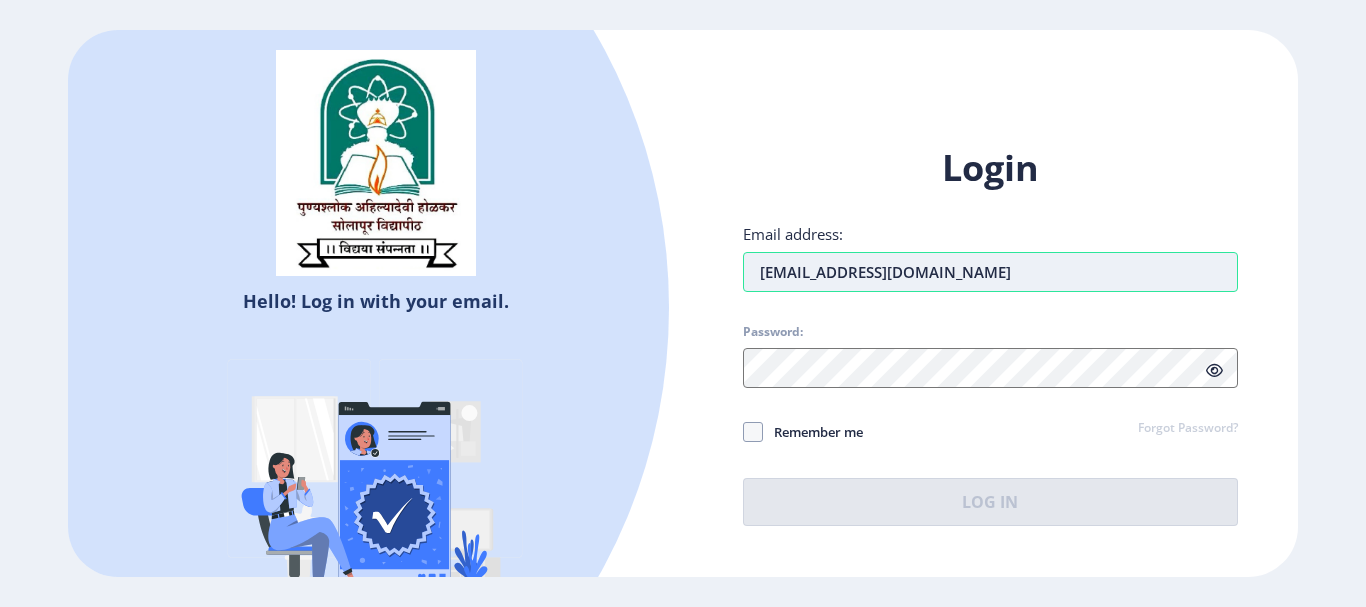 type on "ramchandradharmsale1975@gmail.com" 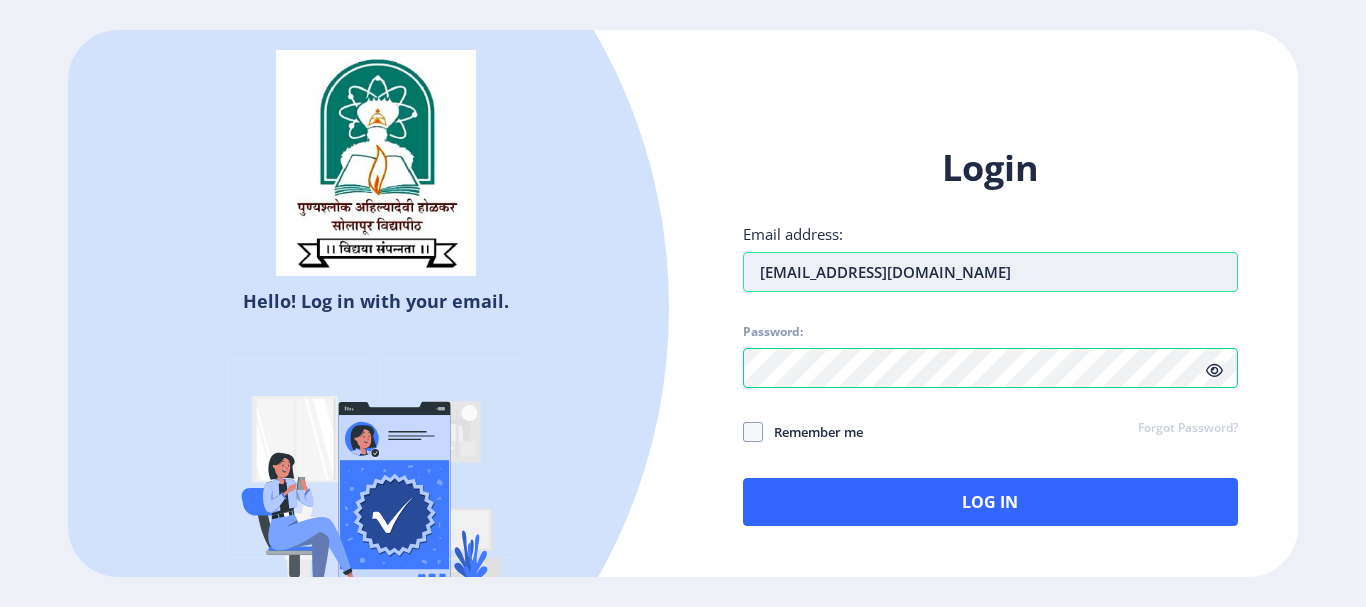 click on "Forgot Password?" 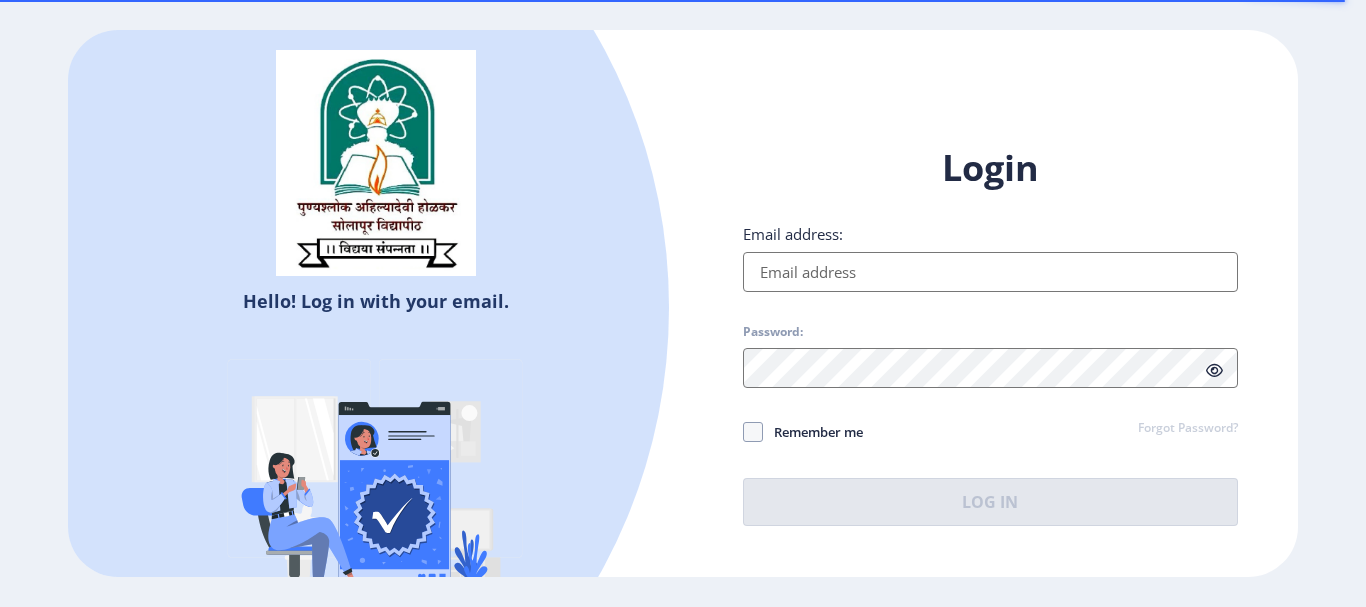 click on "Email address:" at bounding box center (990, 272) 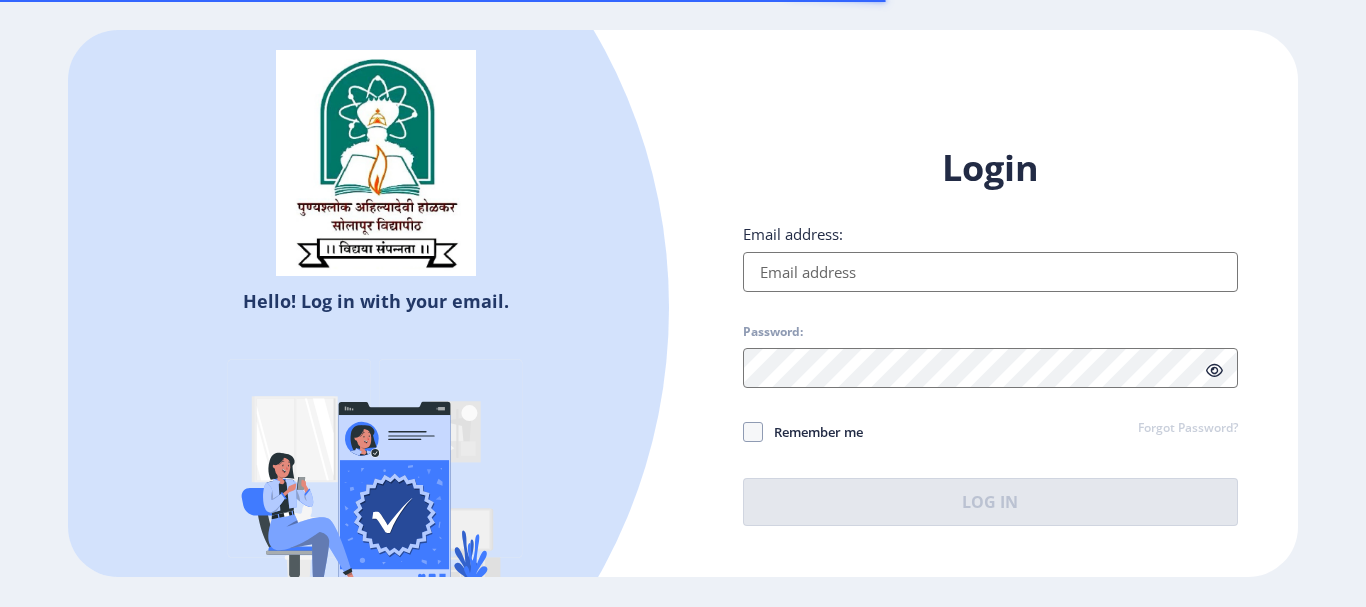 click on "Email address:" at bounding box center [990, 272] 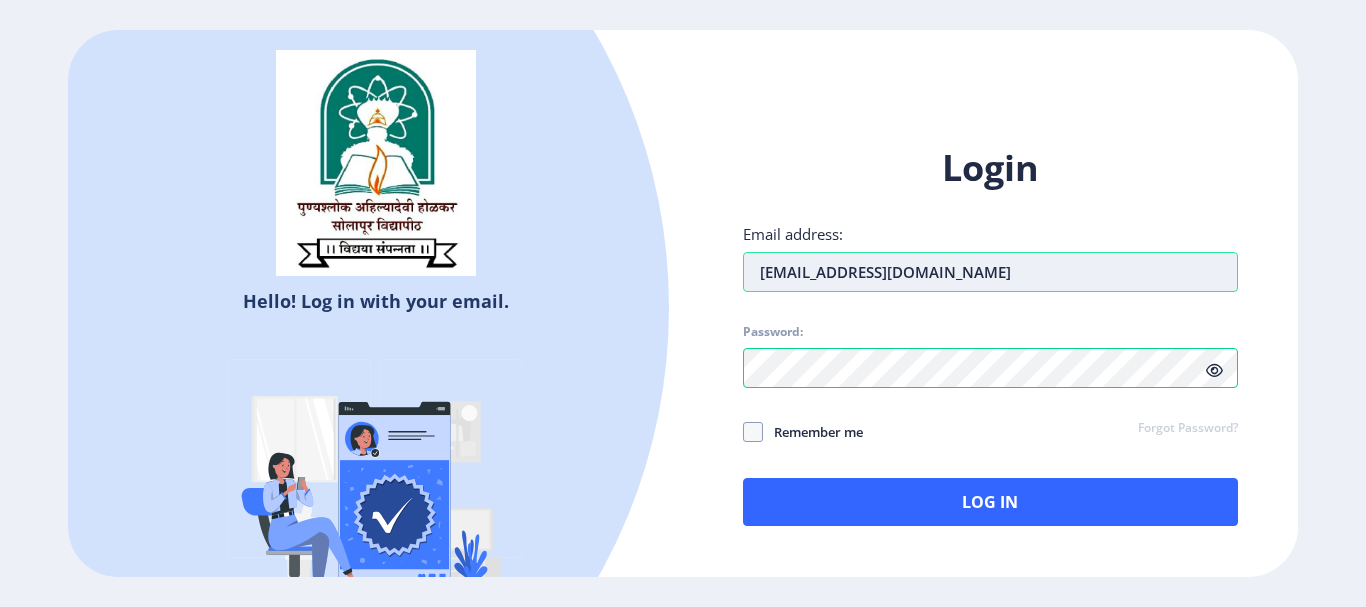 click on "ramchandradharmsale1975@gmail.com" at bounding box center [990, 272] 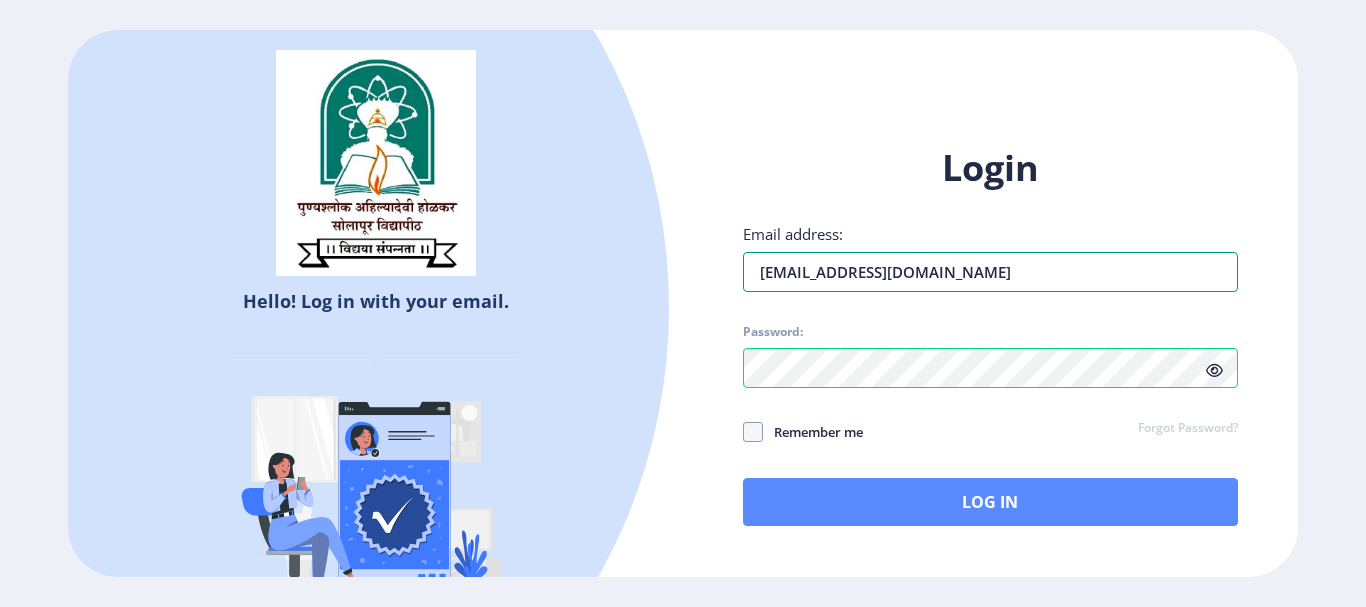 type on "ramchandradharmasale1975@gmail.com" 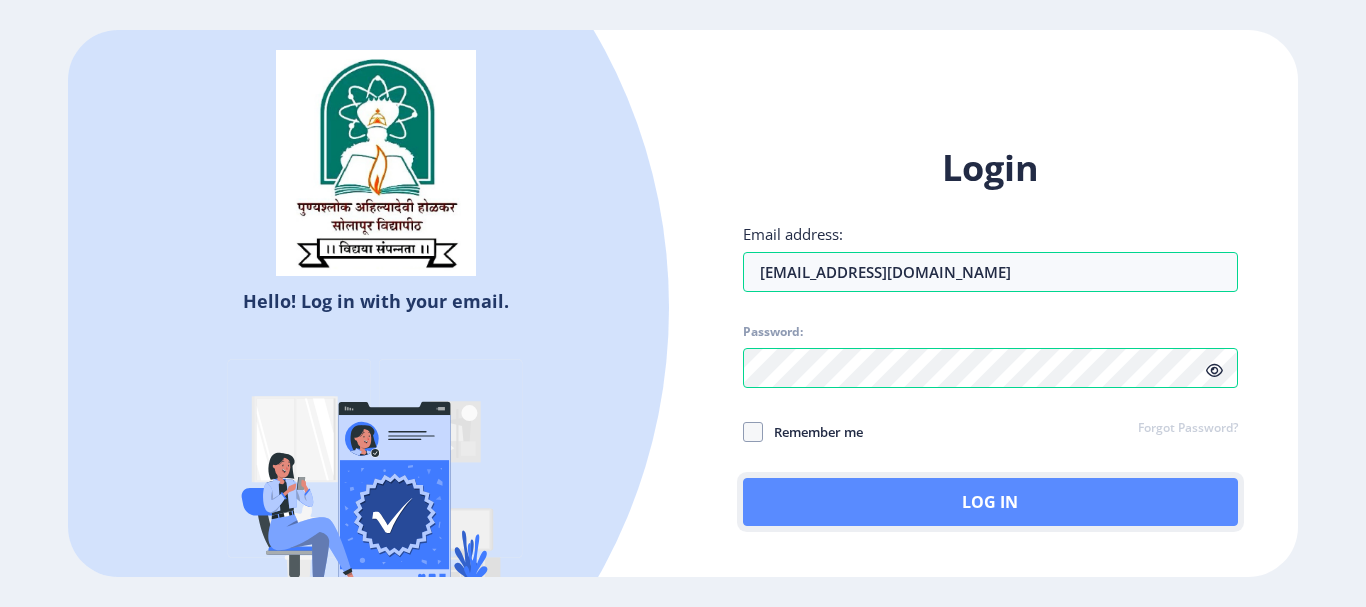 click on "Log In" 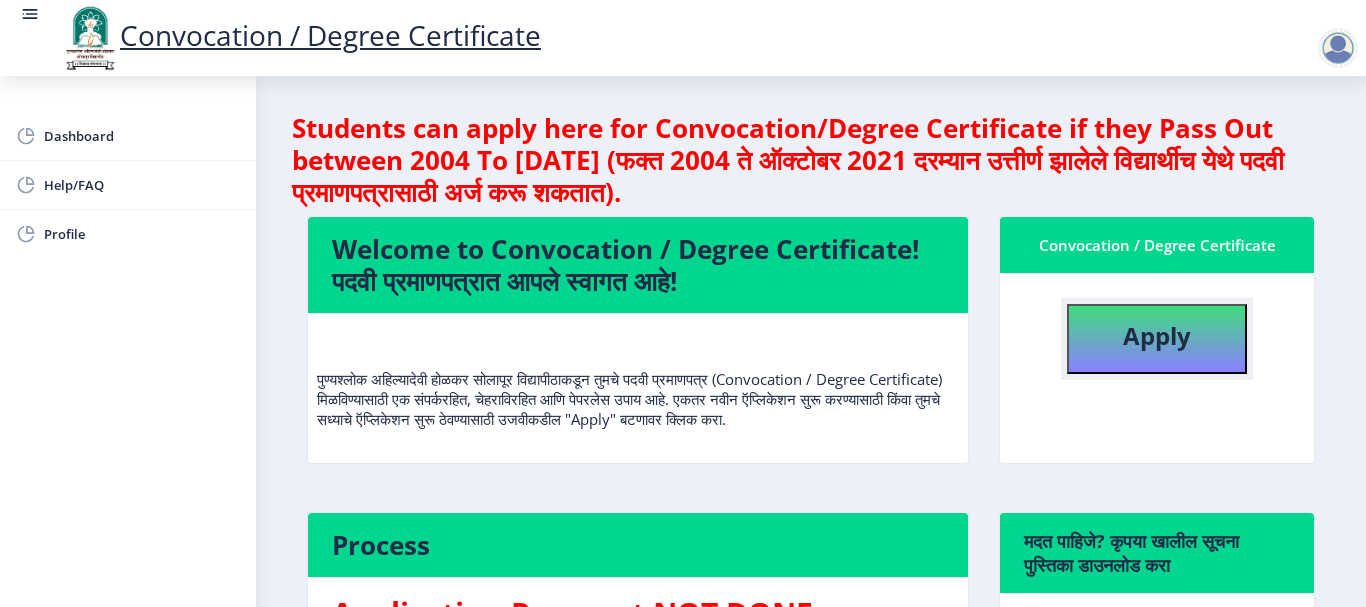 click on "Apply" 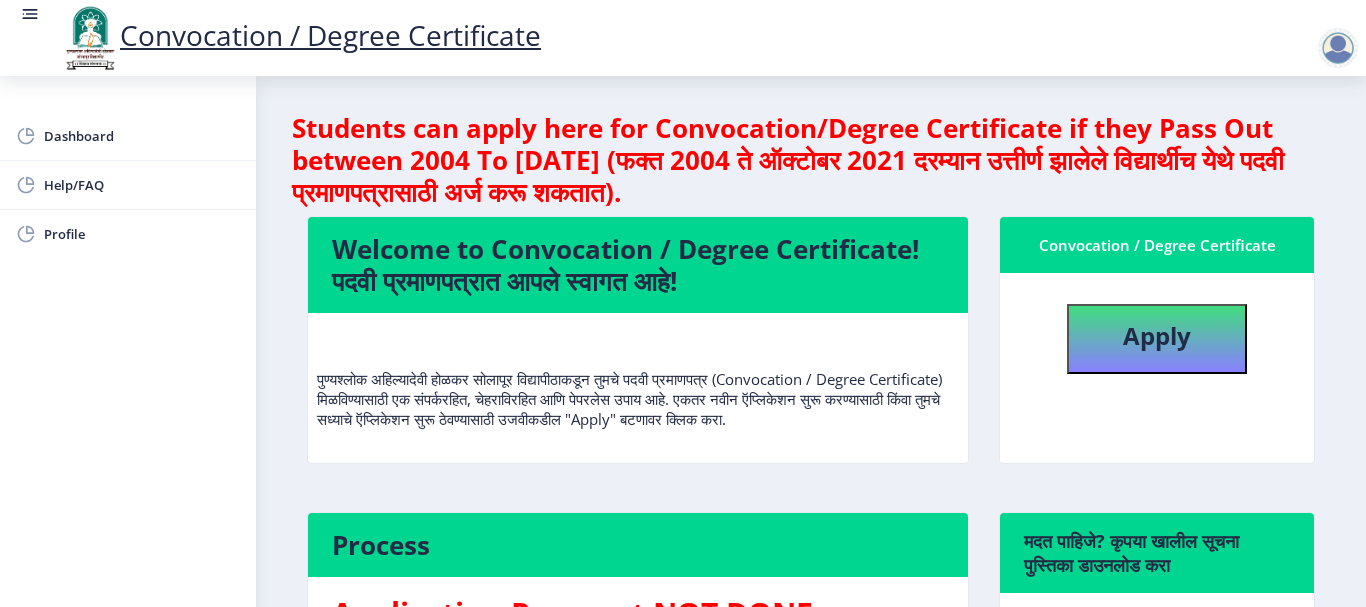 select 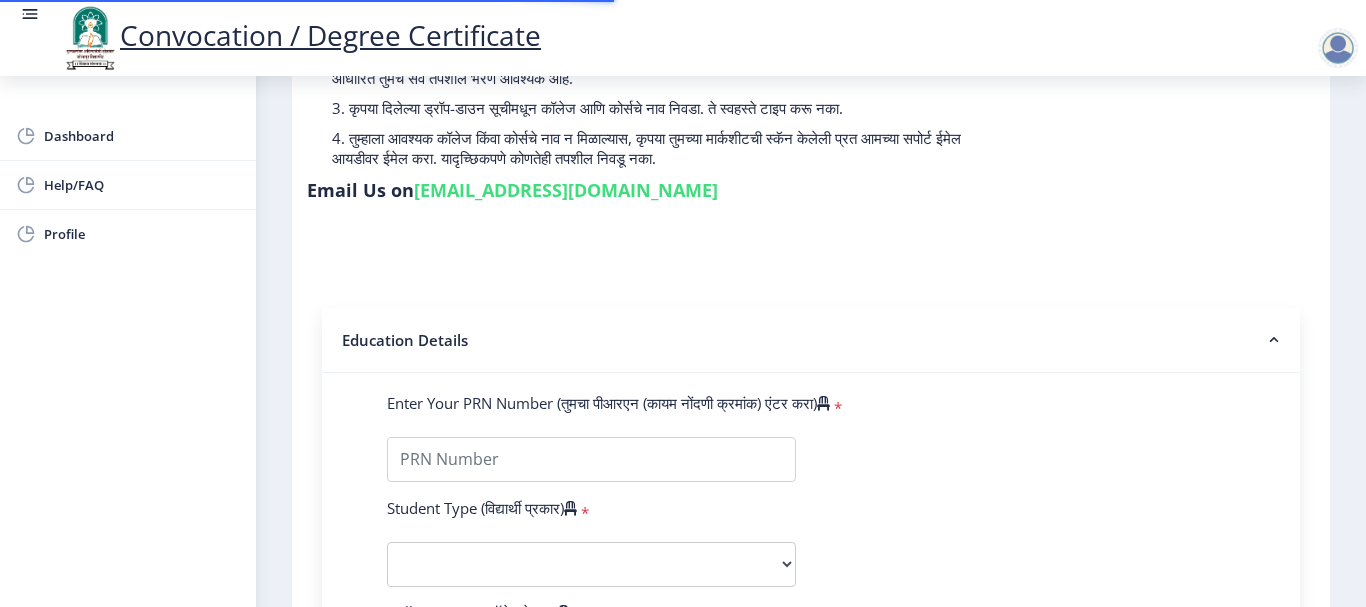scroll, scrollTop: 300, scrollLeft: 0, axis: vertical 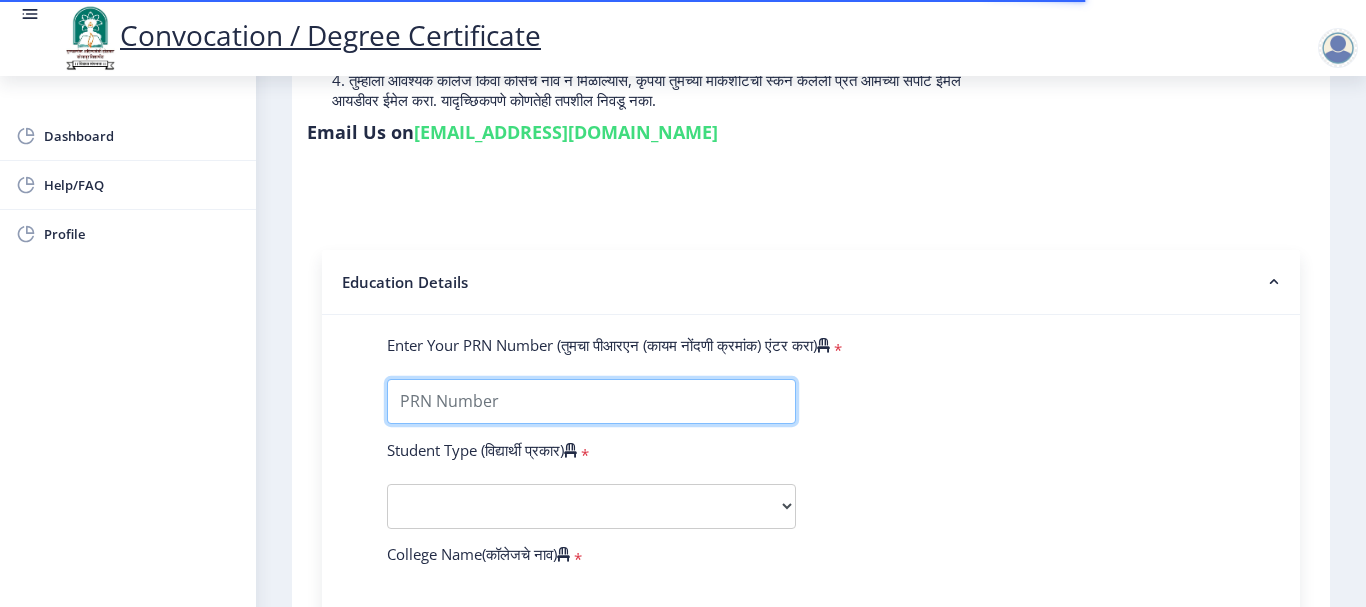 click on "Enter Your PRN Number (तुमचा पीआरएन (कायम नोंदणी क्रमांक) एंटर करा)" at bounding box center (591, 401) 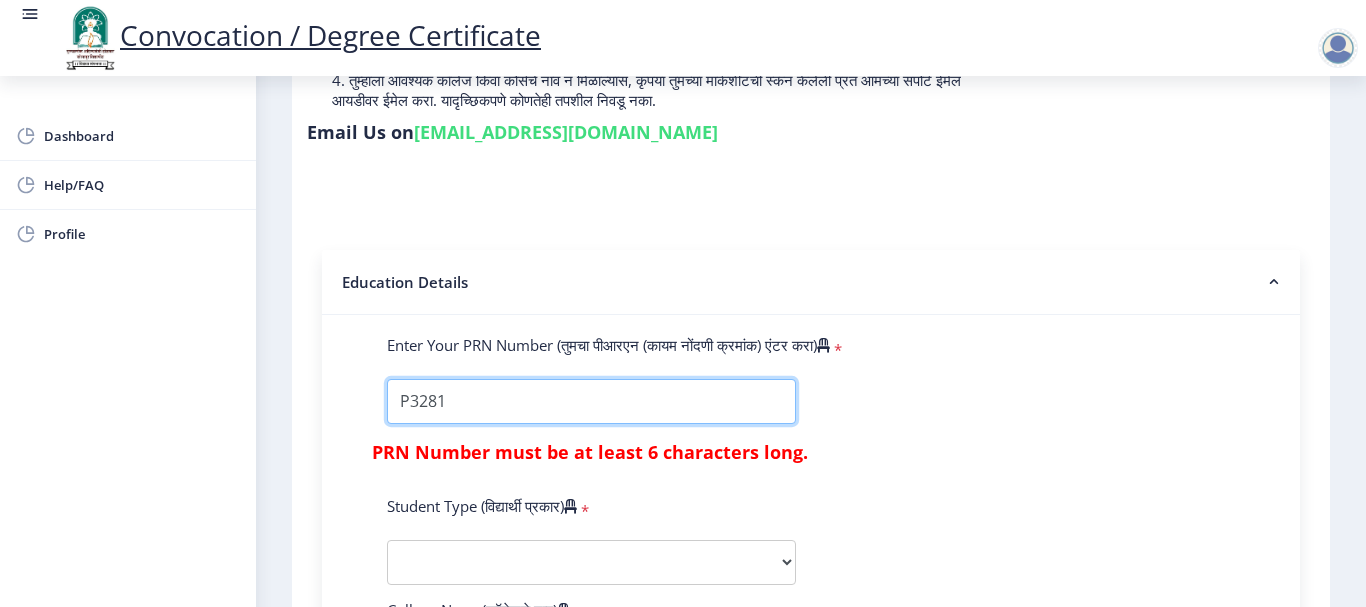 click on "Enter Your PRN Number (तुमचा पीआरएन (कायम नोंदणी क्रमांक) एंटर करा)" at bounding box center [591, 401] 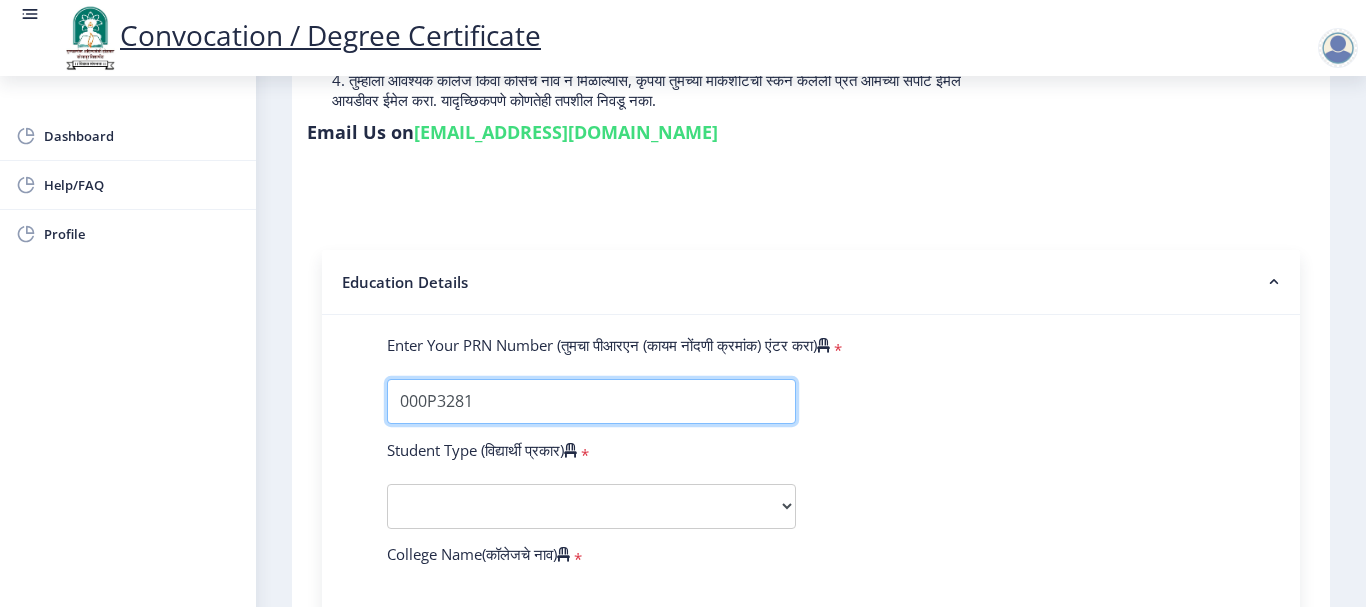click on "Enter Your PRN Number (तुमचा पीआरएन (कायम नोंदणी क्रमांक) एंटर करा)" at bounding box center [591, 401] 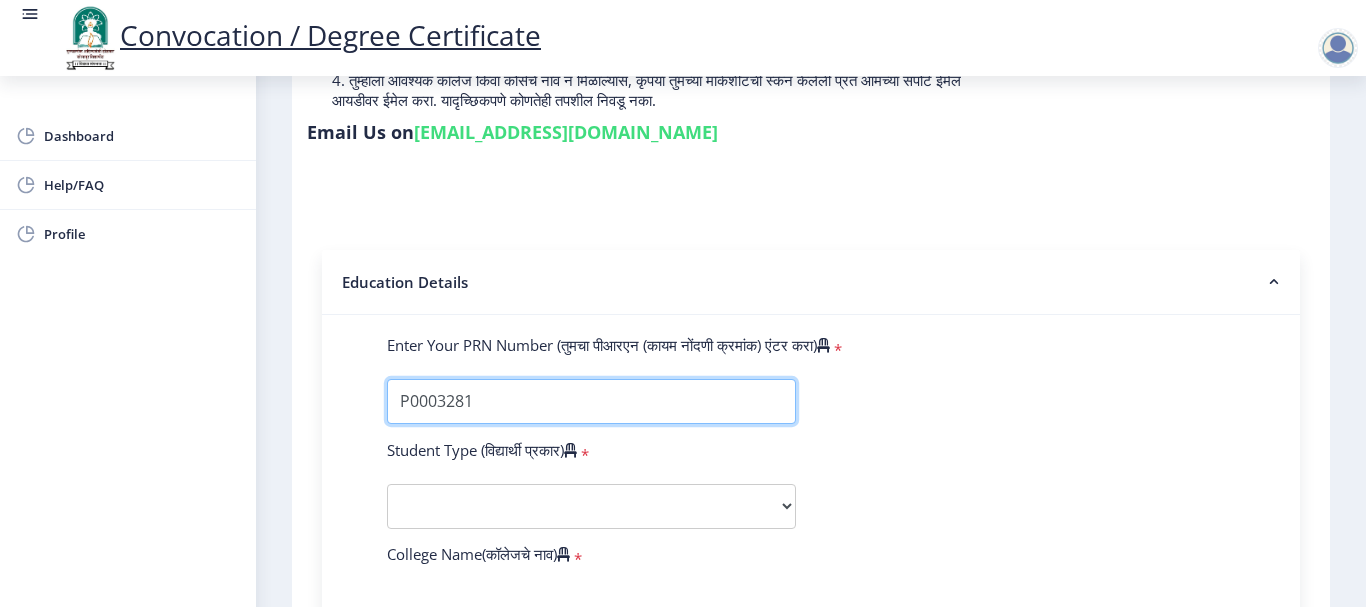 type on "P0003281" 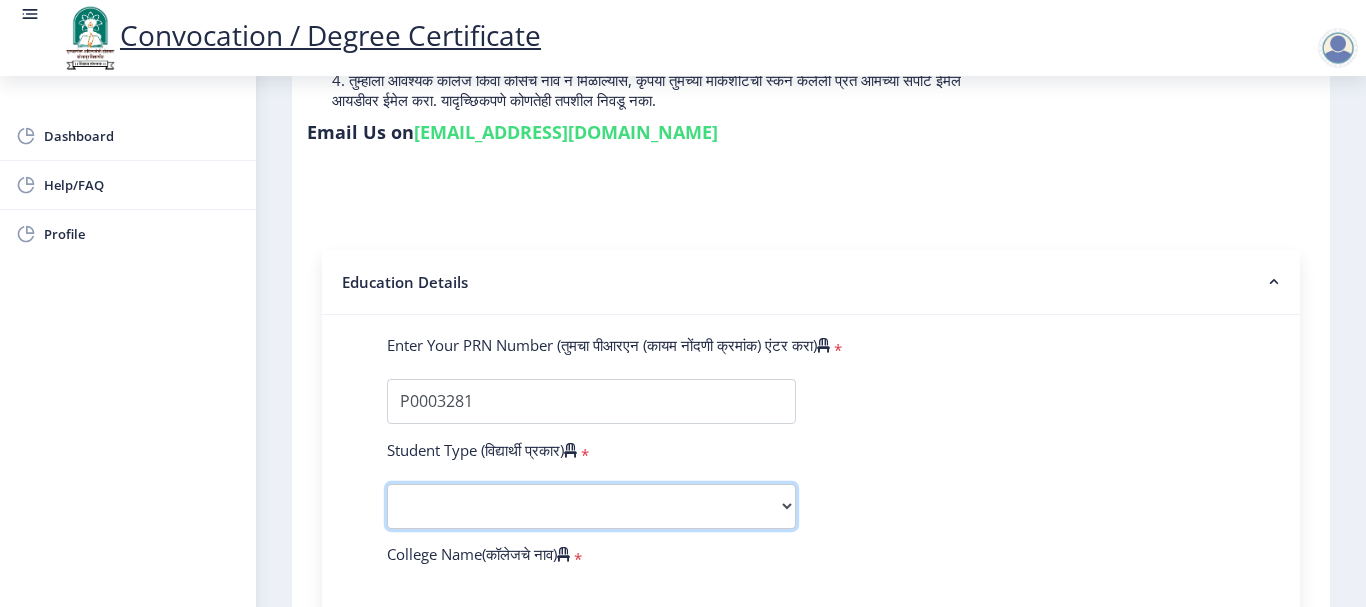 click on "Select Student Type Regular External" at bounding box center [591, 506] 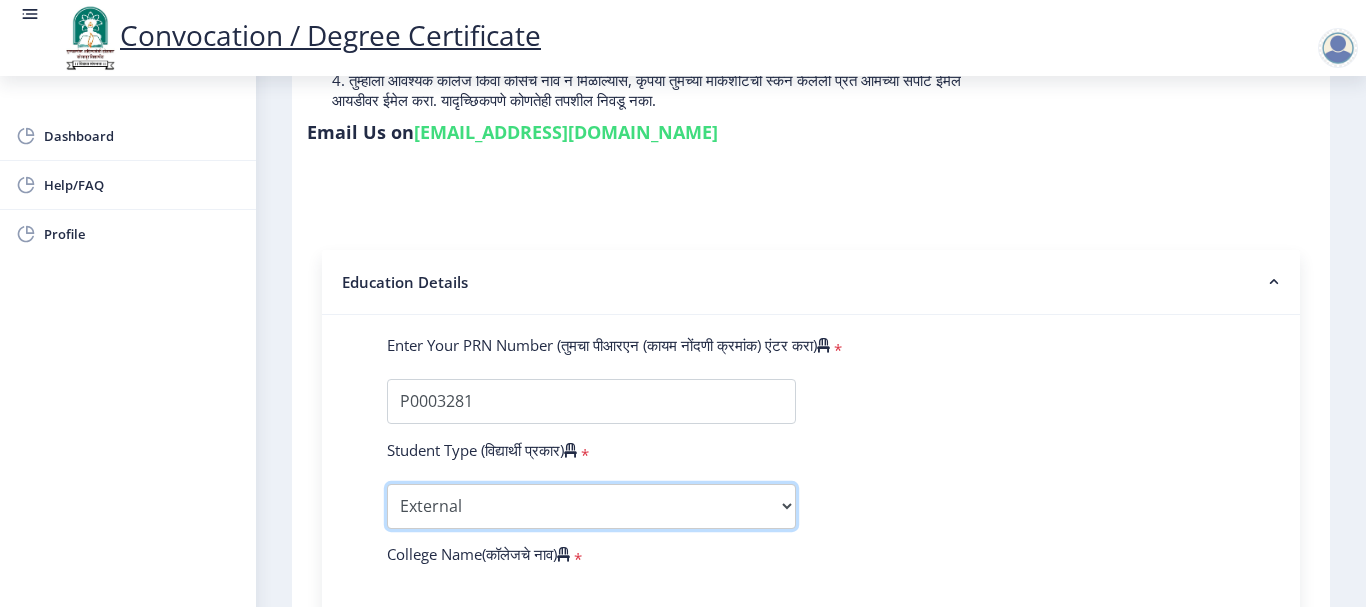 click on "Select Student Type Regular External" at bounding box center (591, 506) 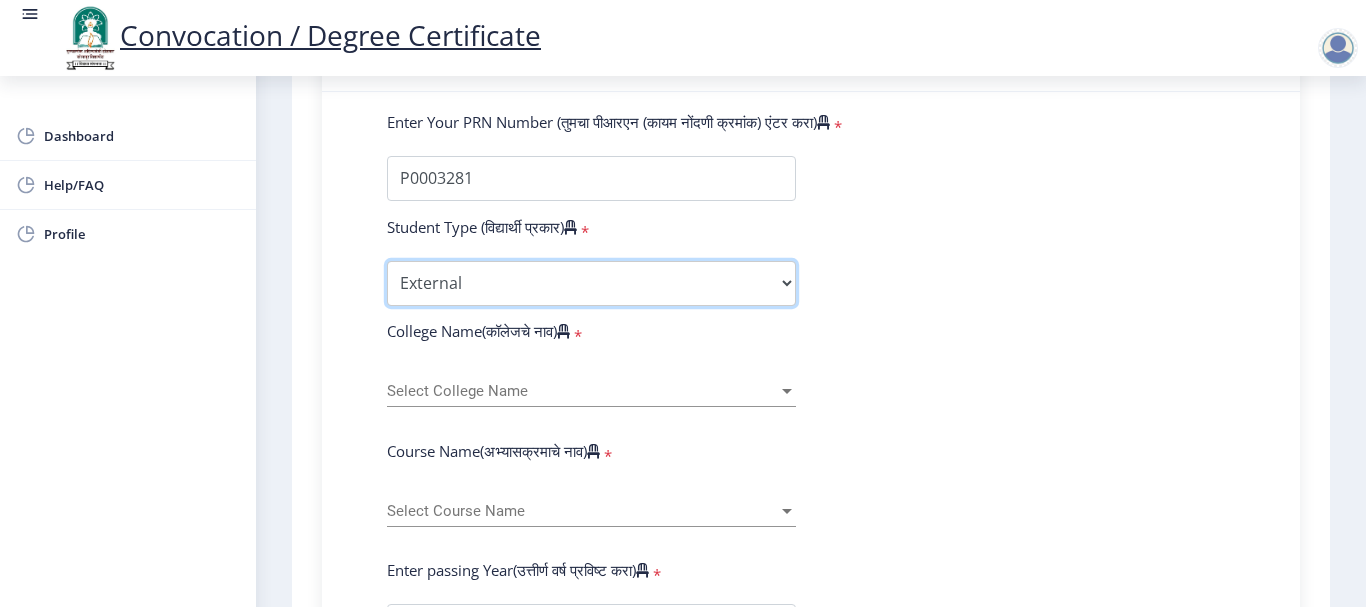 scroll, scrollTop: 600, scrollLeft: 0, axis: vertical 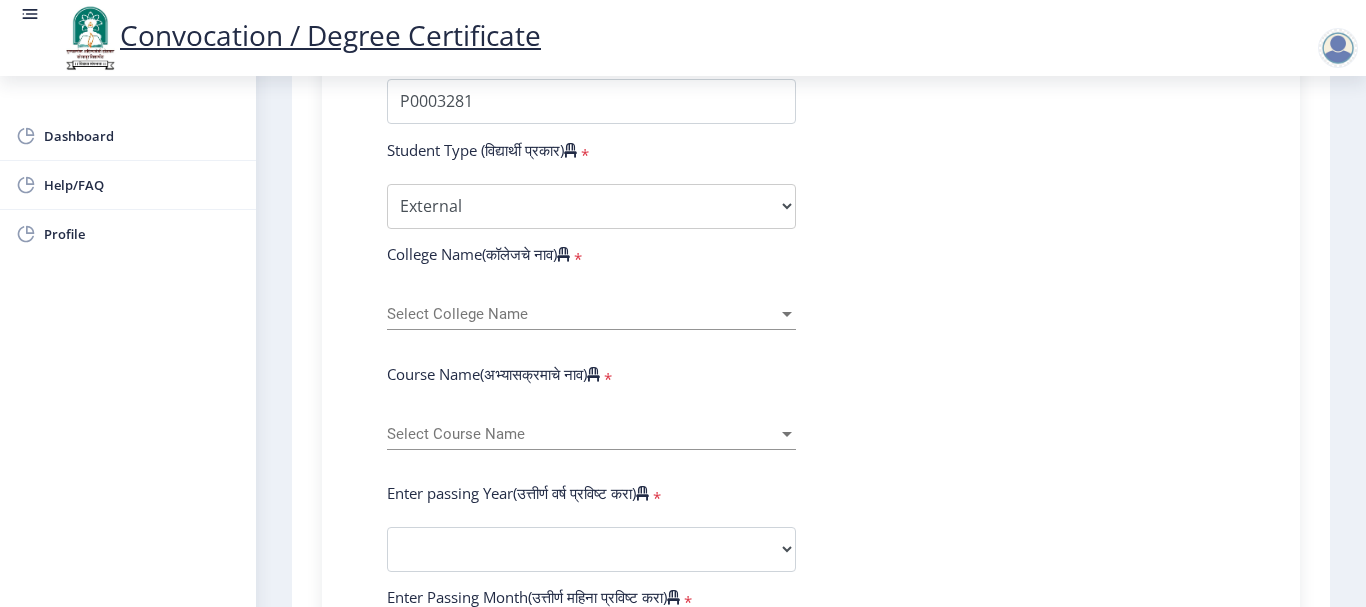 click on "Select College Name" at bounding box center (582, 314) 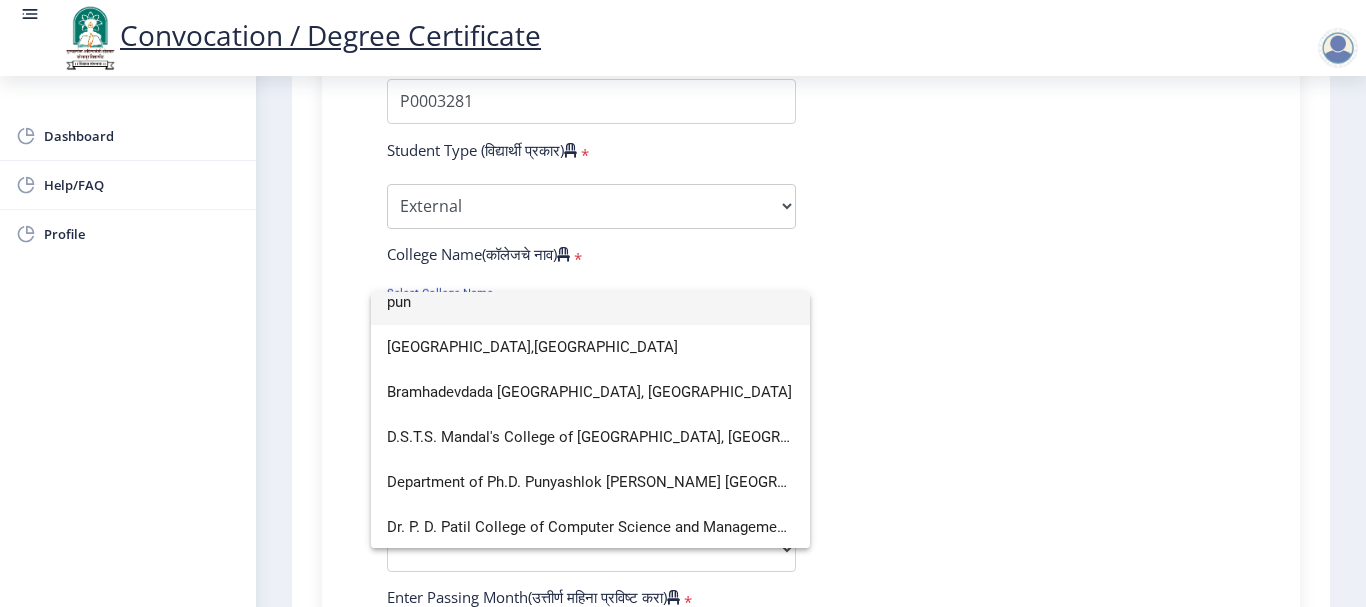 scroll, scrollTop: 0, scrollLeft: 0, axis: both 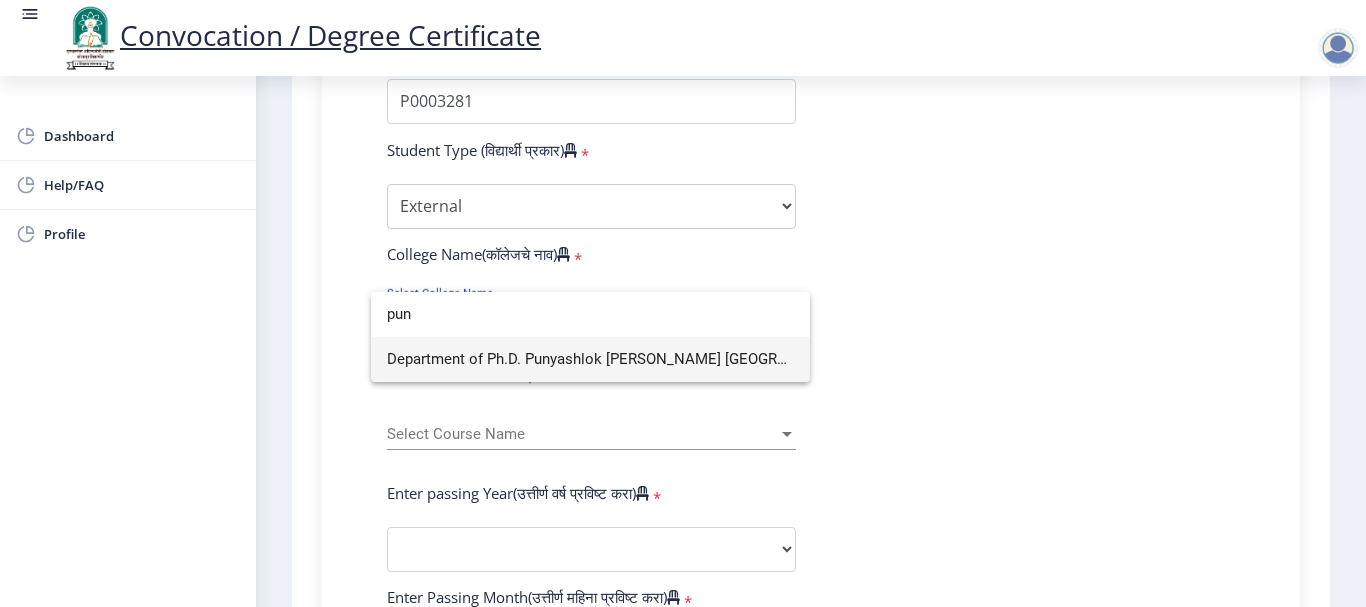 type on "pun" 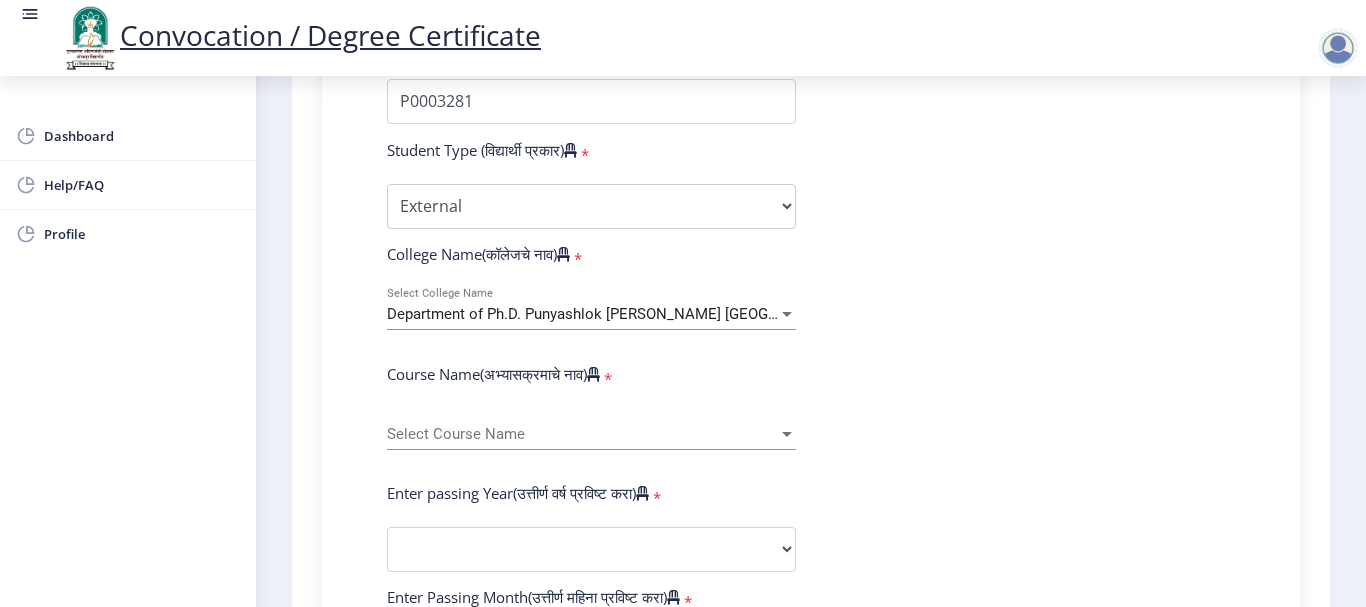 click on "Select Course Name" at bounding box center (582, 434) 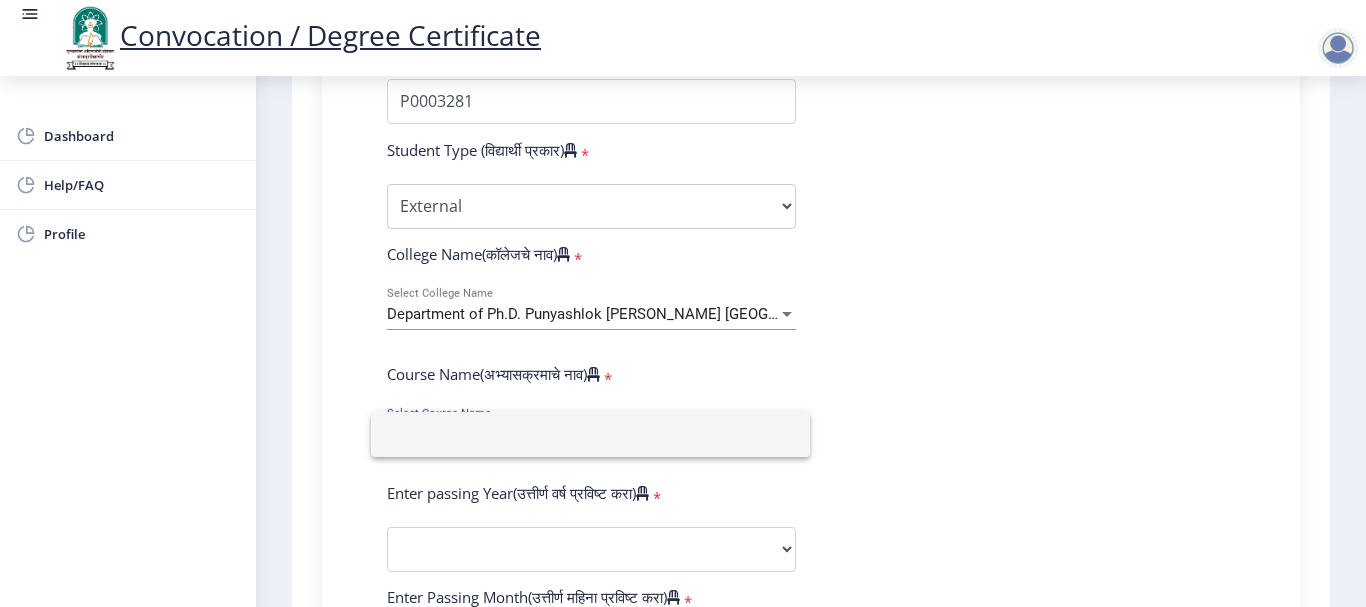 click 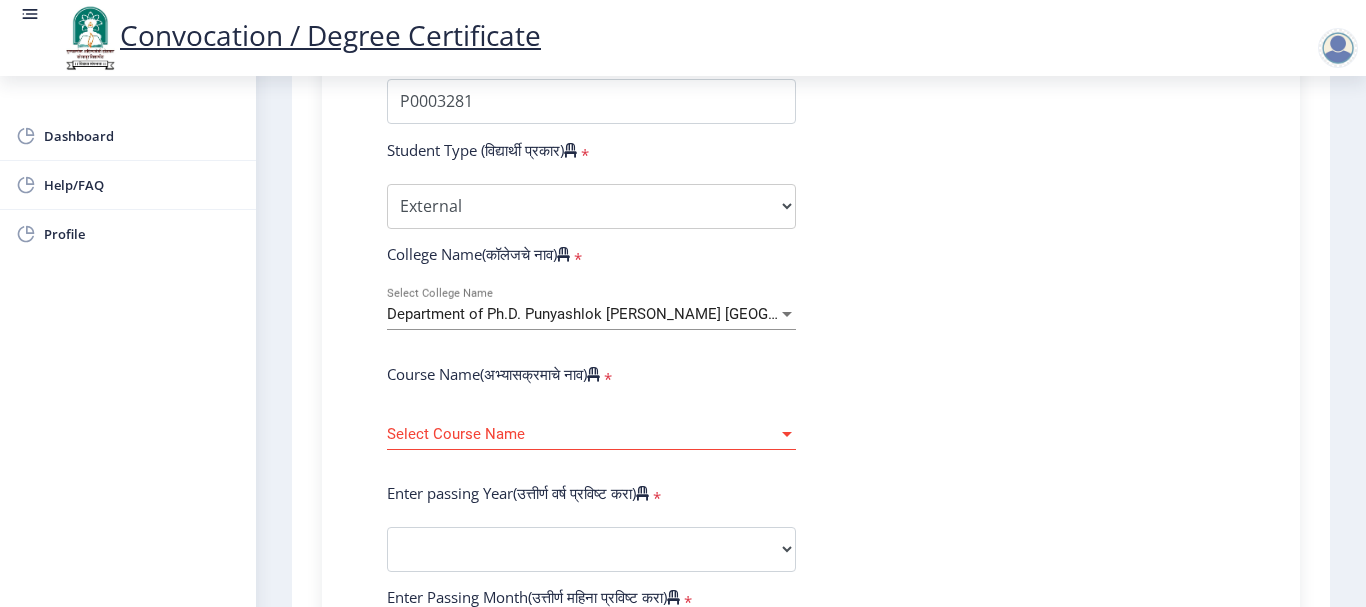click on "Select Course Name" at bounding box center (582, 434) 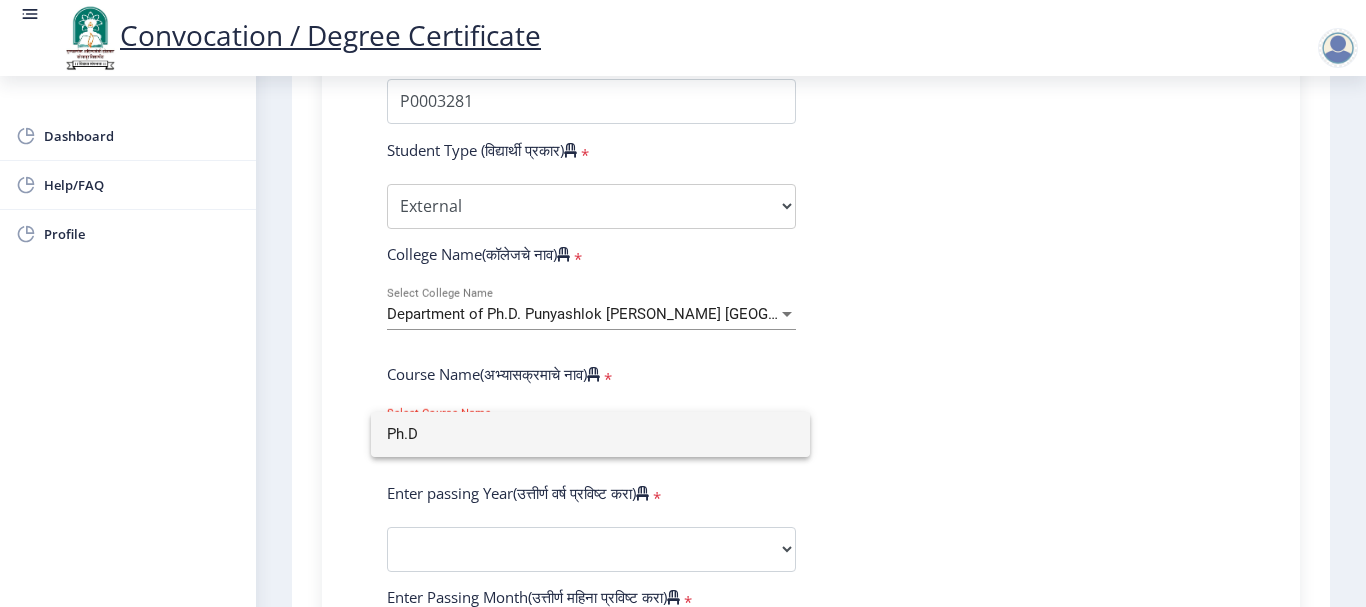 type on "Ph.D" 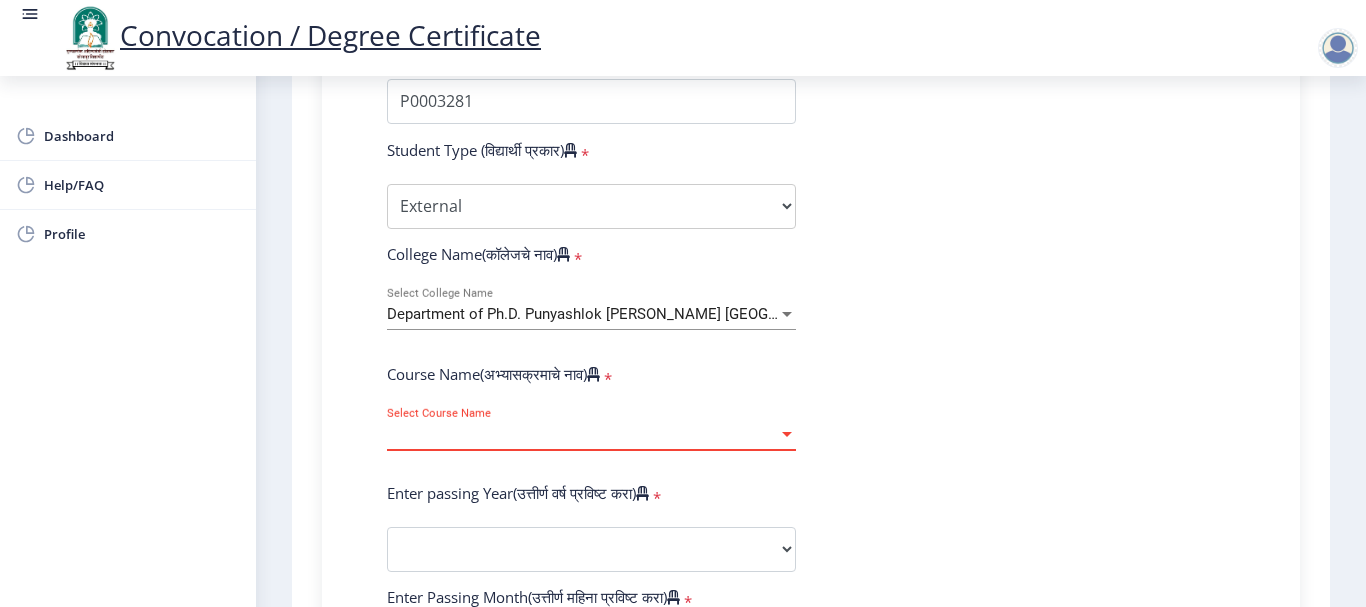 click on "Select Course Name" at bounding box center (582, 434) 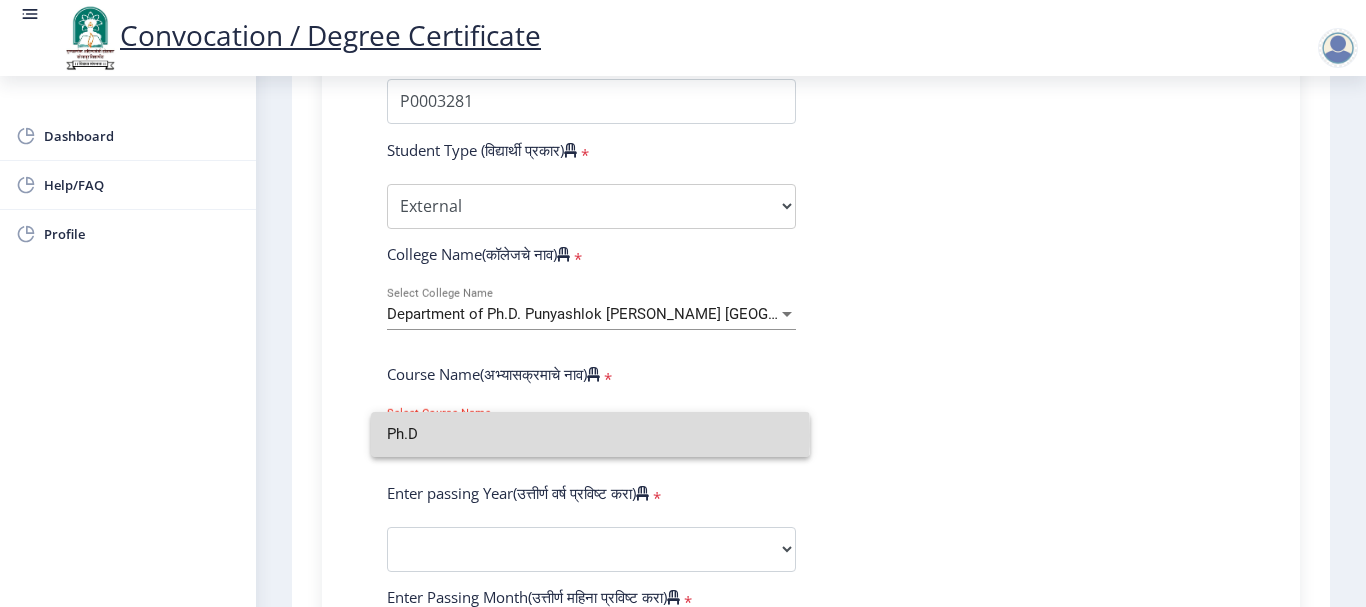 click on "Ph.D" at bounding box center (590, 434) 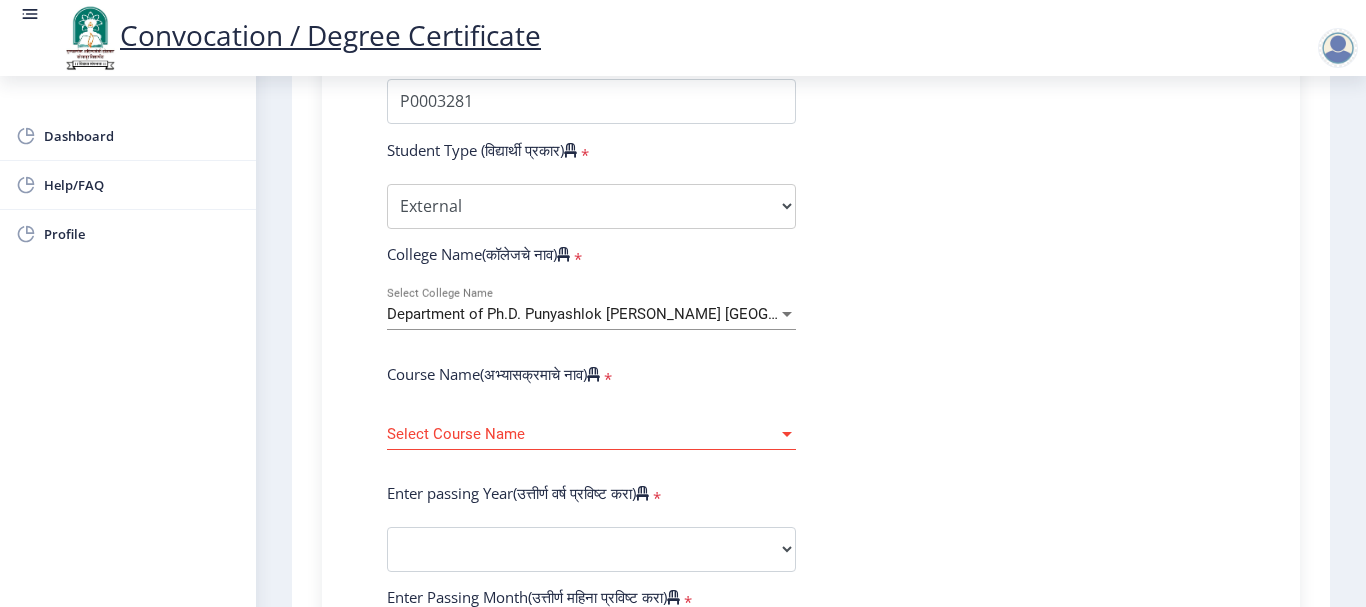 click on "Select Course Name" at bounding box center [582, 434] 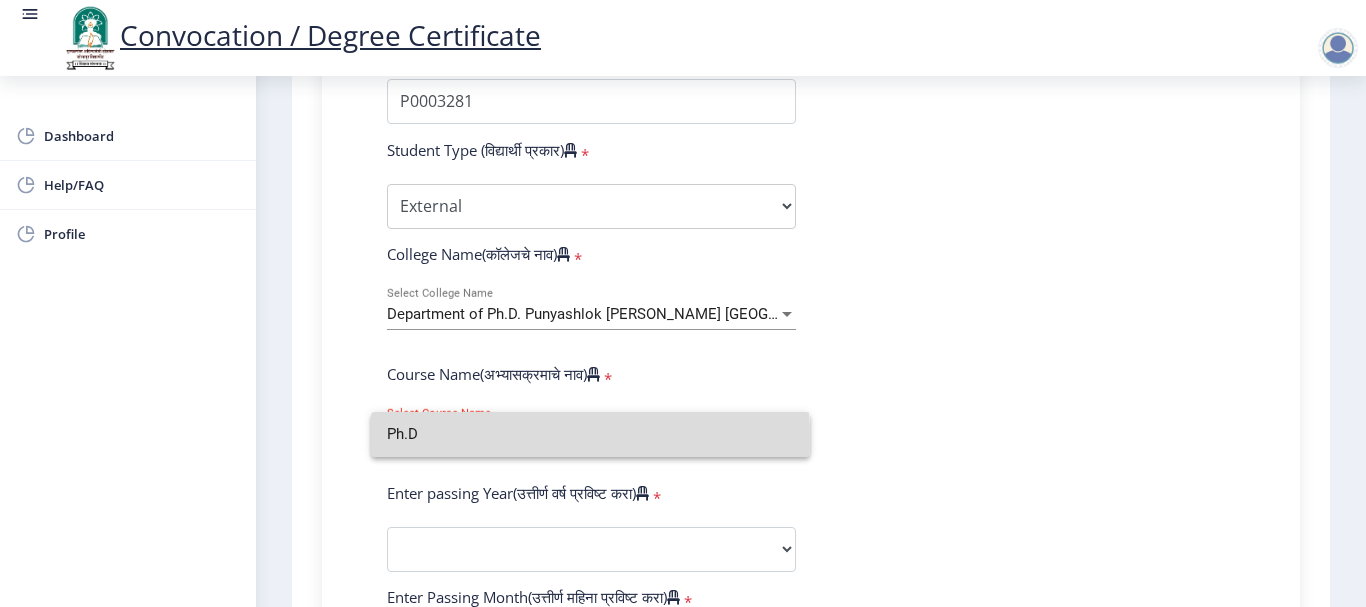 click on "Ph.D" at bounding box center [590, 434] 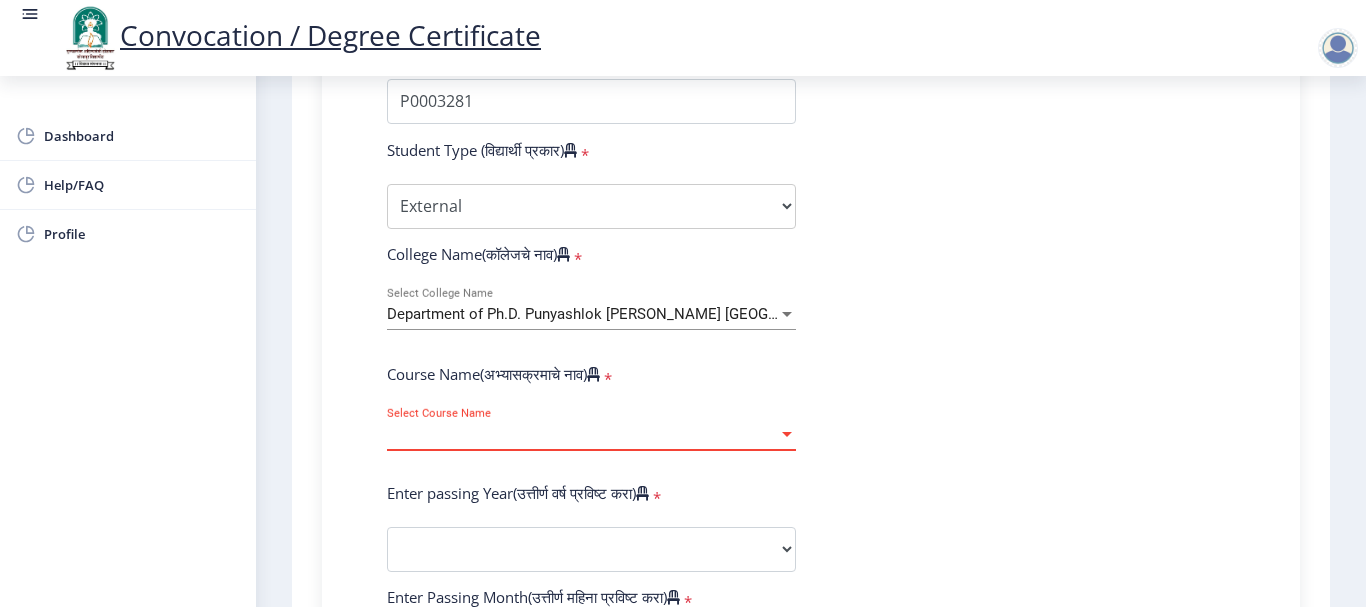 click on "Select Course Name" at bounding box center (582, 434) 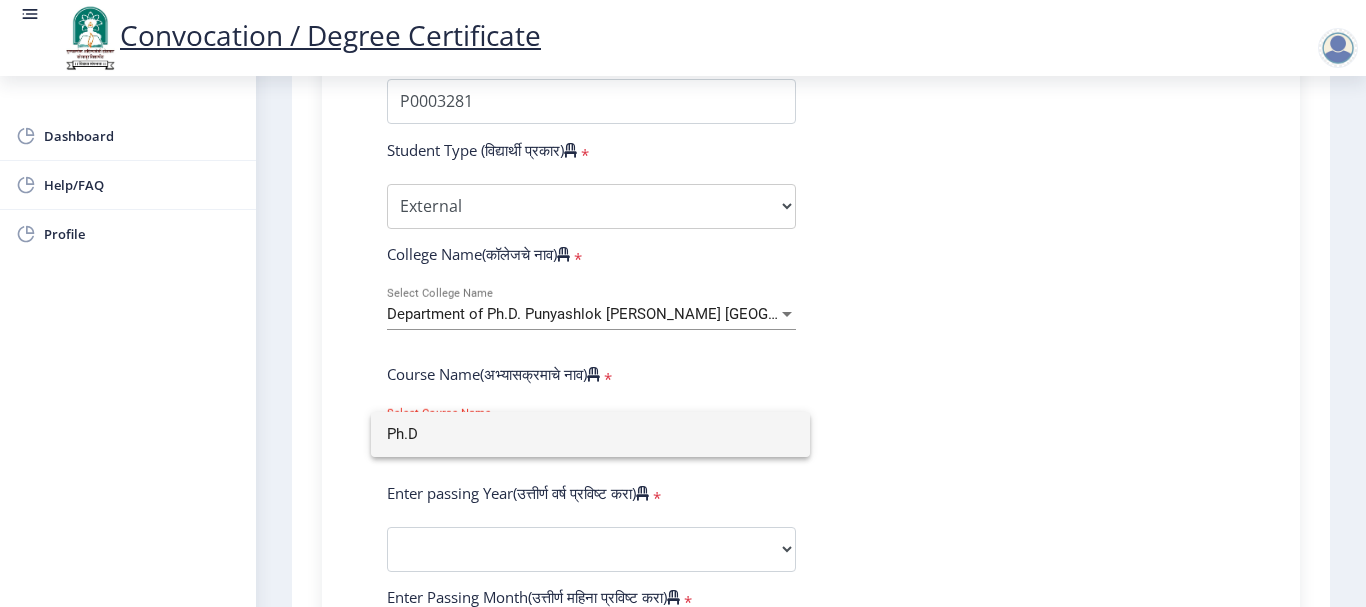 click on "Ph.D" at bounding box center (590, 434) 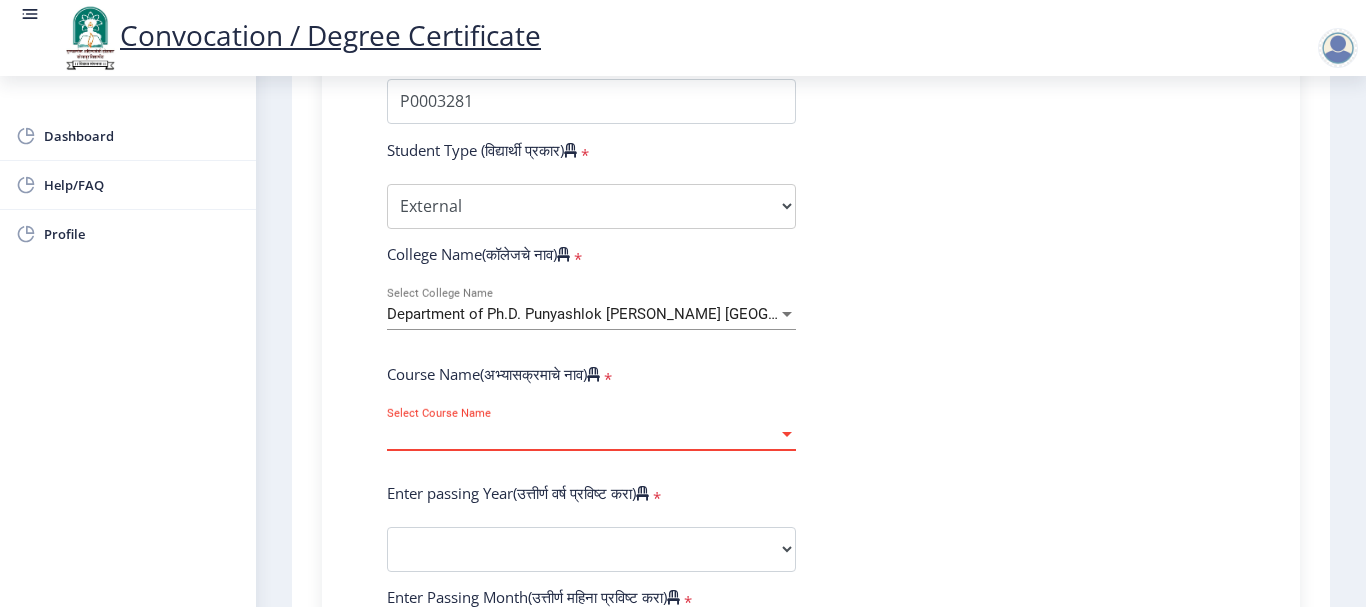 click on "Select Course Name" at bounding box center (582, 434) 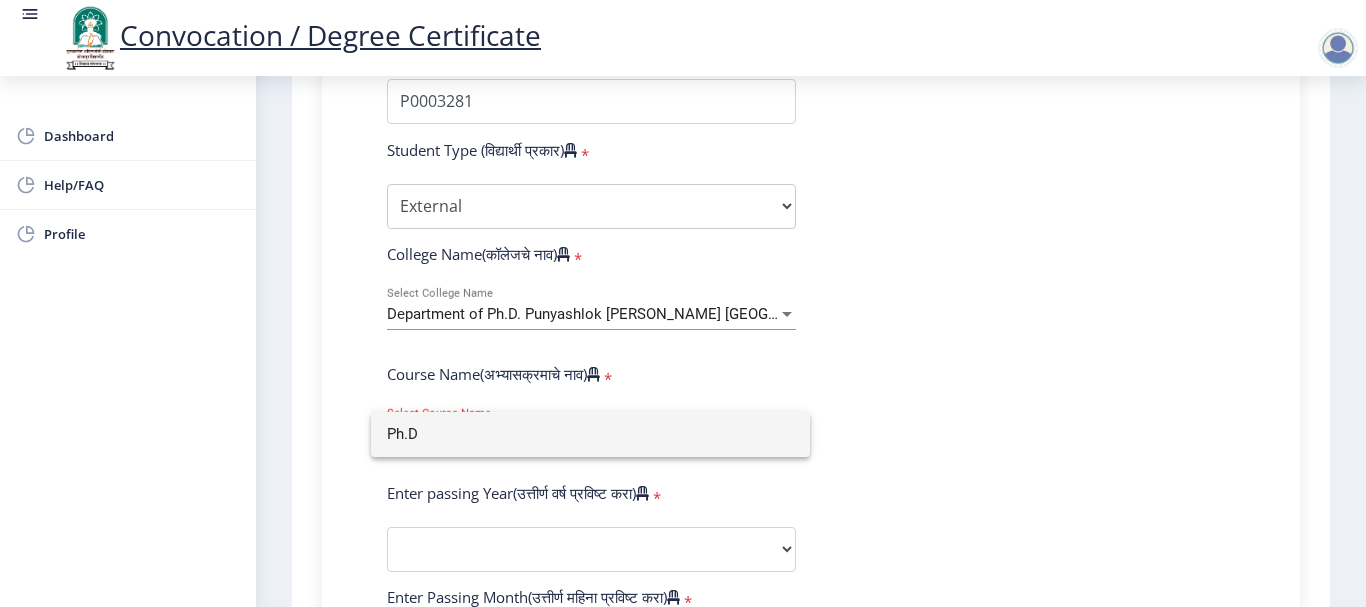 click 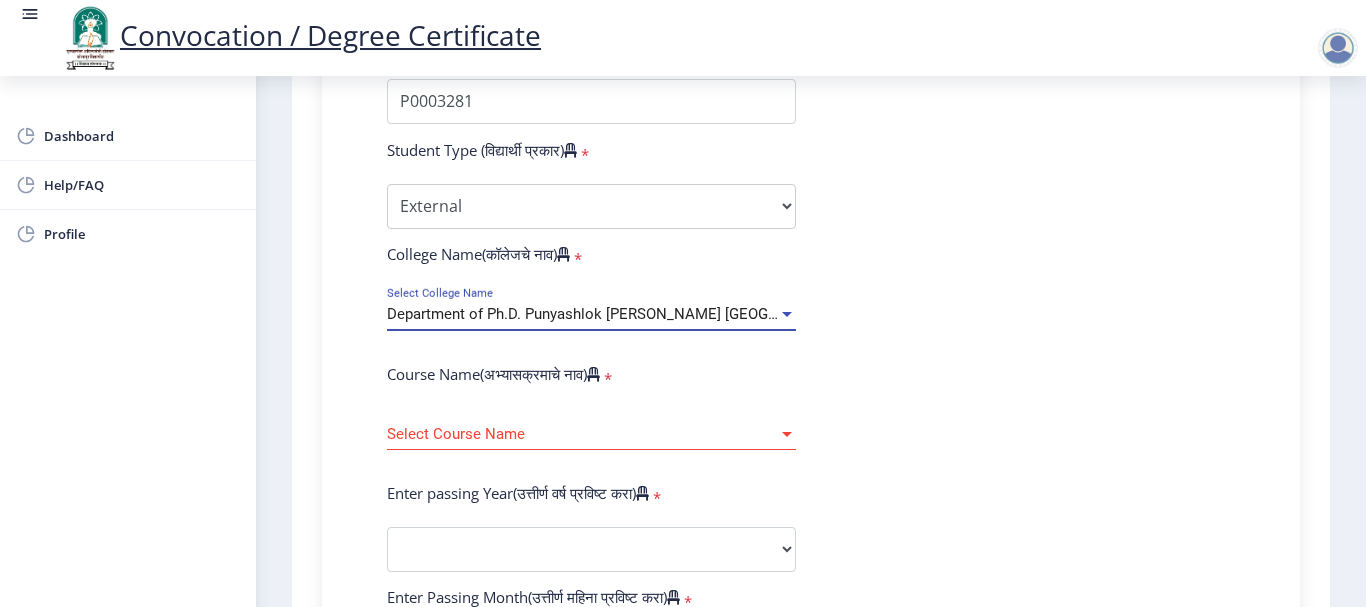 click on "Department of Ph.D. Punyashlok Ahilyadevi Holkar Solapur University" at bounding box center [628, 314] 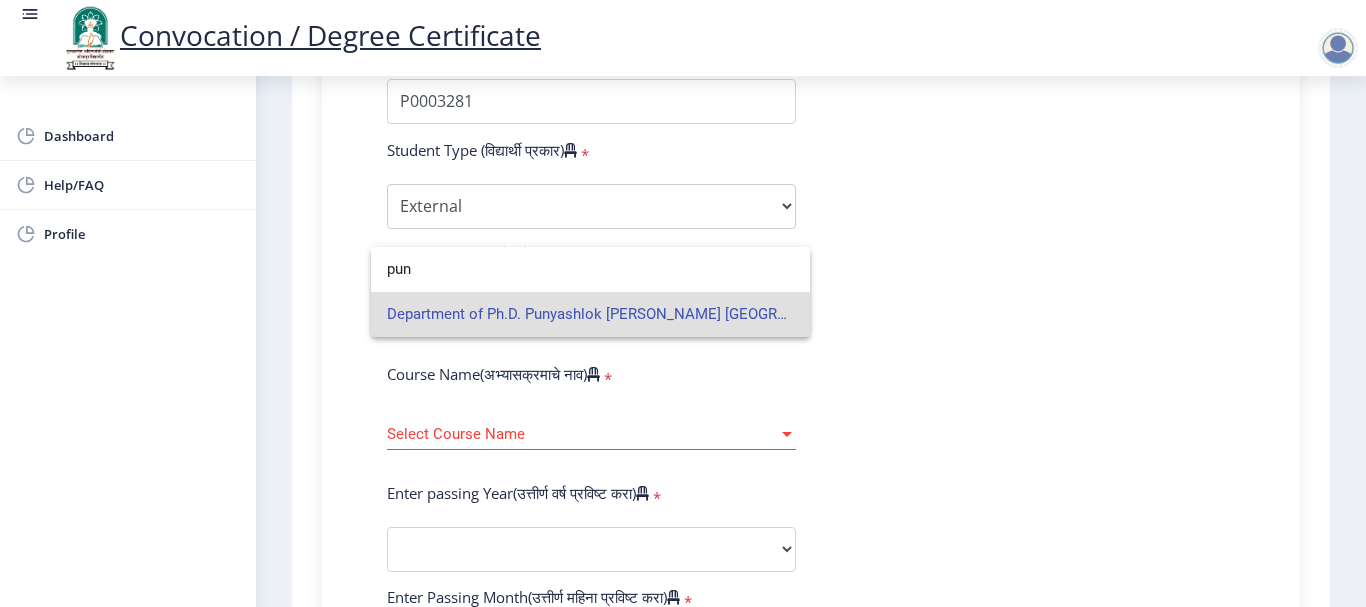 click on "Department of Ph.D. Punyashlok Ahilyadevi Holkar Solapur University" at bounding box center [590, 314] 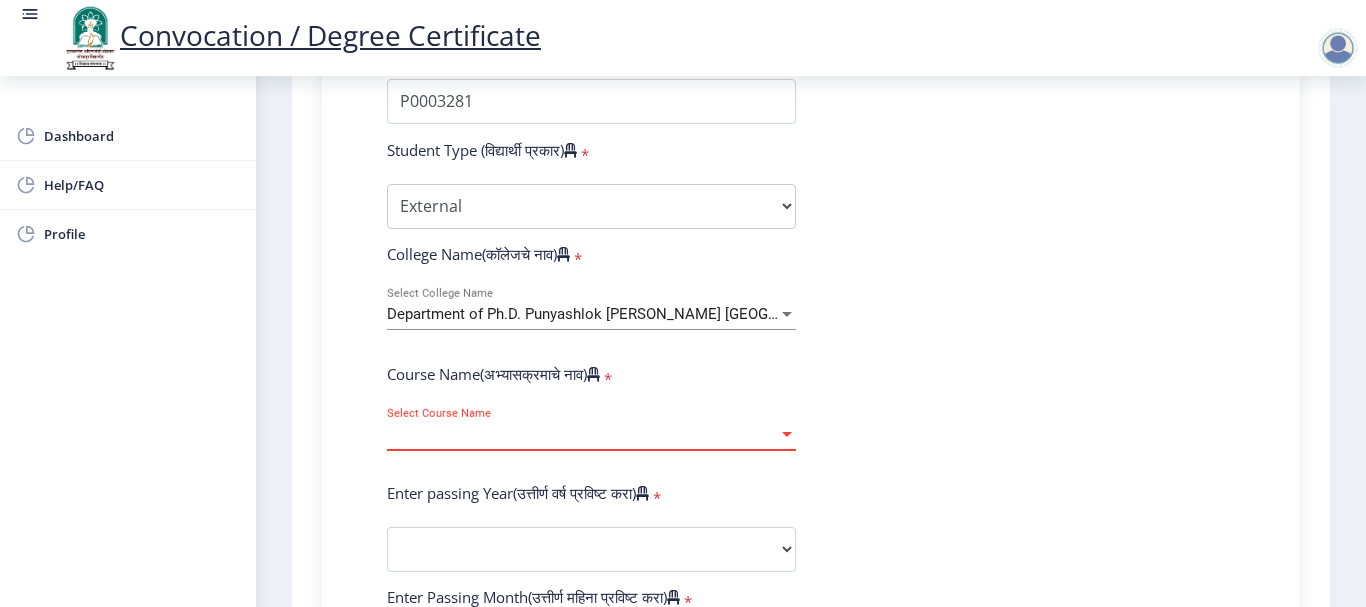 click on "Select Course Name" at bounding box center (582, 434) 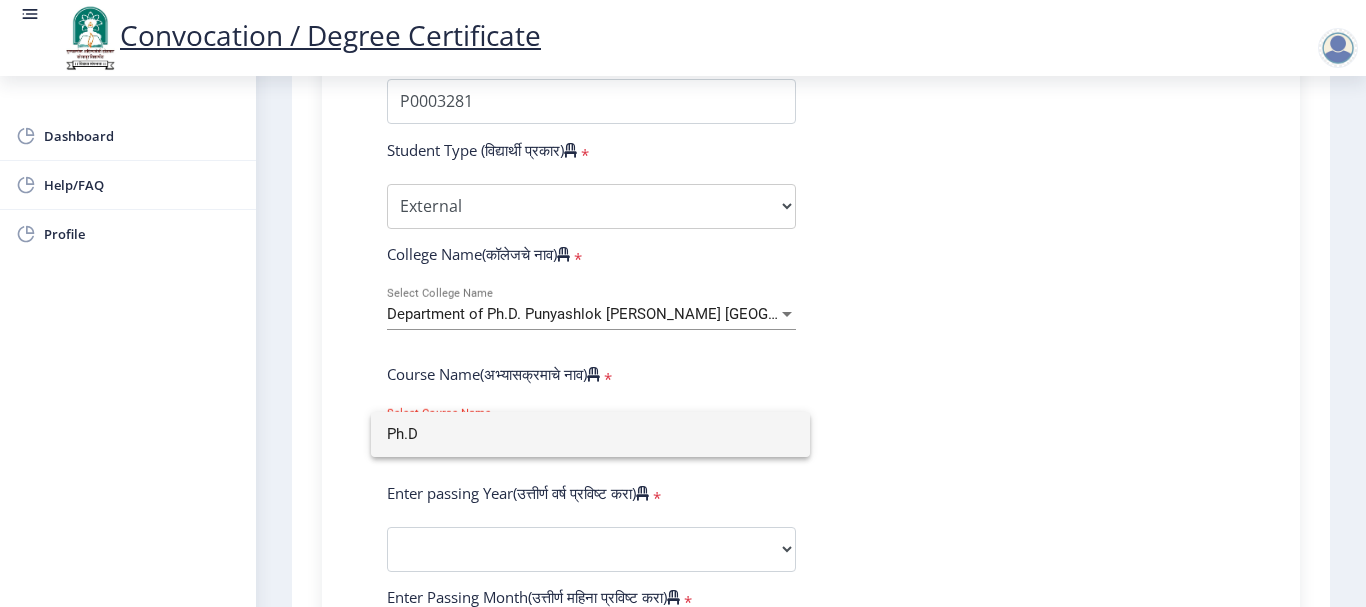 click on "Ph.D" at bounding box center (590, 434) 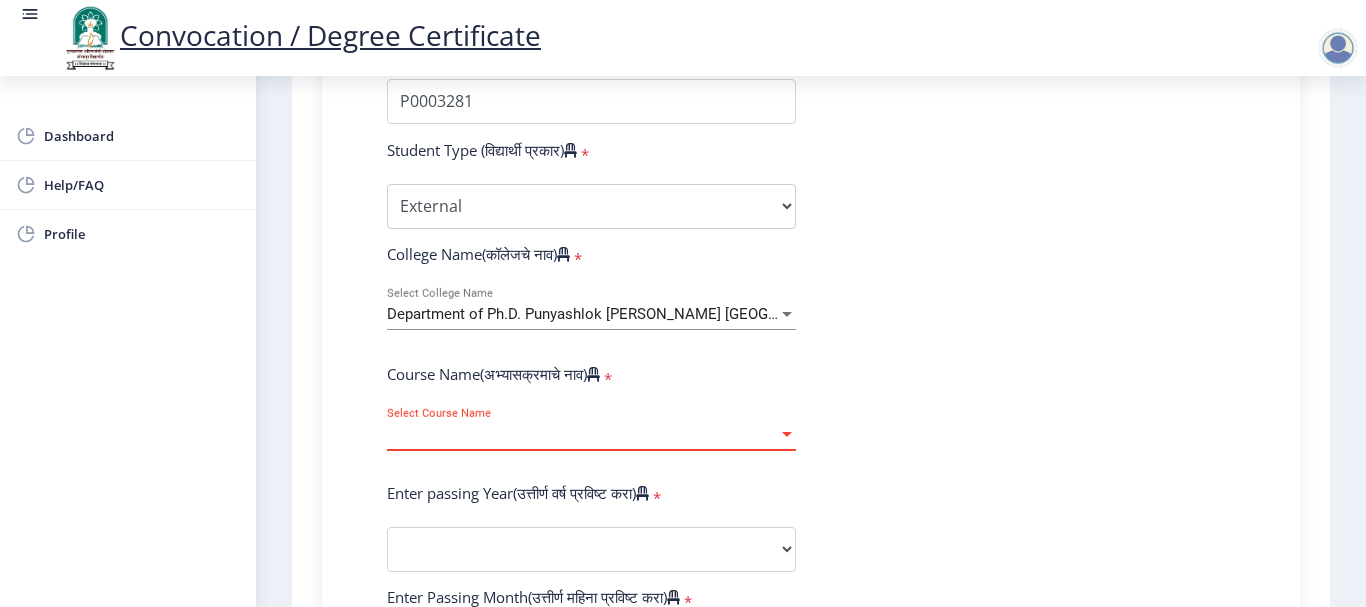 click on "Select Course Name" at bounding box center [582, 434] 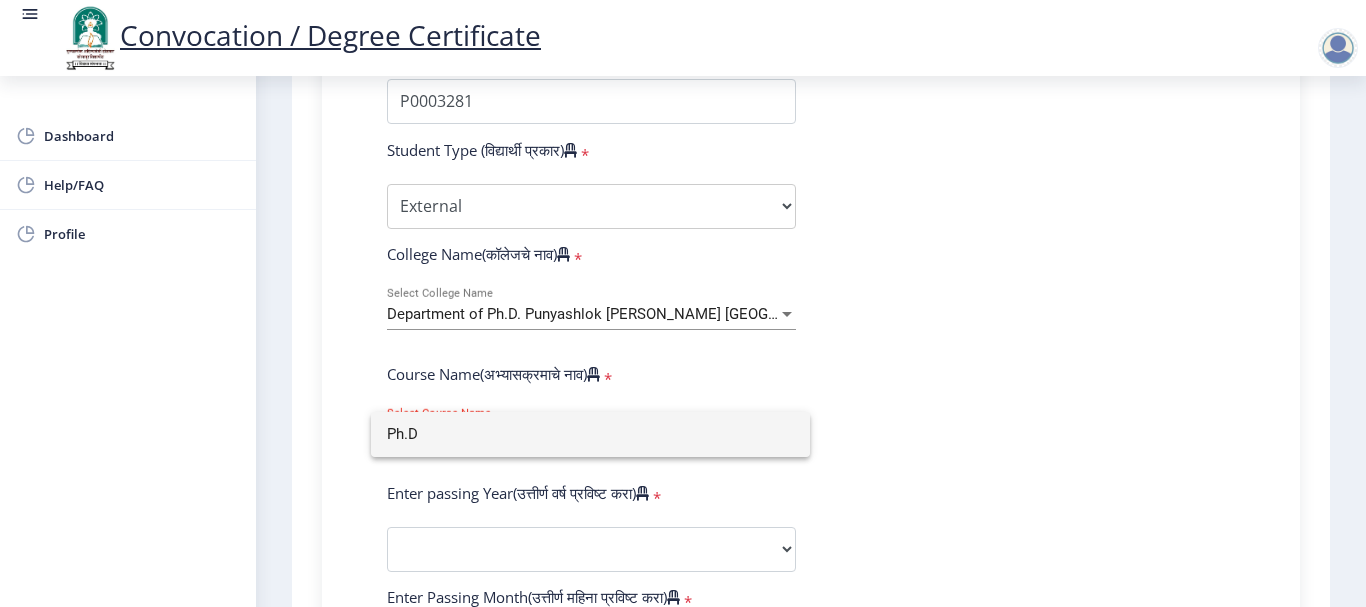 click on "Ph.D" at bounding box center (590, 434) 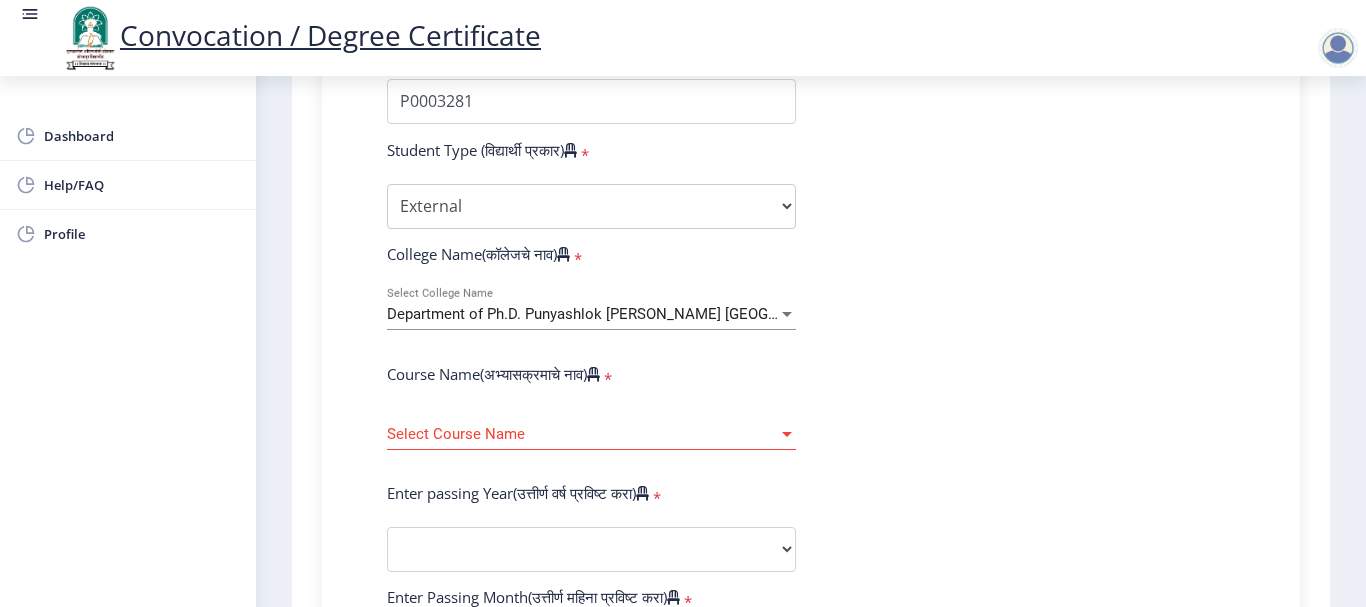 click on "Enter Your PRN Number (तुमचा पीआरएन (कायम नोंदणी क्रमांक) एंटर करा)   * Student Type (विद्यार्थी प्रकार)    * Select Student Type Regular External College Name(कॉलेजचे नाव)   * Department of Ph.D. Punyashlok Ahilyadevi Holkar Solapur University Select College Name Course Name(अभ्यासक्रमाचे नाव)   * Select Course Name Select Course Name Enter passing Year(उत्तीर्ण वर्ष प्रविष्ट करा)   *  2025   2024   2023   2022   2021   2020   2019   2018   2017   2016   2015   2014   2013   2012   2011   2010   2009   2008   2007   2006   2005   2004   2003   2002   2001   2000   1999   1998   1997   1996   1995   1994   1993   1992   1991   1990   1989   1988   1987   1986   1985   1984   1983   1982   1981   1980   1979   1978   1977   1976  * Enter Passing Month March April May October November December * Grade O" 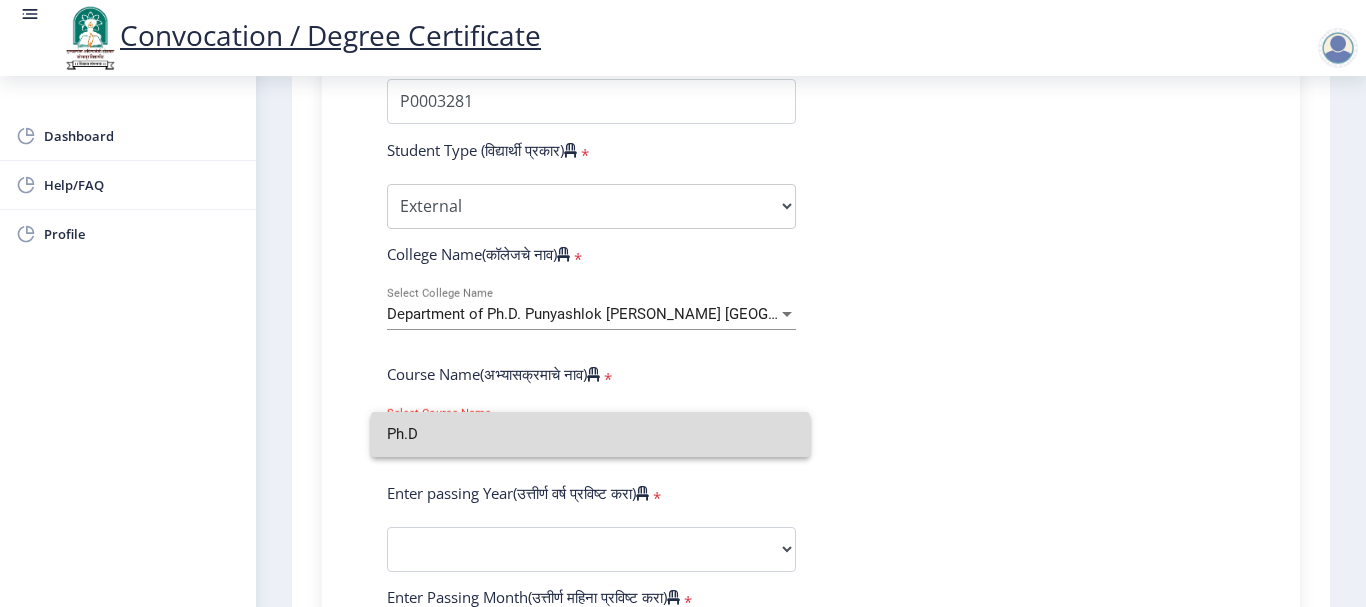 drag, startPoint x: 503, startPoint y: 443, endPoint x: 245, endPoint y: 476, distance: 260.1019 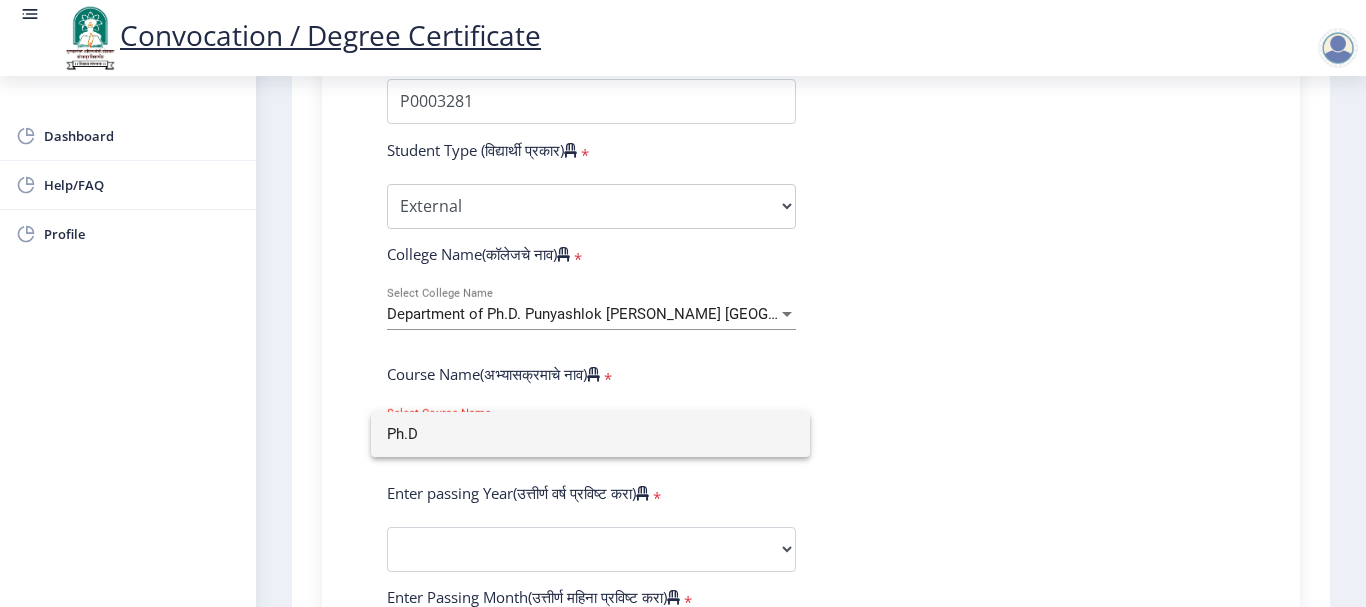 click on "Ph.D" at bounding box center [590, 434] 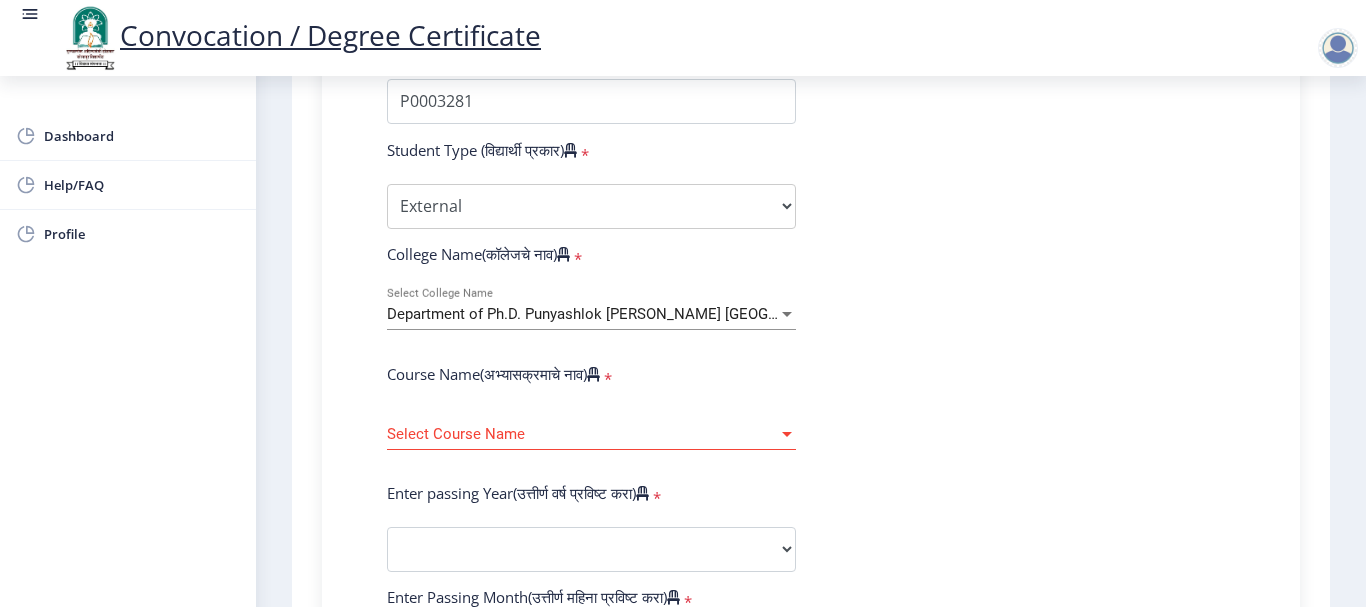click on "Select Course Name Select Course Name" 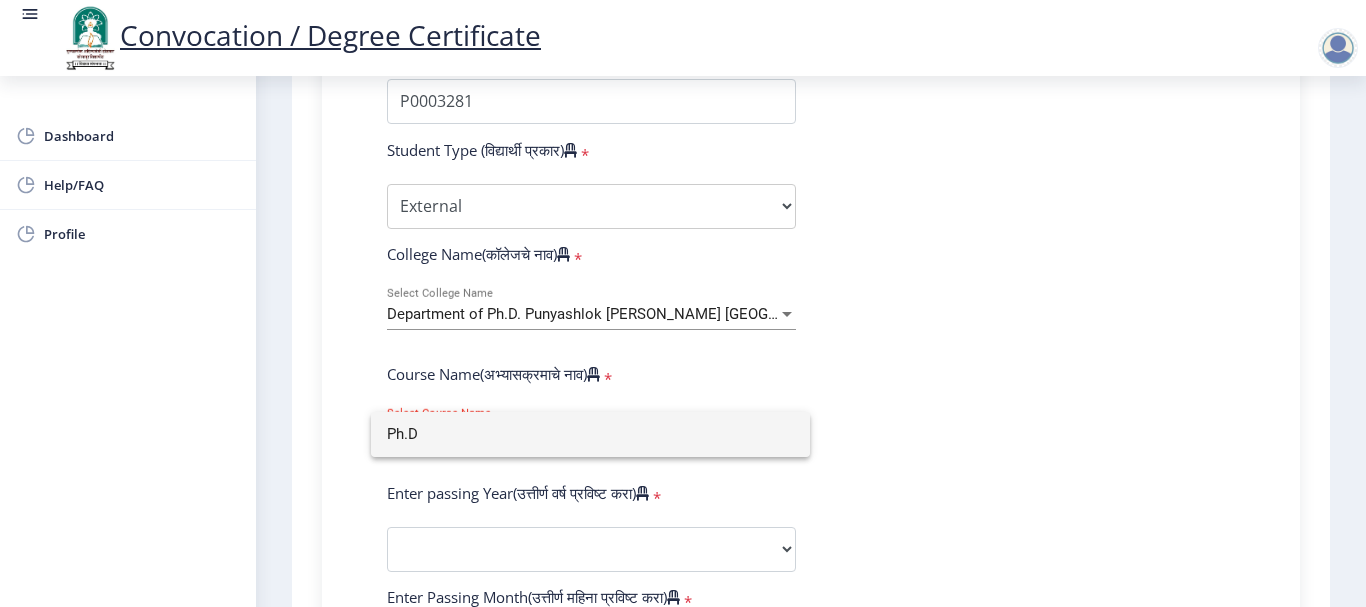 click on "Ph.D" at bounding box center [590, 434] 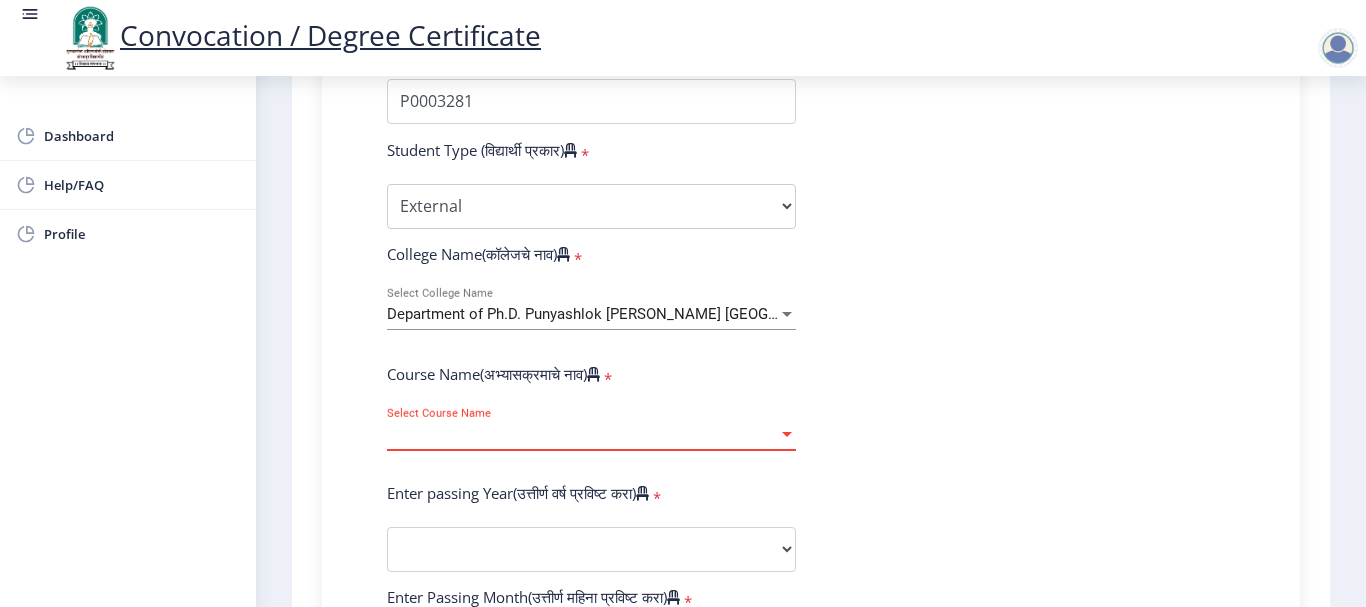 drag, startPoint x: 707, startPoint y: 434, endPoint x: 514, endPoint y: 437, distance: 193.02332 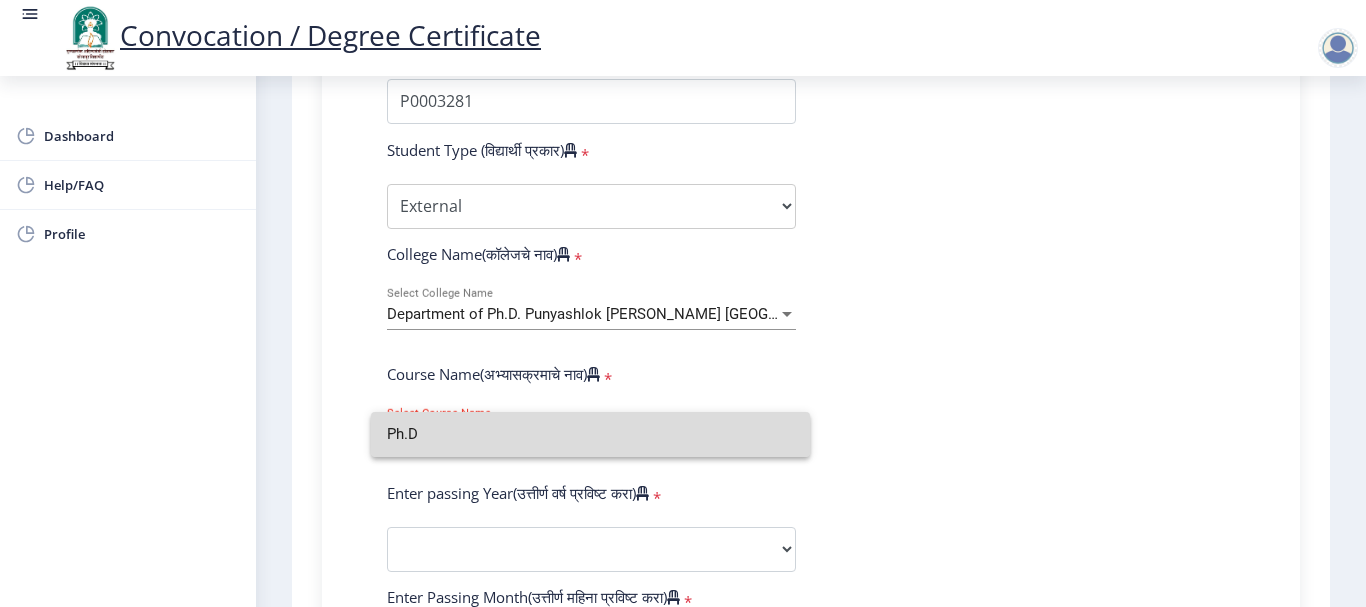 drag, startPoint x: 514, startPoint y: 437, endPoint x: 251, endPoint y: 481, distance: 266.6552 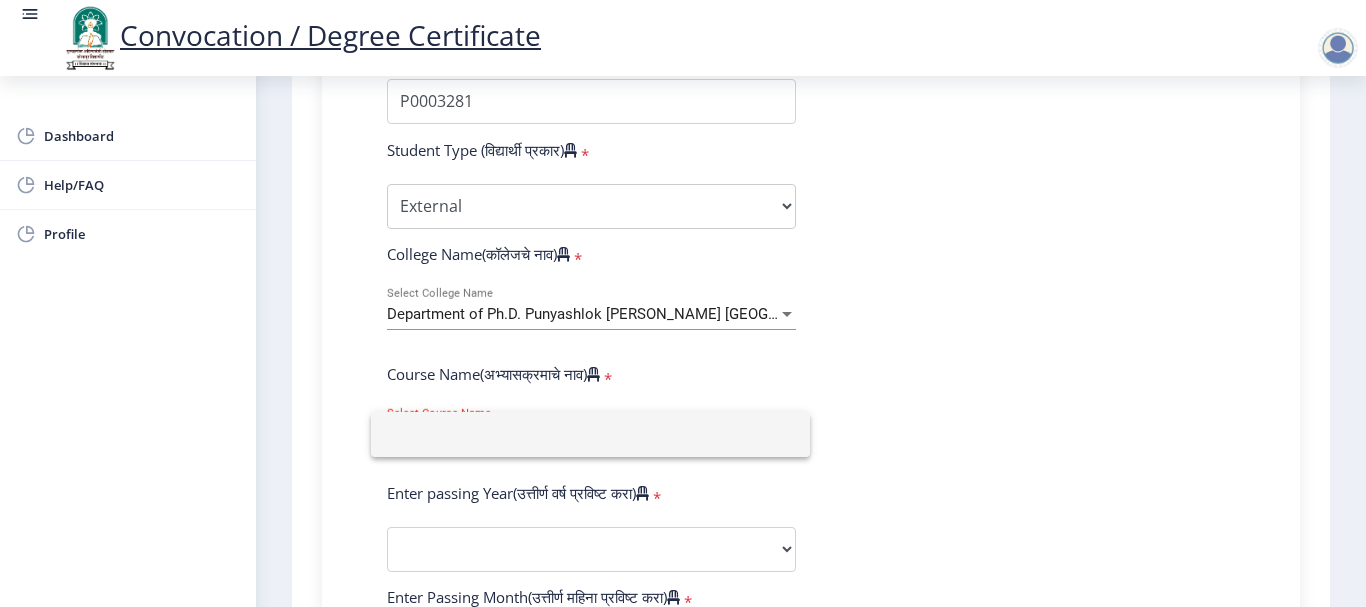 type 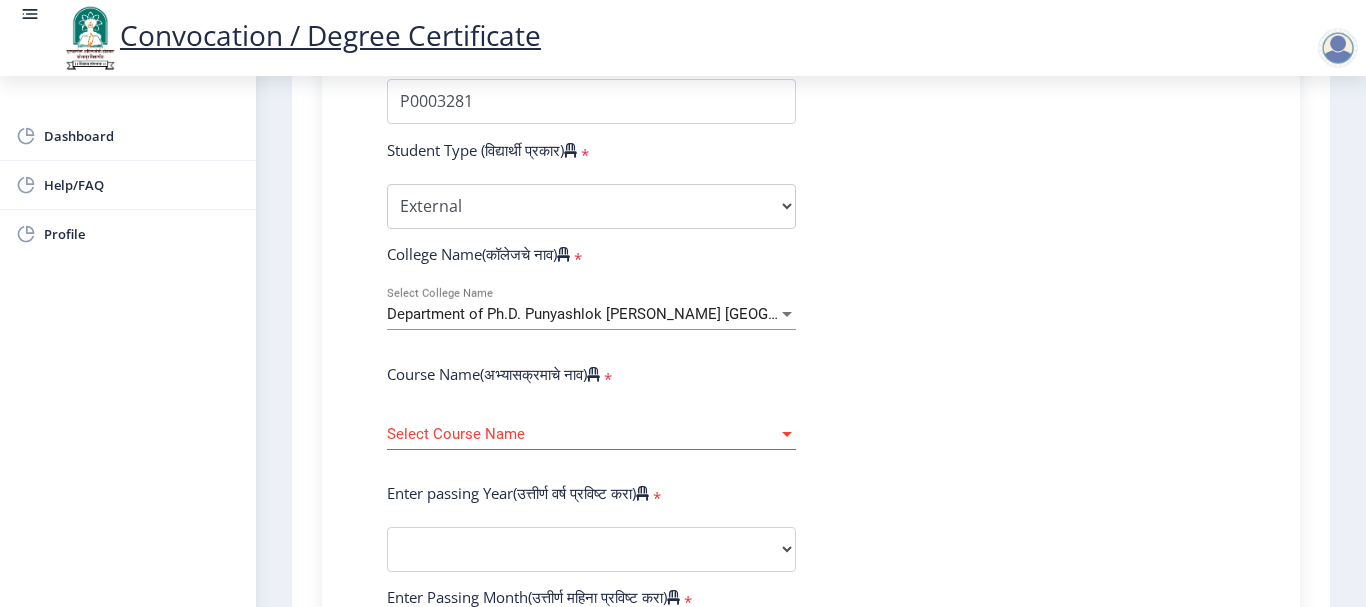 click on "Department of Ph.D. Punyashlok Ahilyadevi Holkar Solapur University" at bounding box center (628, 314) 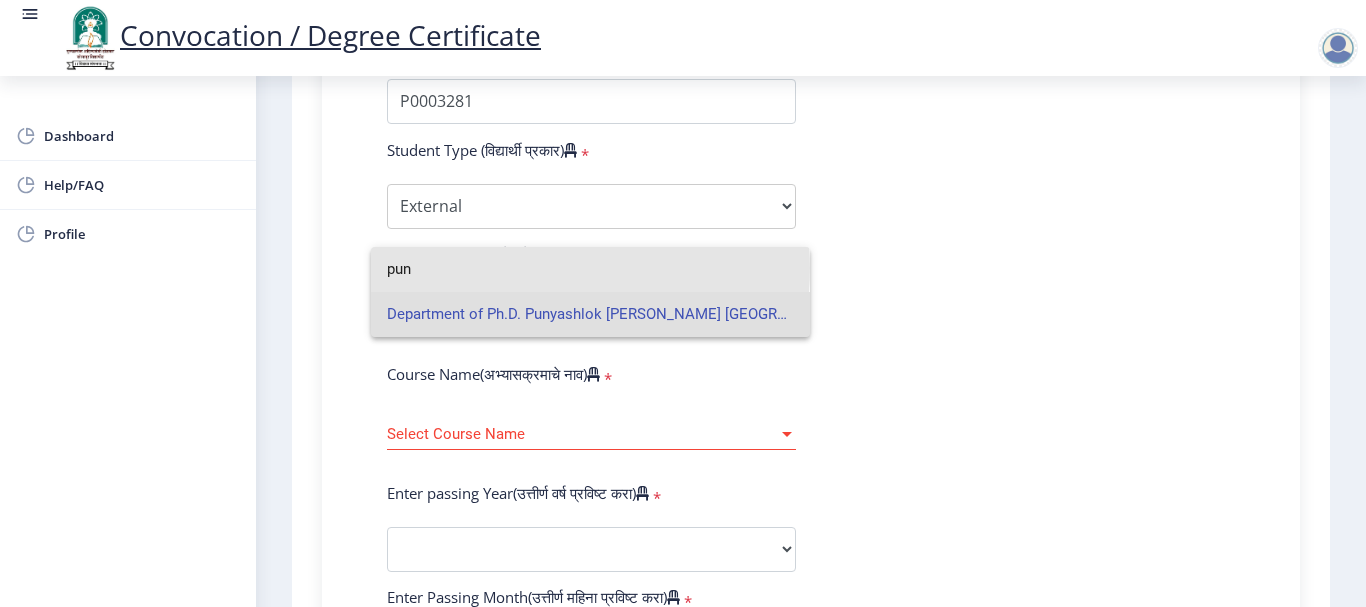 drag, startPoint x: 446, startPoint y: 268, endPoint x: 310, endPoint y: 285, distance: 137.05838 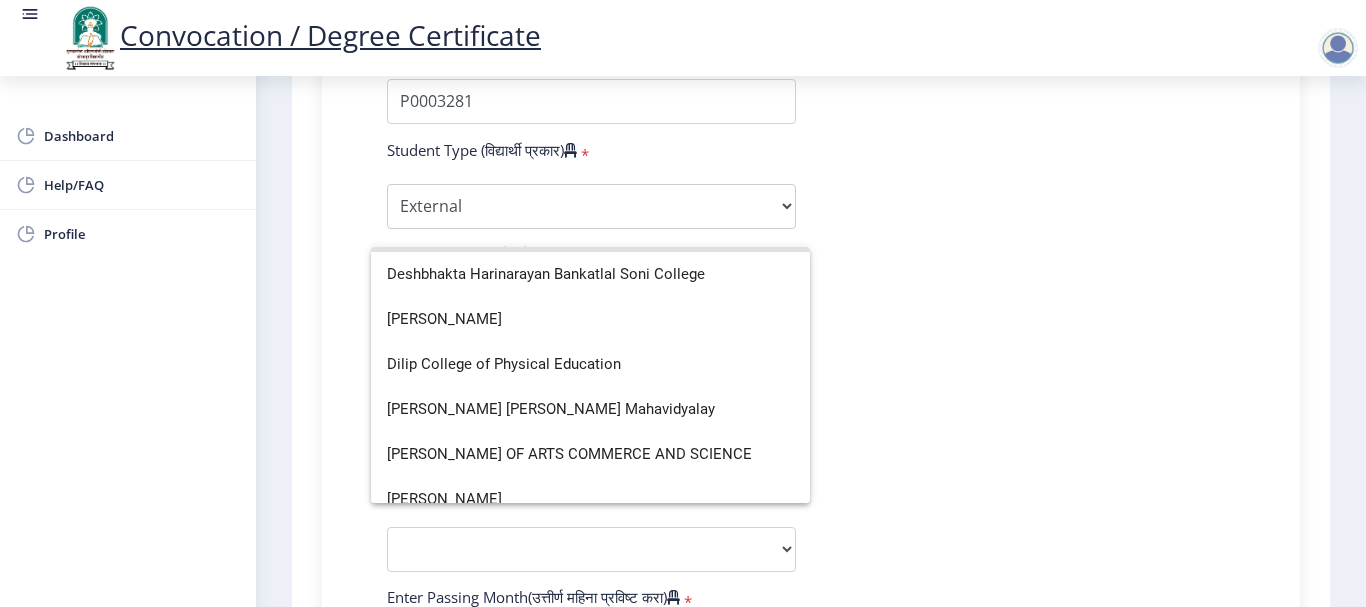 scroll, scrollTop: 700, scrollLeft: 0, axis: vertical 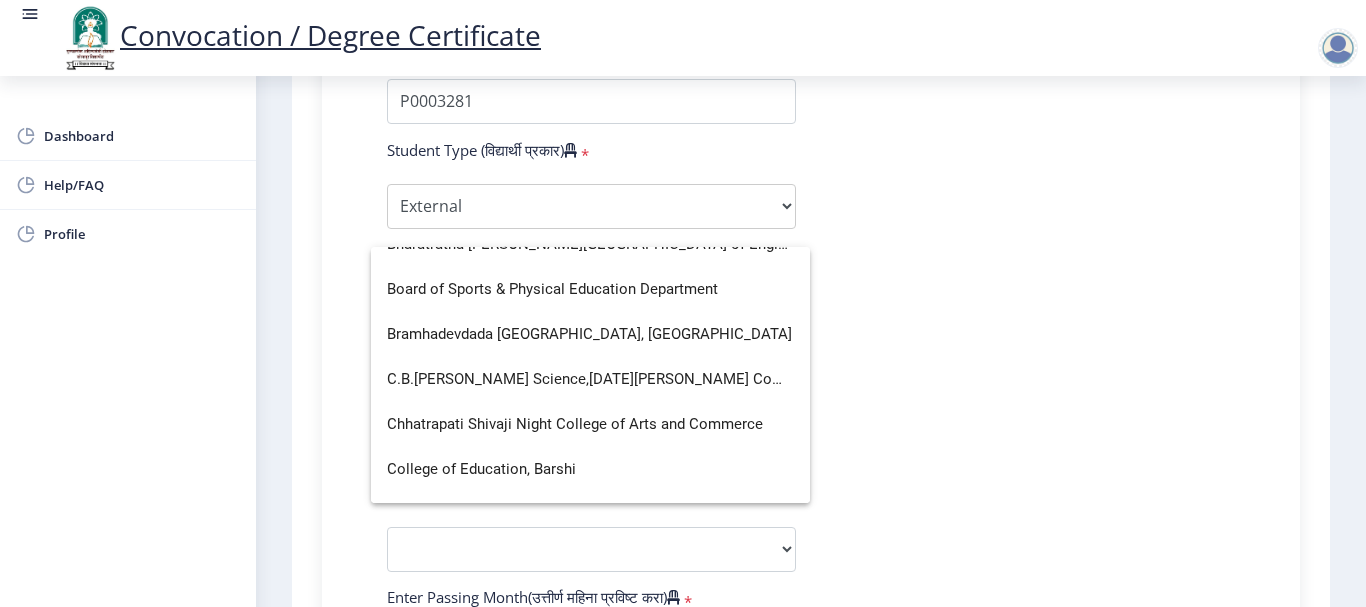 type 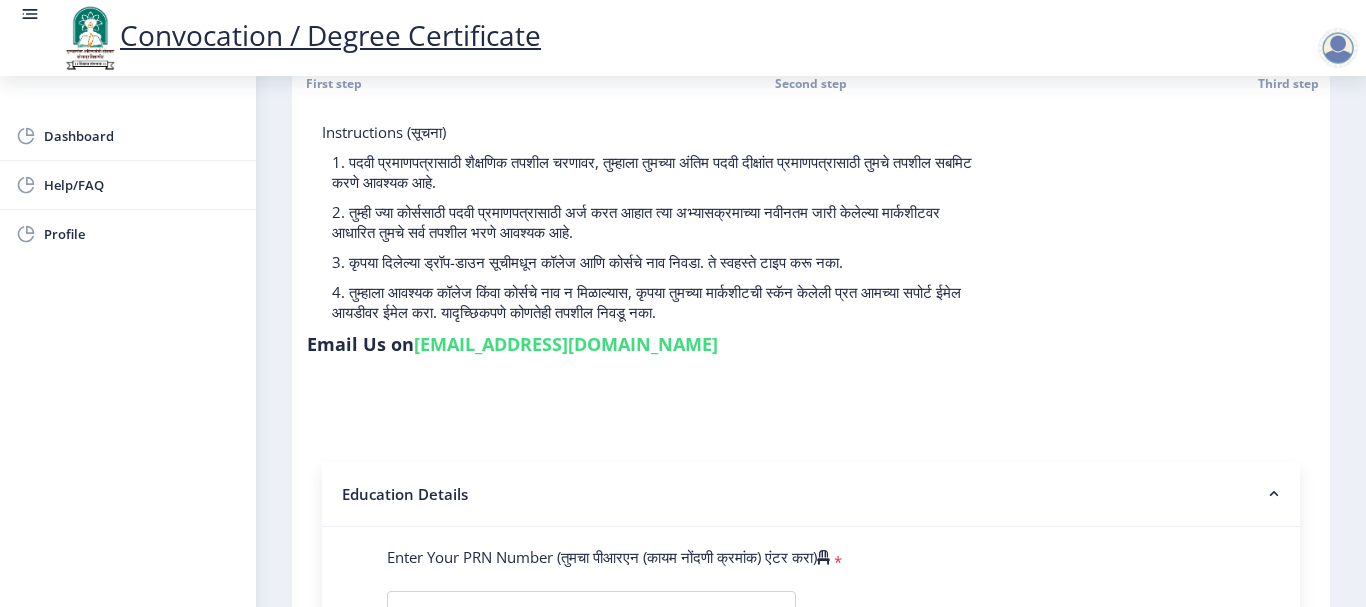 scroll, scrollTop: 200, scrollLeft: 0, axis: vertical 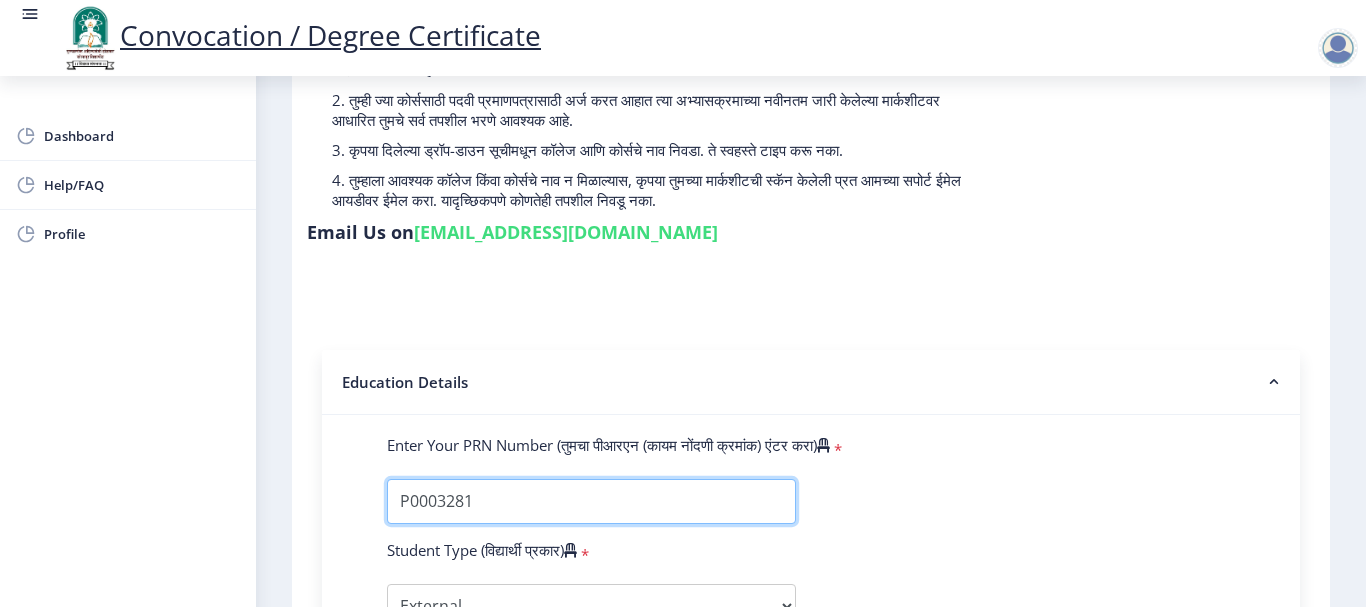 drag, startPoint x: 534, startPoint y: 508, endPoint x: 173, endPoint y: 563, distance: 365.1657 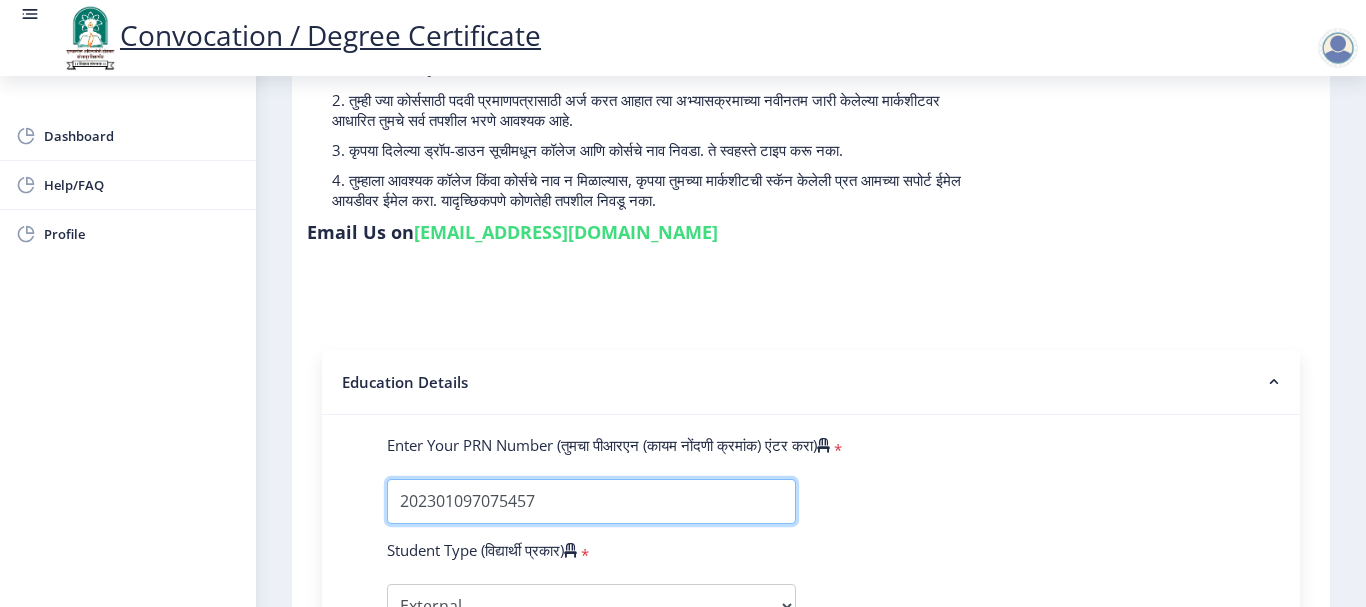 type on "202301097075457" 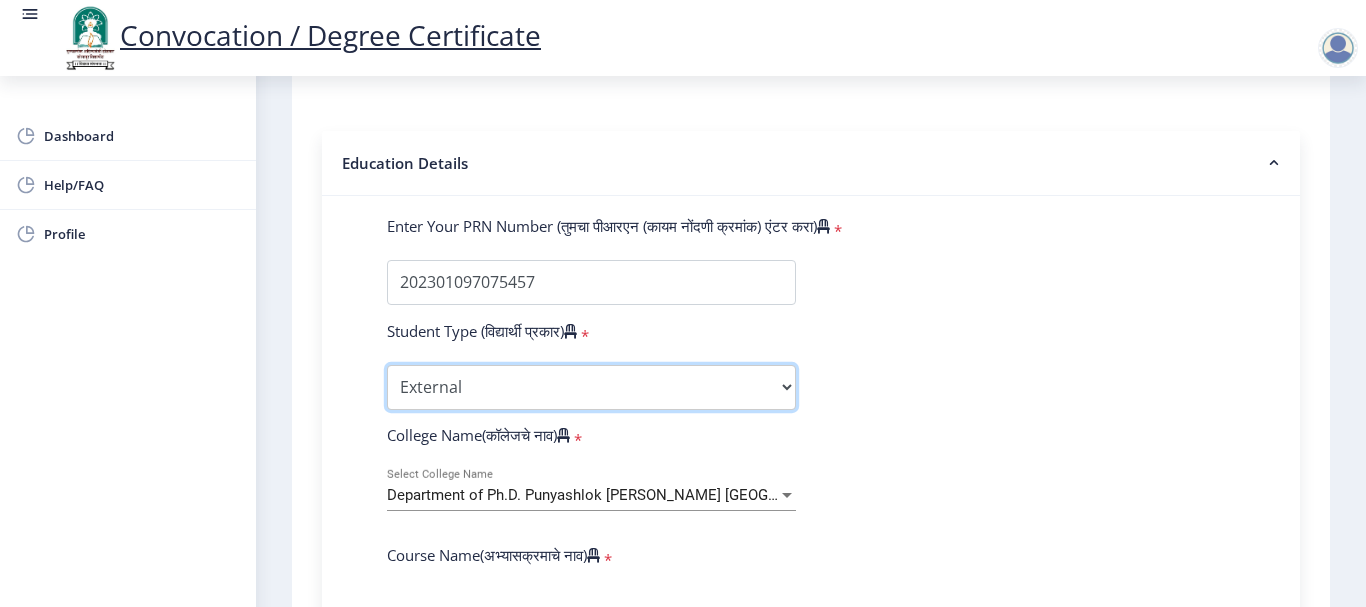 scroll, scrollTop: 421, scrollLeft: 0, axis: vertical 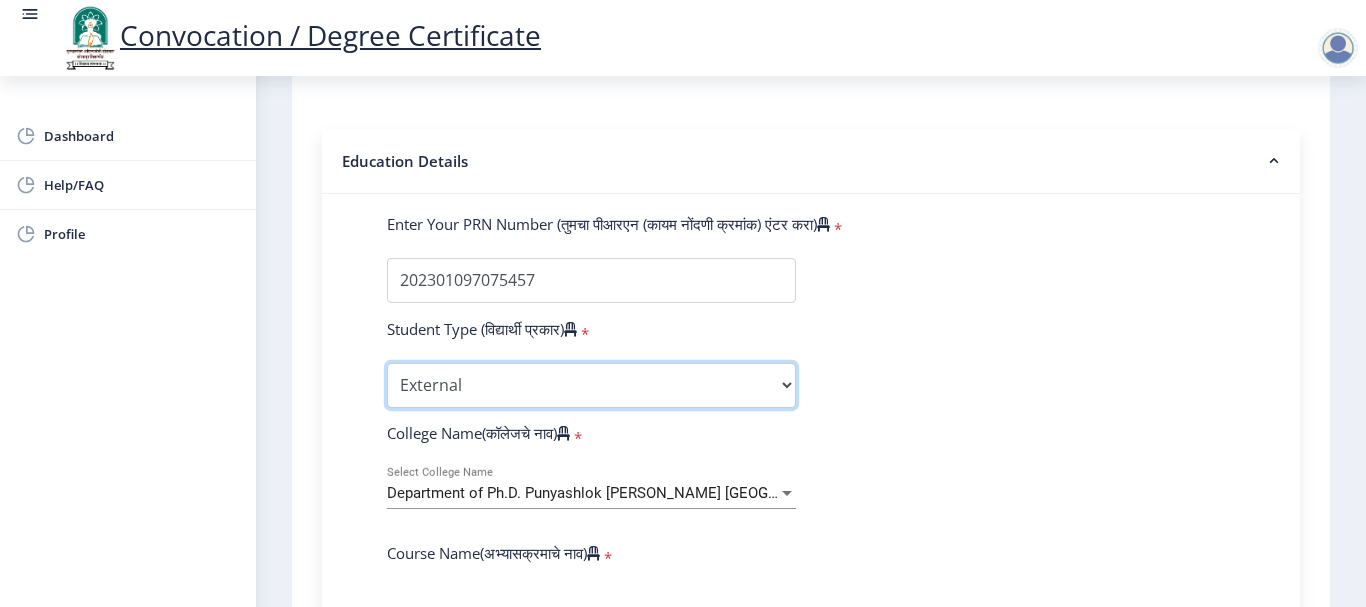 click on "Select Student Type Regular External" at bounding box center [591, 385] 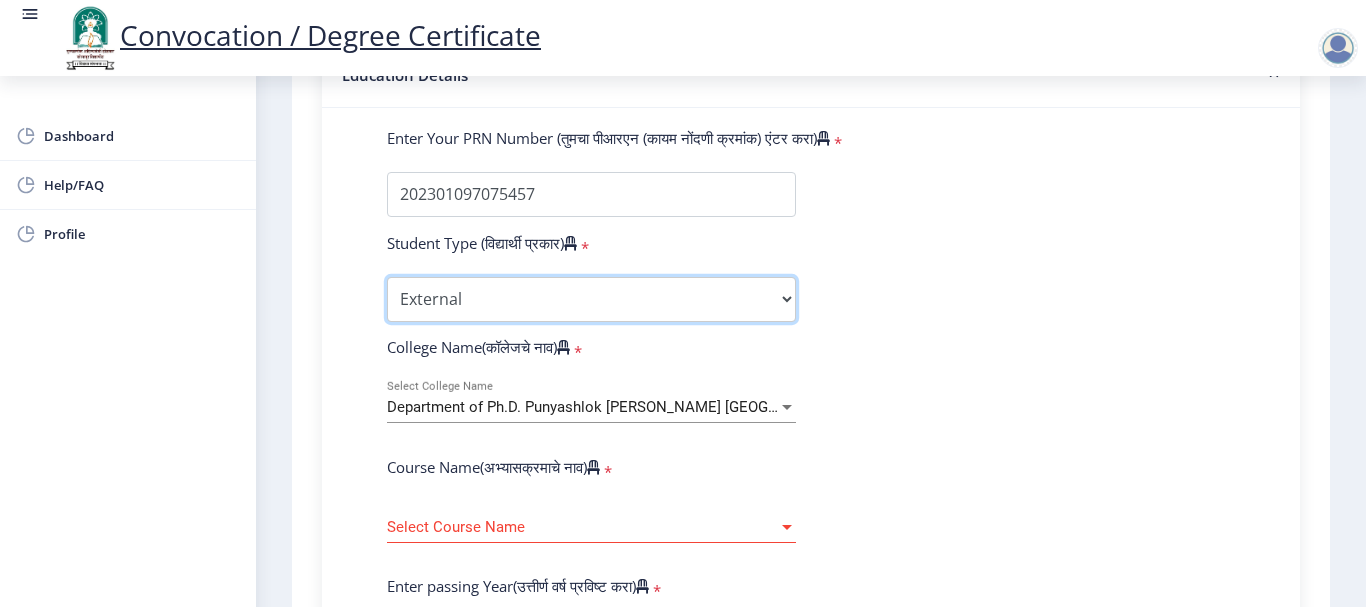 scroll, scrollTop: 621, scrollLeft: 0, axis: vertical 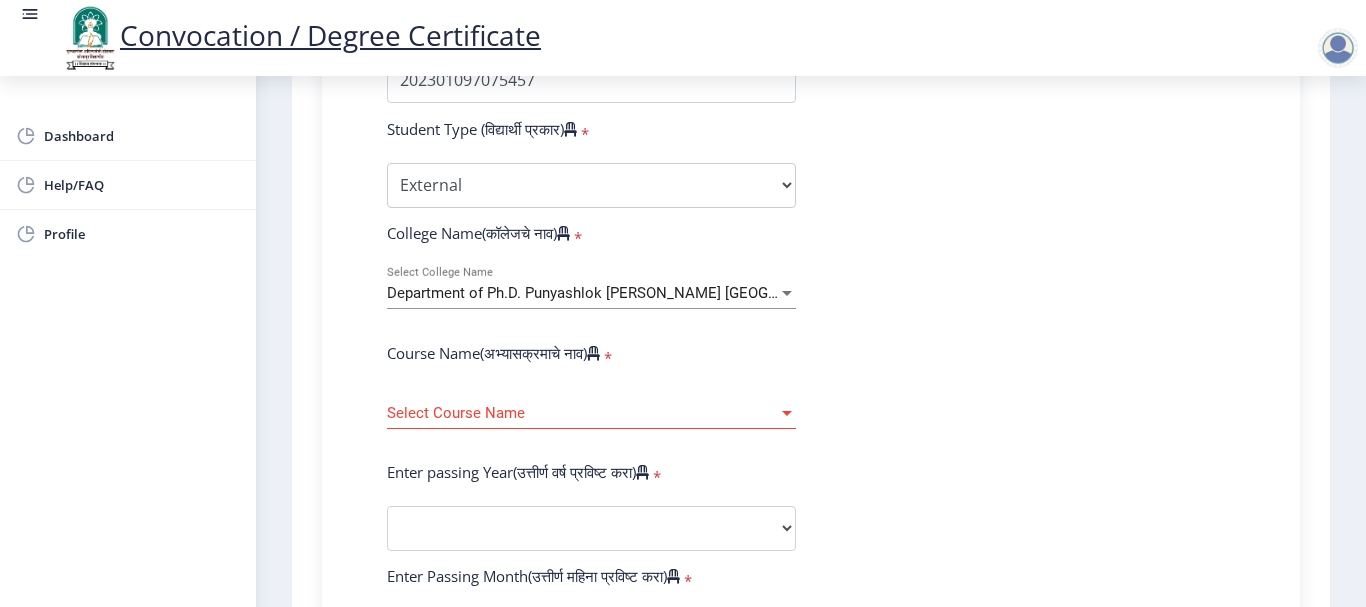 click on "Department of Ph.D. Punyashlok Ahilyadevi Holkar Solapur University Select College Name" 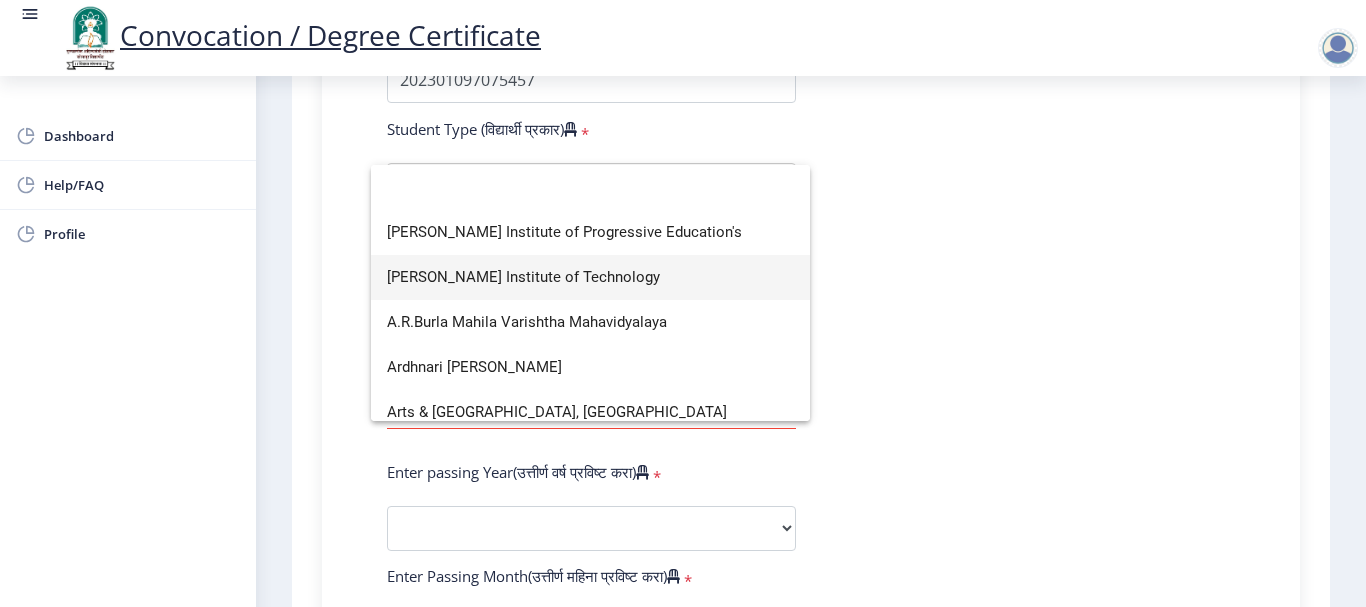 click on "A.G.Patil Institute of Technology" at bounding box center (590, 277) 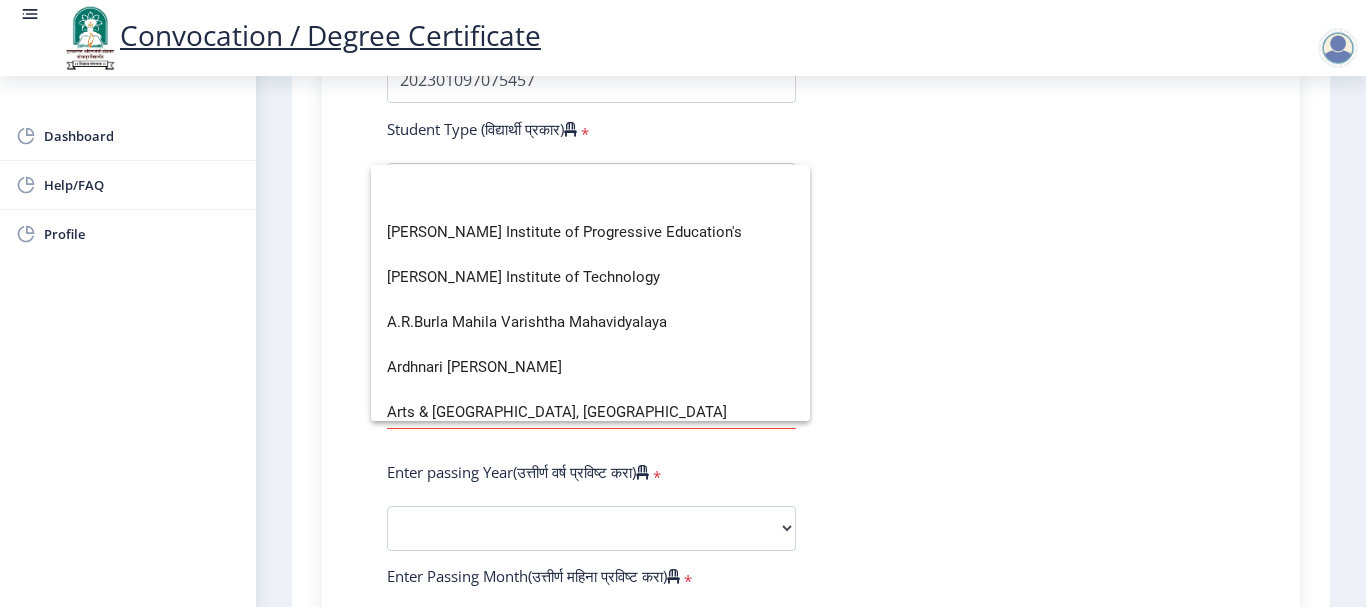 scroll, scrollTop: 0, scrollLeft: 0, axis: both 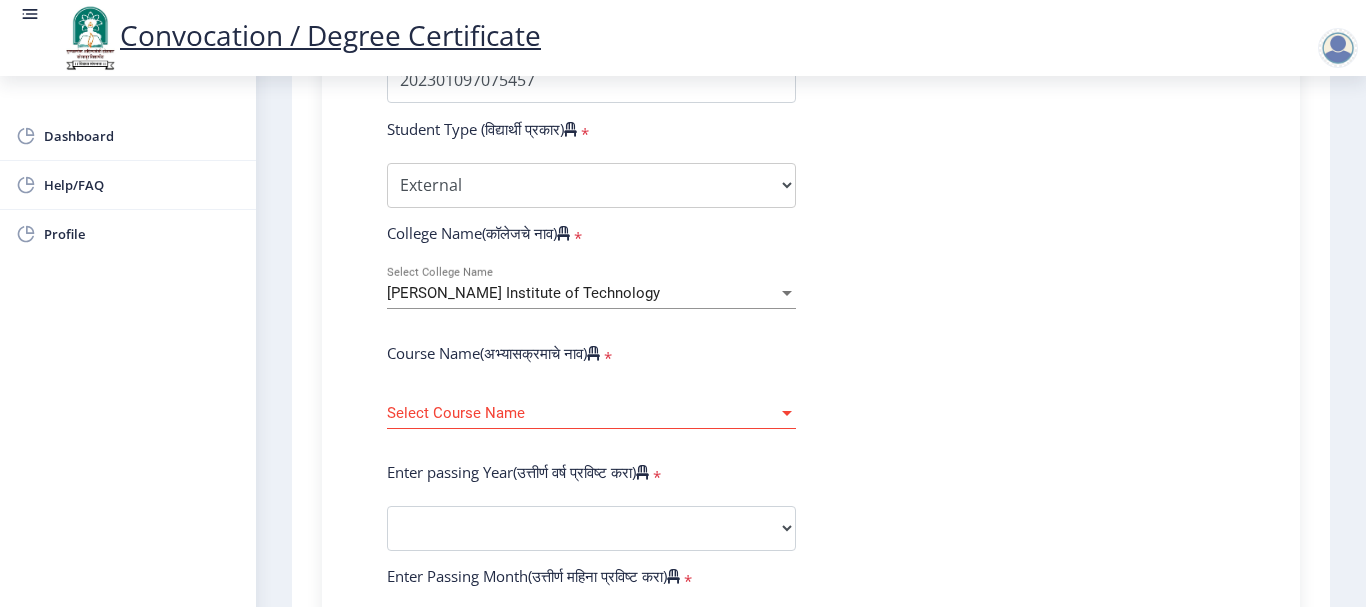 click on "A.G.Patil Institute of Technology" at bounding box center [523, 293] 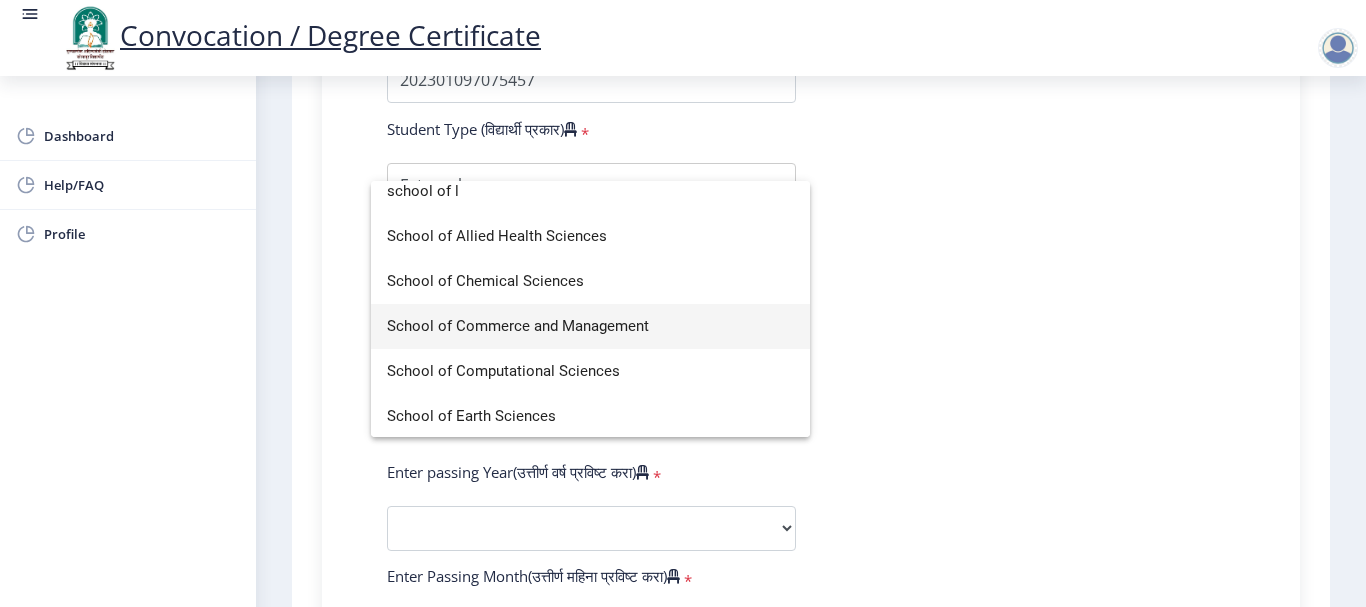 scroll, scrollTop: 0, scrollLeft: 0, axis: both 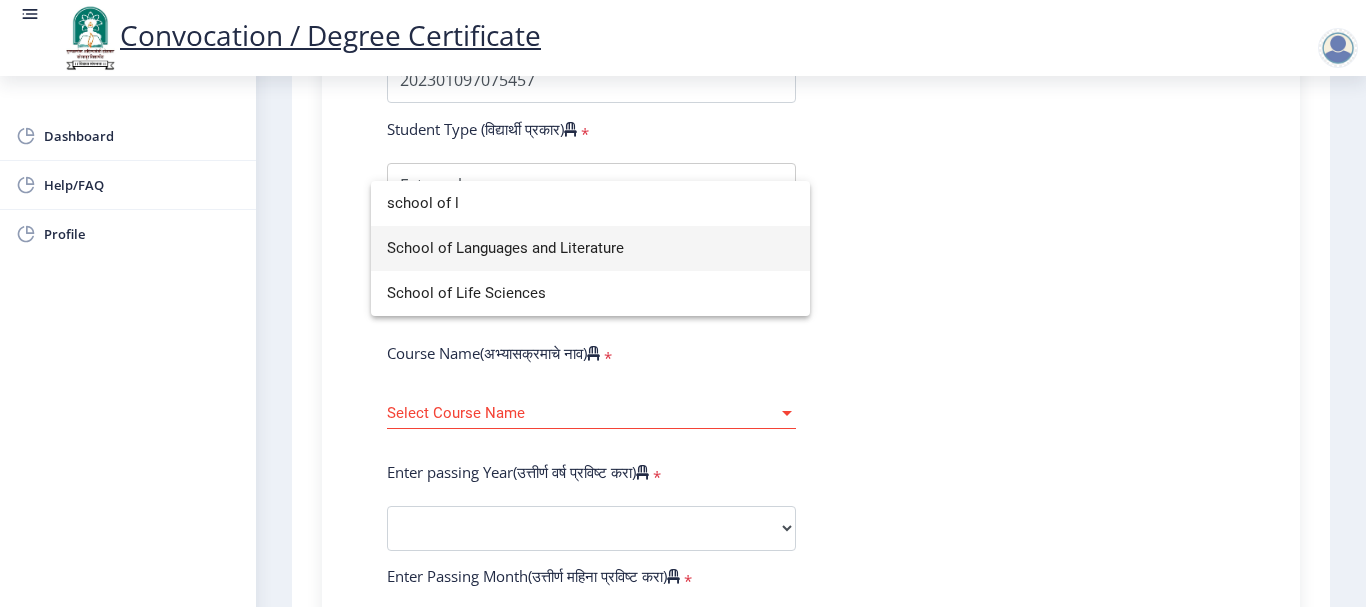 type on "school of l" 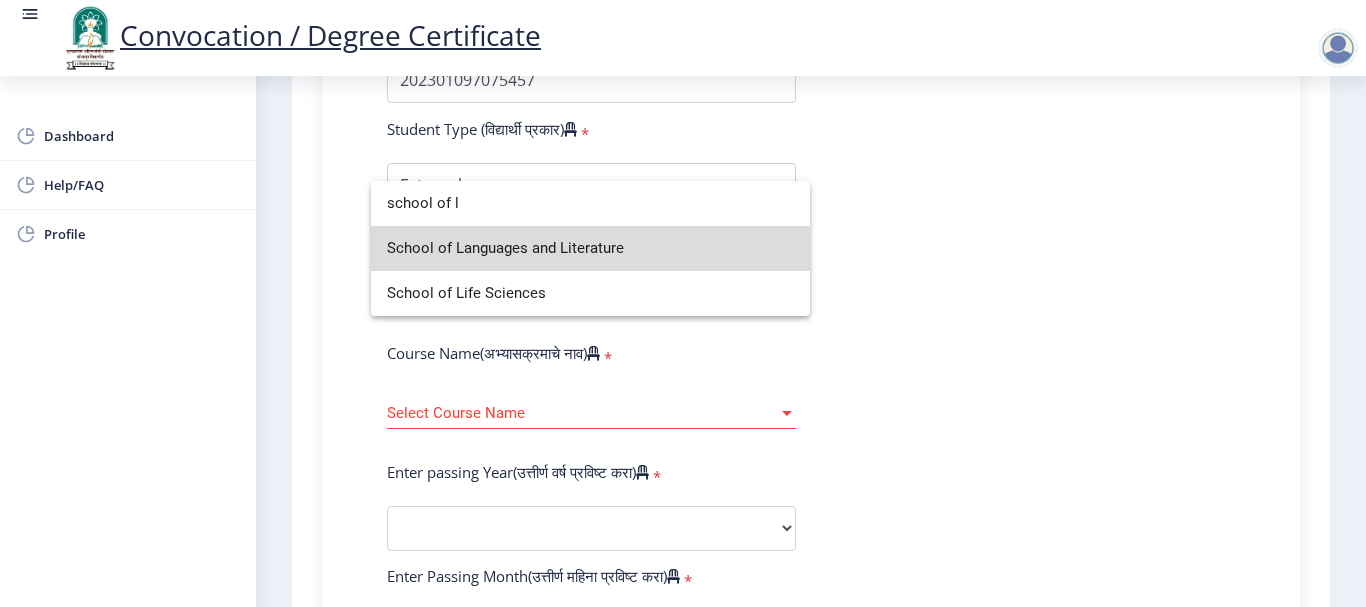 click on "School of Languages and Literature" at bounding box center [590, 248] 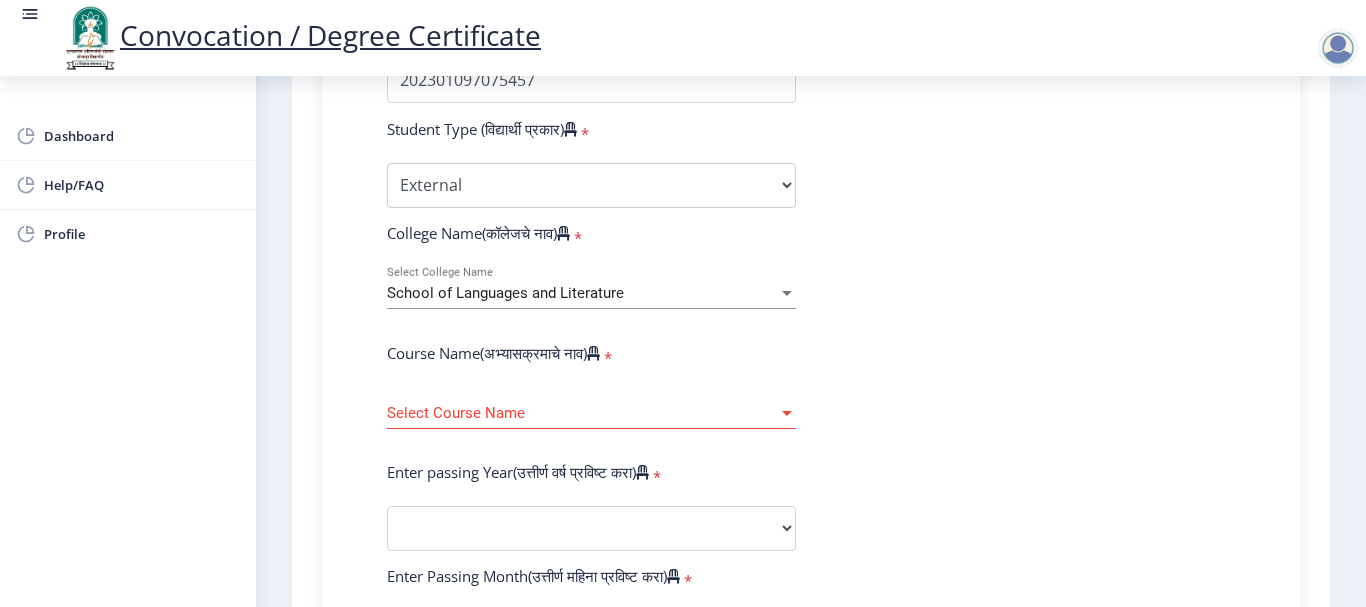 click on "Select Course Name" at bounding box center (582, 413) 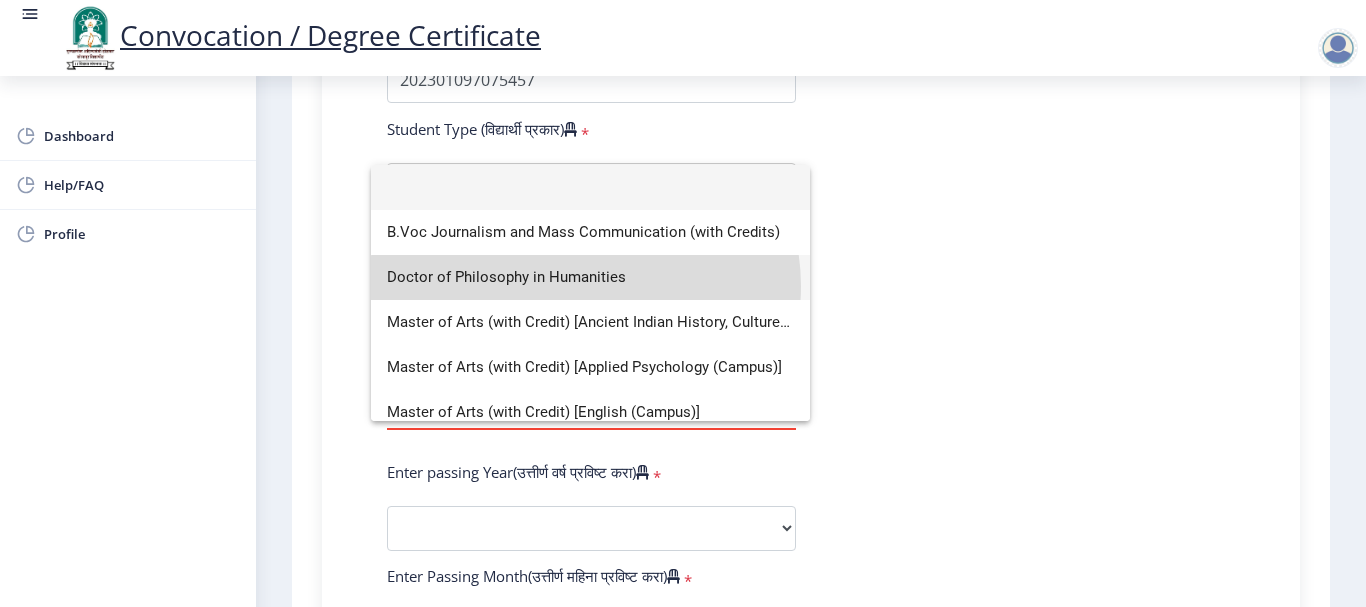 click on "Doctor of Philosophy in Humanities" at bounding box center (590, 277) 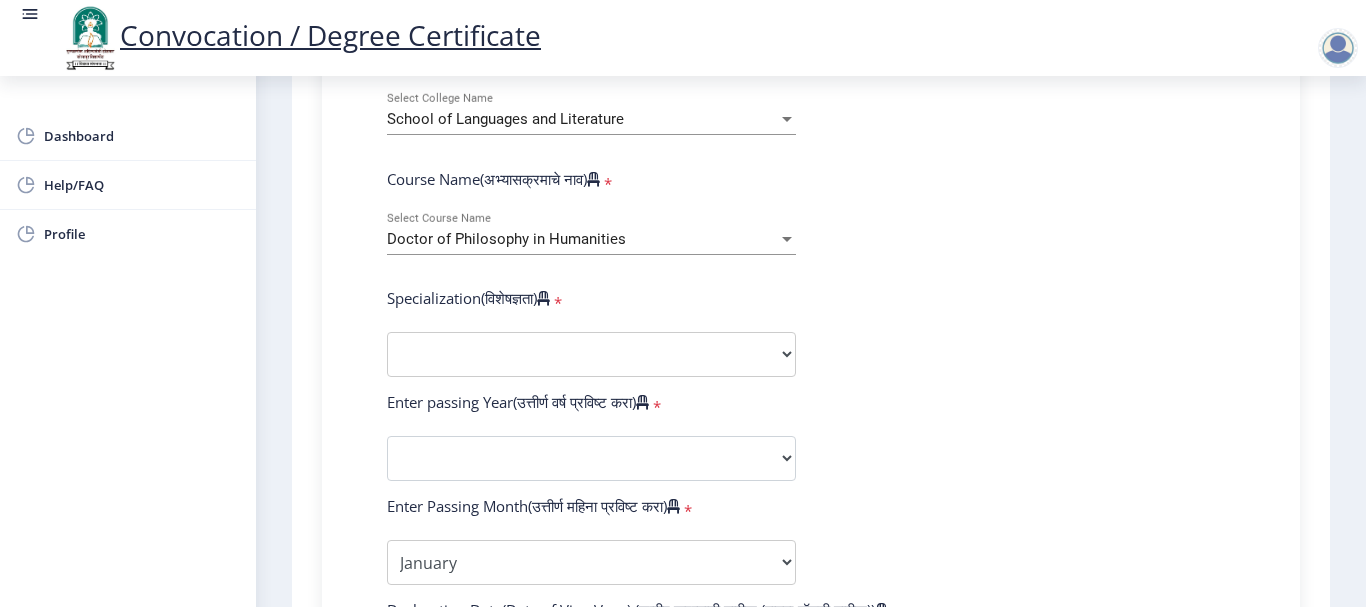 scroll, scrollTop: 821, scrollLeft: 0, axis: vertical 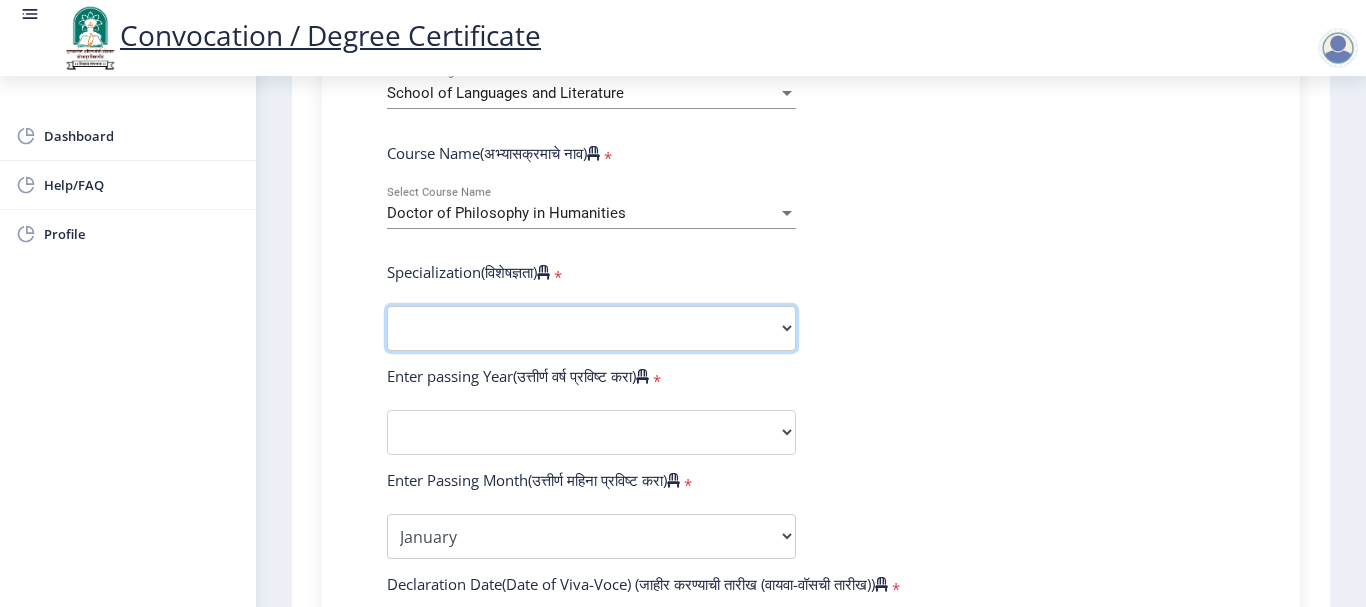 click on "Specialization AIHC&A Economics English Hindi History Kannada Law Marathi Political Science Psychology Rural Development Urdu Other" at bounding box center (591, 328) 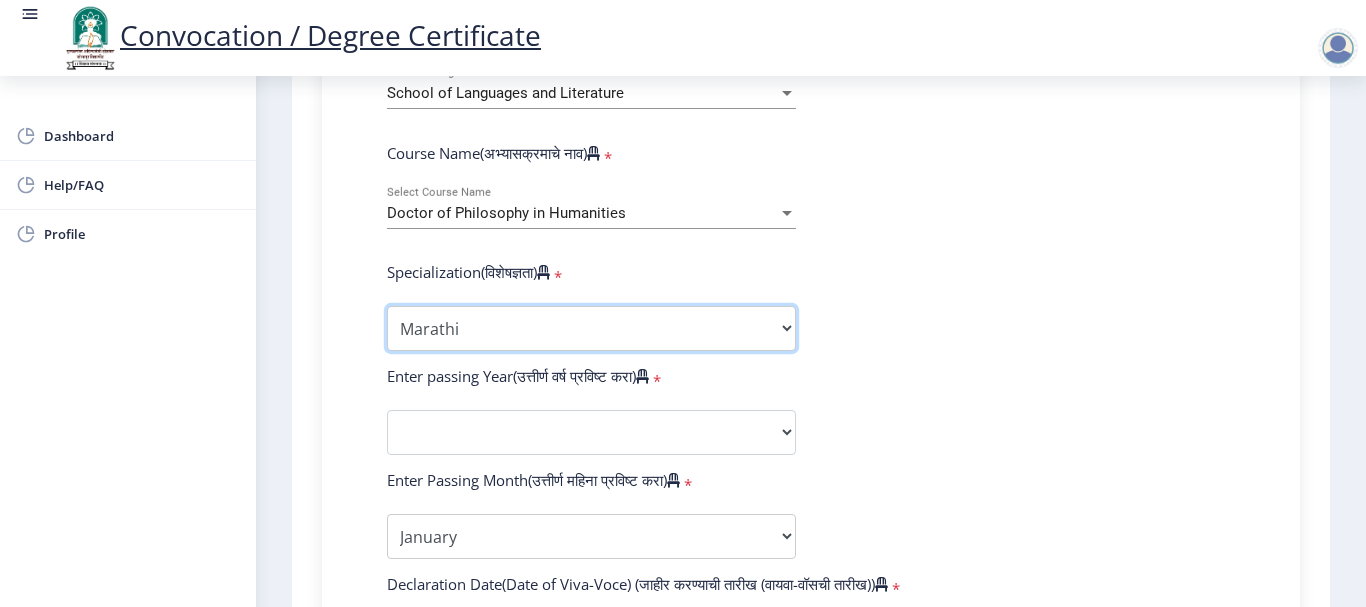 click on "Specialization AIHC&A Economics English Hindi History Kannada Law Marathi Political Science Psychology Rural Development Urdu Other" at bounding box center [591, 328] 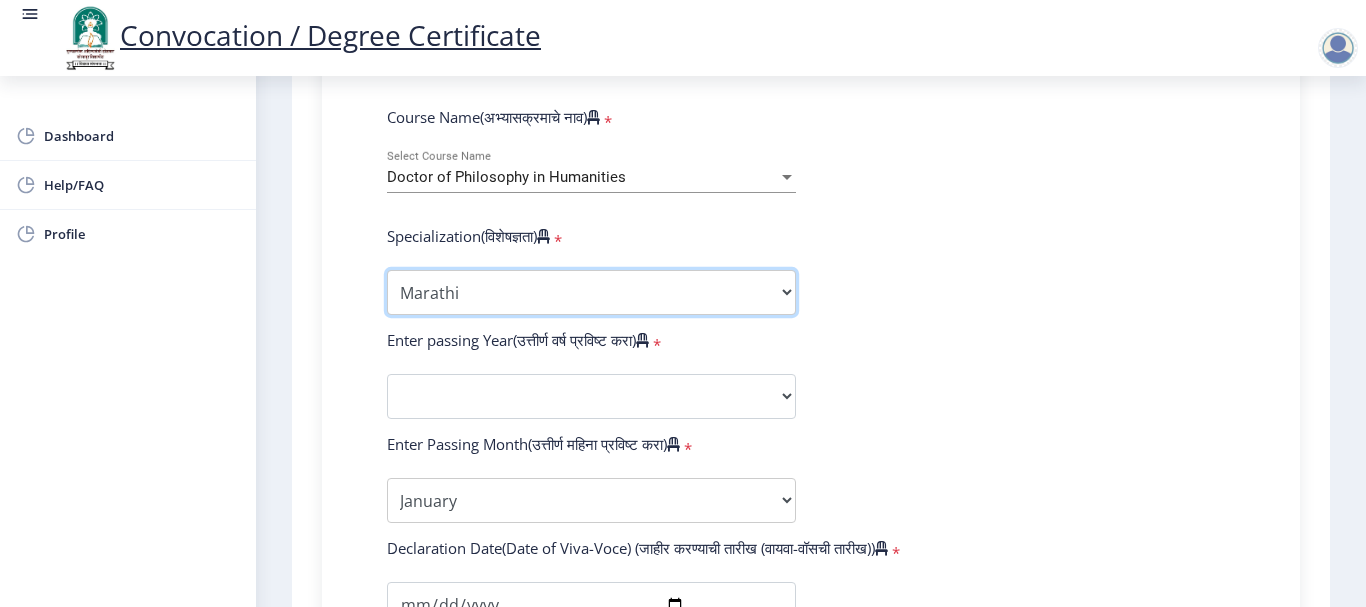 scroll, scrollTop: 921, scrollLeft: 0, axis: vertical 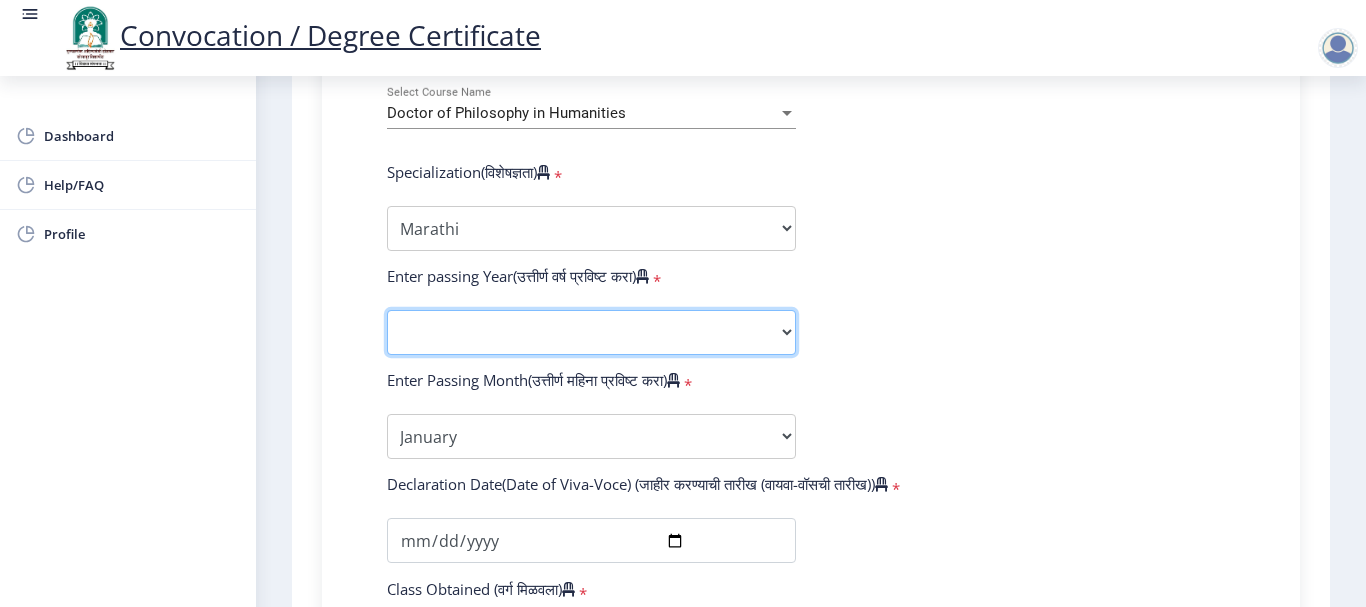click on "2025   2024   2023   2022   2021   2020   2019   2018   2017   2016   2015   2014   2013   2012   2011   2010   2009   2008   2007   2006   2005   2004   2003   2002   2001   2000   1999   1998   1997   1996   1995   1994   1993   1992   1991   1990   1989   1988   1987   1986   1985   1984   1983   1982   1981   1980   1979   1978   1977   1976" 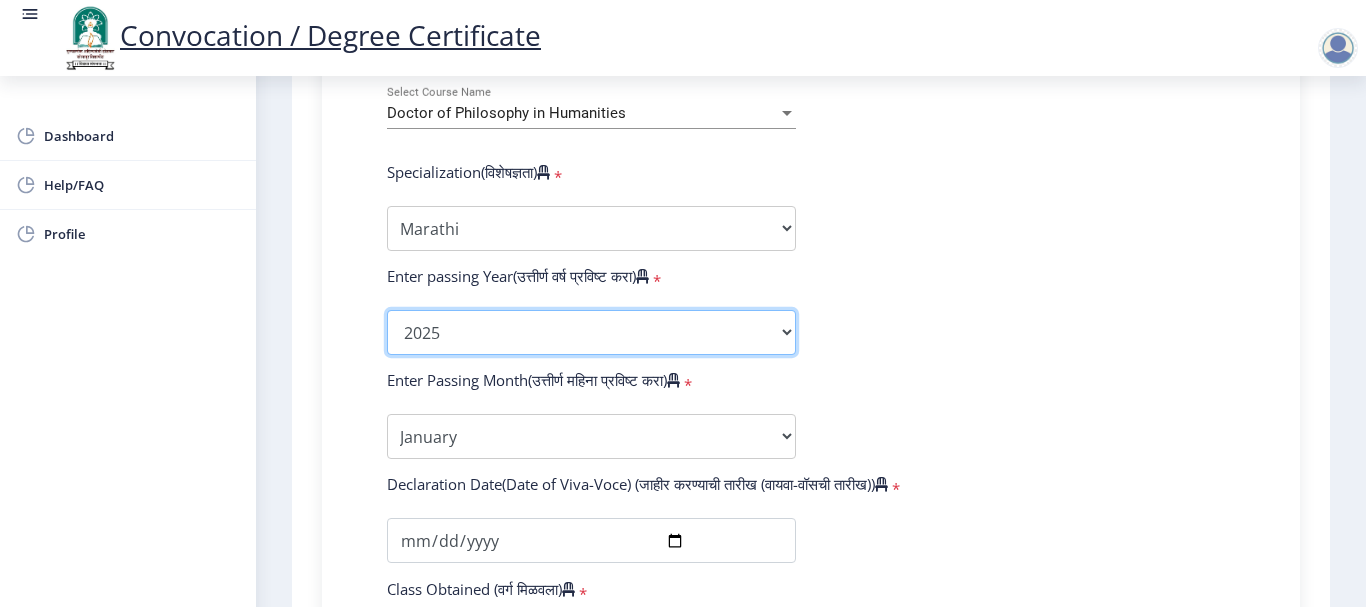 click on "2025   2024   2023   2022   2021   2020   2019   2018   2017   2016   2015   2014   2013   2012   2011   2010   2009   2008   2007   2006   2005   2004   2003   2002   2001   2000   1999   1998   1997   1996   1995   1994   1993   1992   1991   1990   1989   1988   1987   1986   1985   1984   1983   1982   1981   1980   1979   1978   1977   1976" 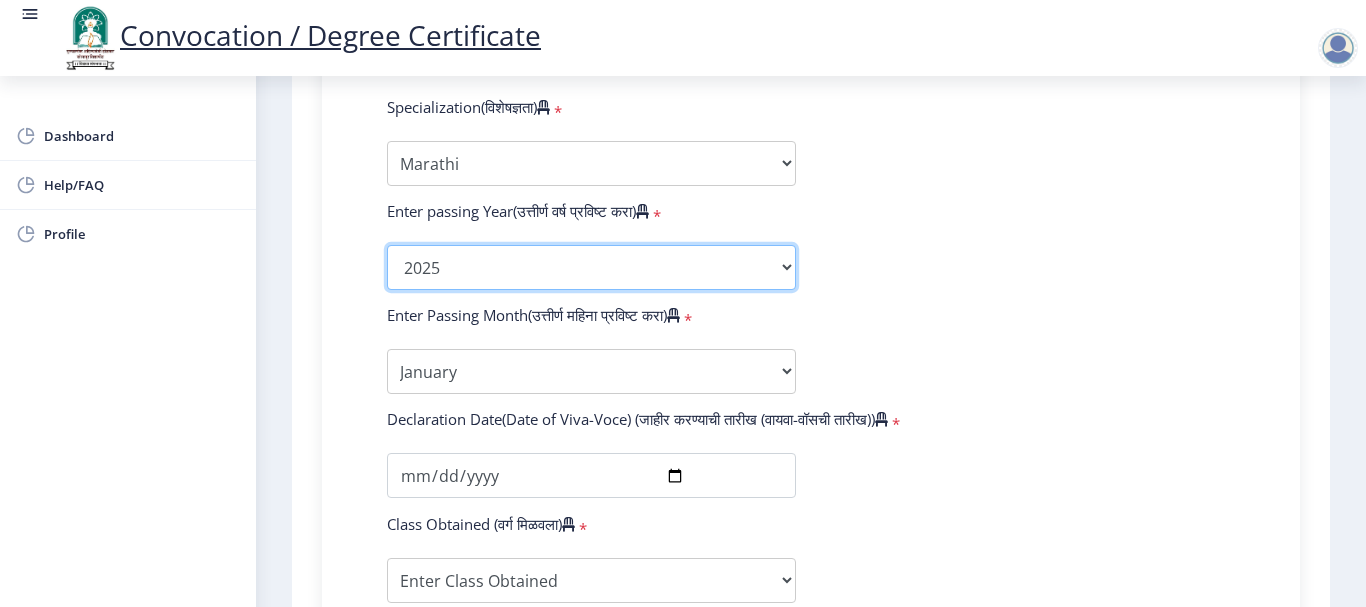 scroll, scrollTop: 1021, scrollLeft: 0, axis: vertical 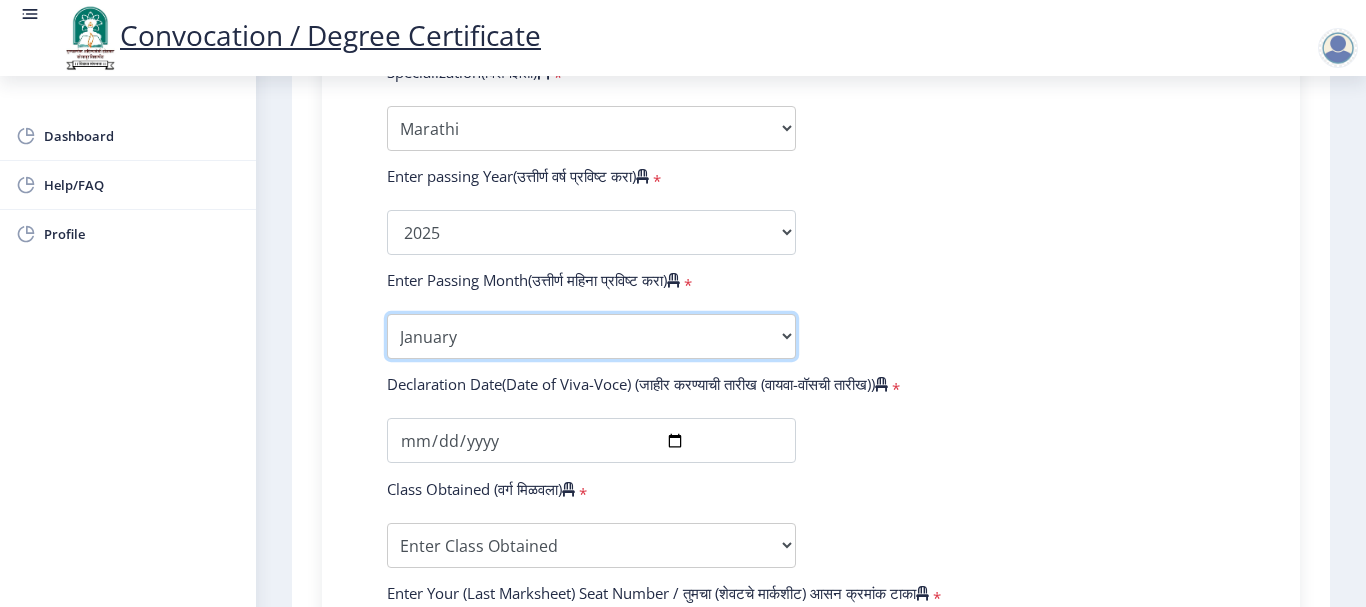 click on "Enter Passing Month January February March April May June July August September October November December" at bounding box center [591, 336] 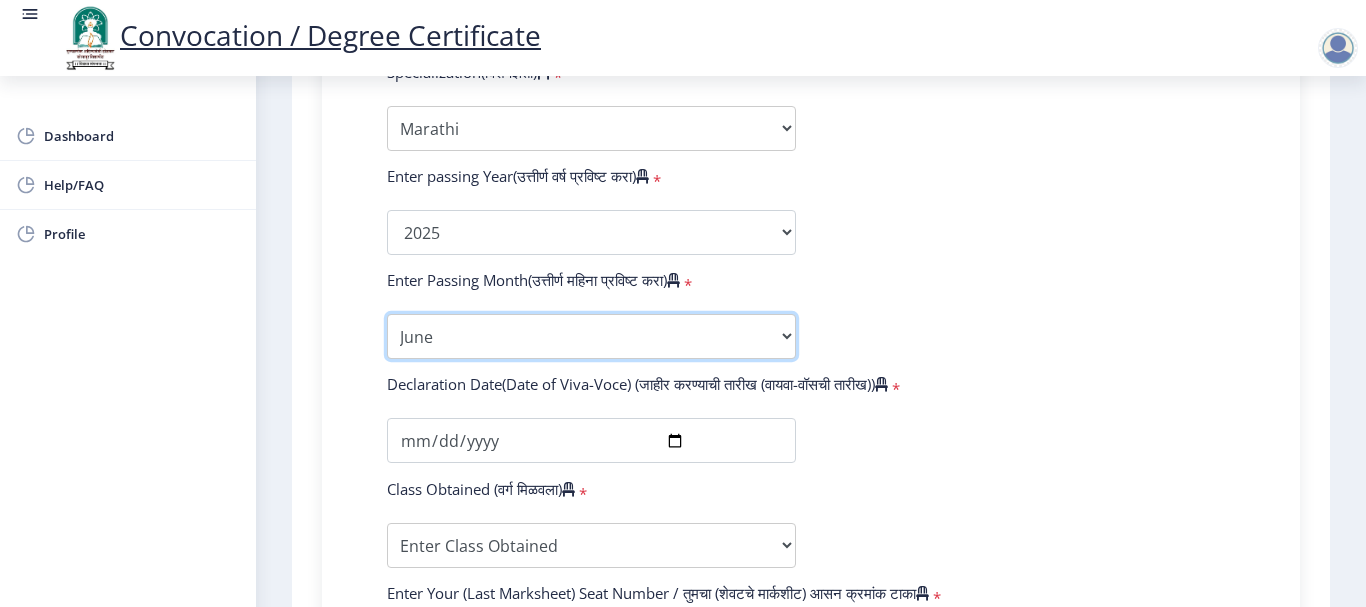 click on "Enter Passing Month January February March April May June July August September October November December" at bounding box center [591, 336] 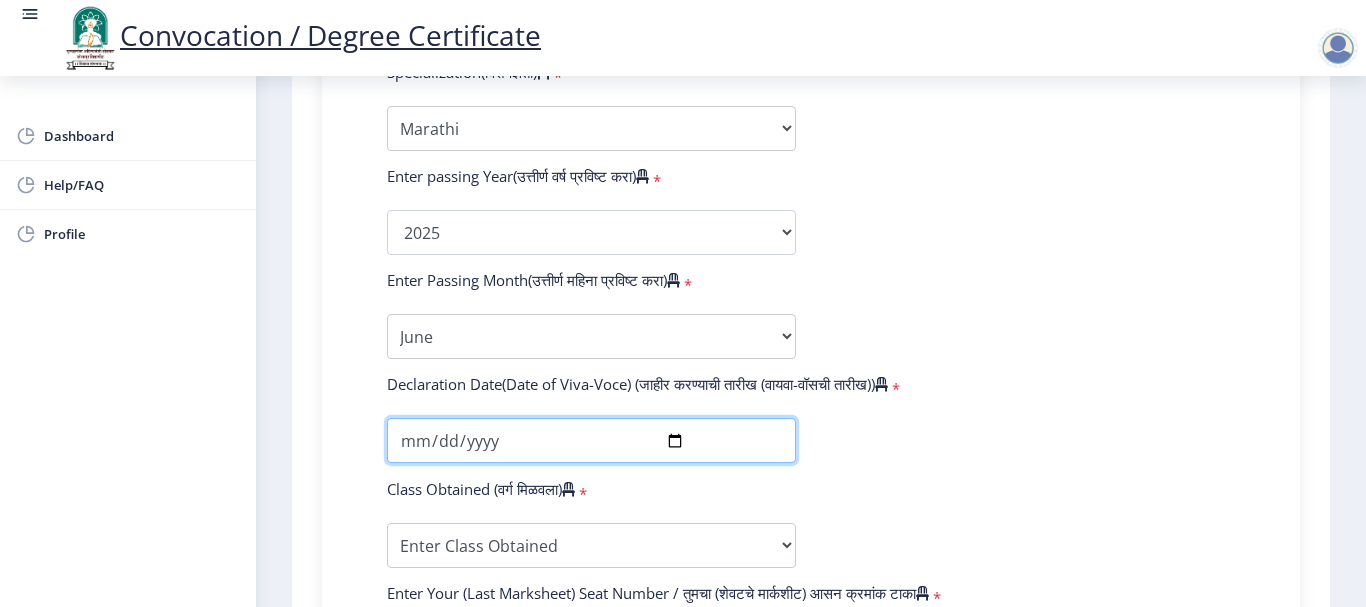 click at bounding box center [591, 440] 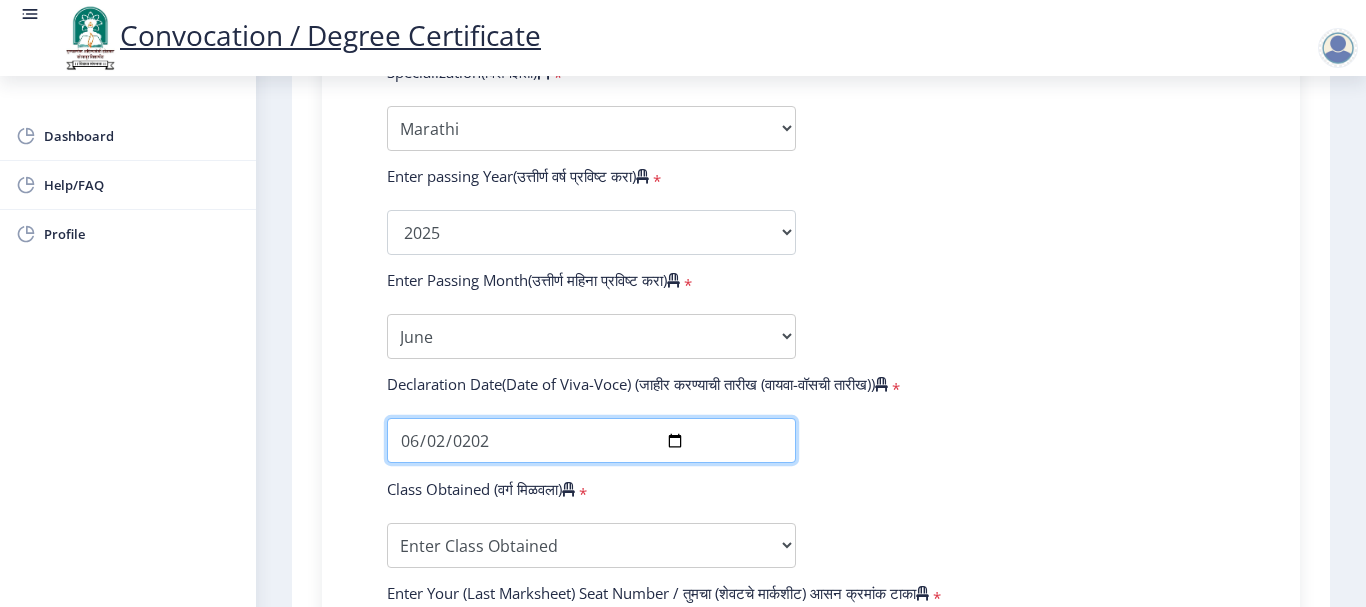 type on "2025-06-02" 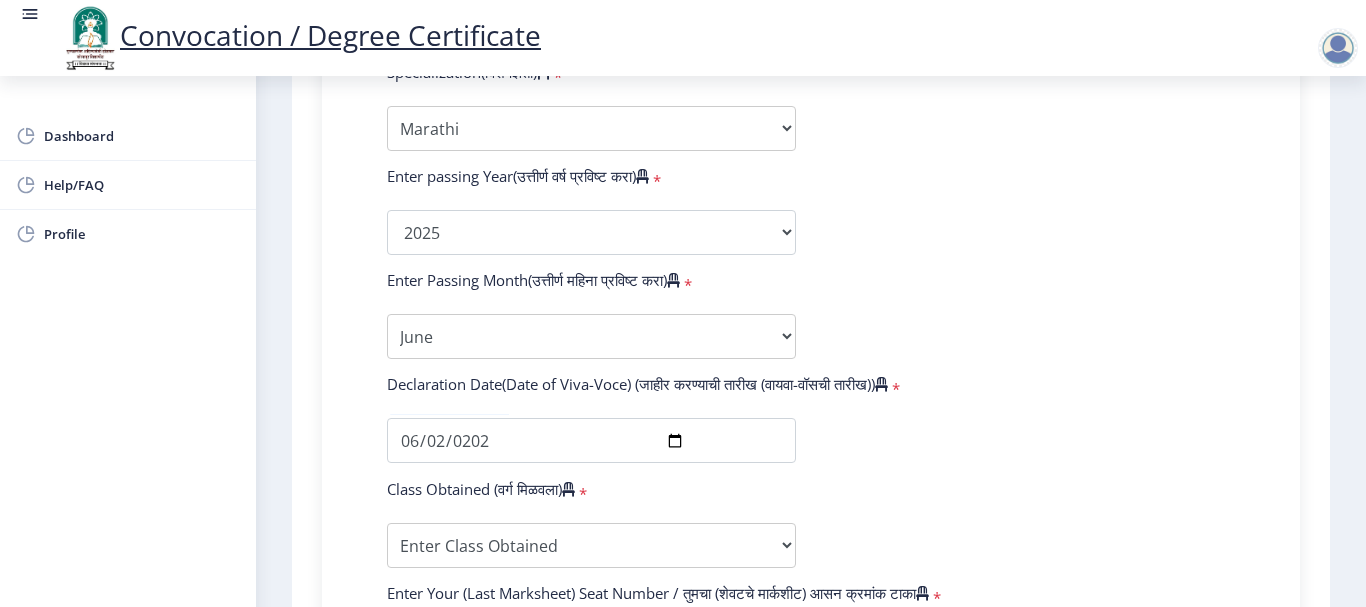 click on "Enter Your PRN Number (तुमचा पीआरएन (कायम नोंदणी क्रमांक) एंटर करा)   * Student Type (विद्यार्थी प्रकार)    * Select Student Type Regular External College Name(कॉलेजचे नाव)   * School of Languages and Literature Select College Name Course Name(अभ्यासक्रमाचे नाव)   * Doctor of Philosophy in Humanities Select Course Name  Specialization(विशेषज्ञता)   * Specialization AIHC&A Economics English Hindi History Kannada Law Marathi Political Science Psychology Rural Development Urdu Other Enter passing Year(उत्तीर्ण वर्ष प्रविष्ट करा)   *  2025   2024   2023   2022   2021   2020   2019   2018   2017   2016   2015   2014   2013   2012   2011   2010   2009   2008   2007   2006   2005   2004   2003   2002   2001   2000   1999   1998   1997   1996   1995   1994   1993   1992   1991   1990  * *" 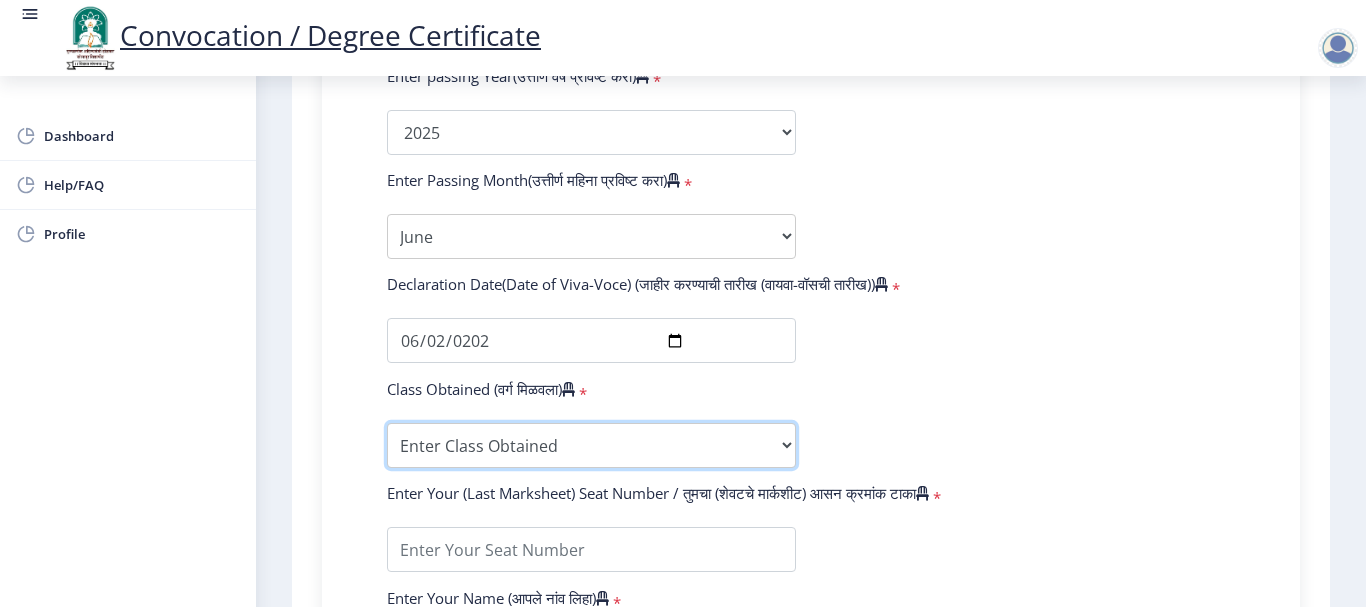 click on "Enter Class Obtained FIRST CLASS WITH DISTINCTION FIRST CLASS HIGHER SECOND CLASS SECOND CLASS PASS CLASS Grade O Grade A+ Grade A Grade B+ Grade B Grade C+ Grade C Grade D Grade E" at bounding box center [591, 445] 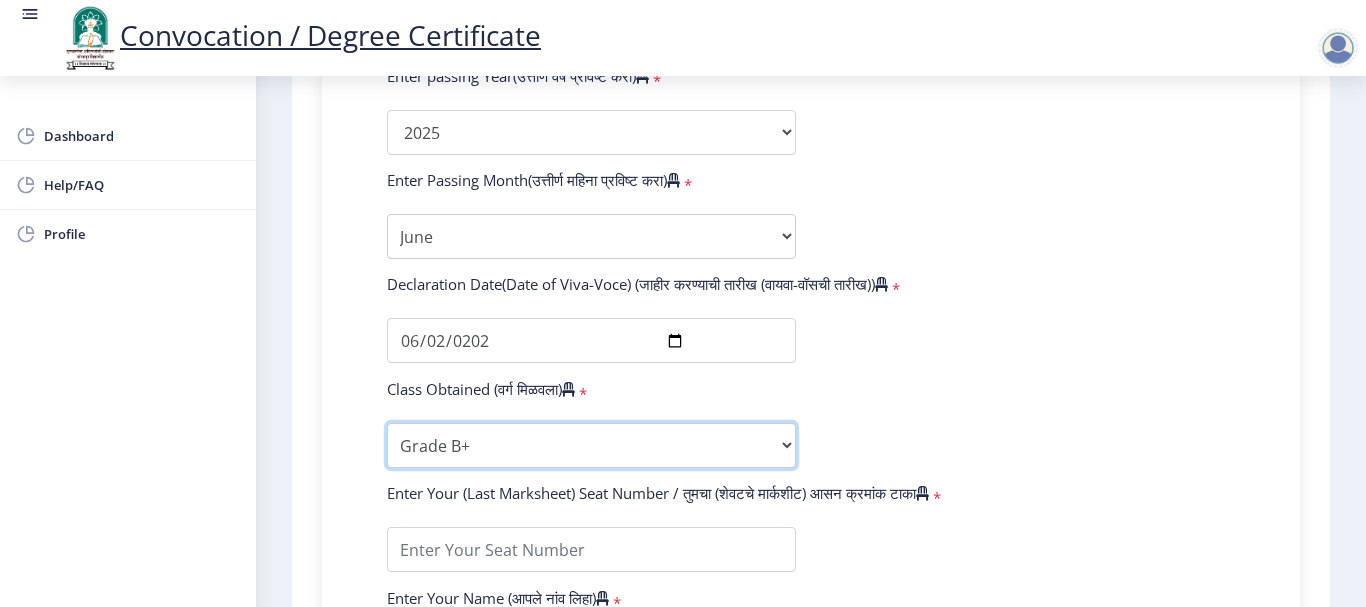 click on "Enter Class Obtained FIRST CLASS WITH DISTINCTION FIRST CLASS HIGHER SECOND CLASS SECOND CLASS PASS CLASS Grade O Grade A+ Grade A Grade B+ Grade B Grade C+ Grade C Grade D Grade E" at bounding box center (591, 445) 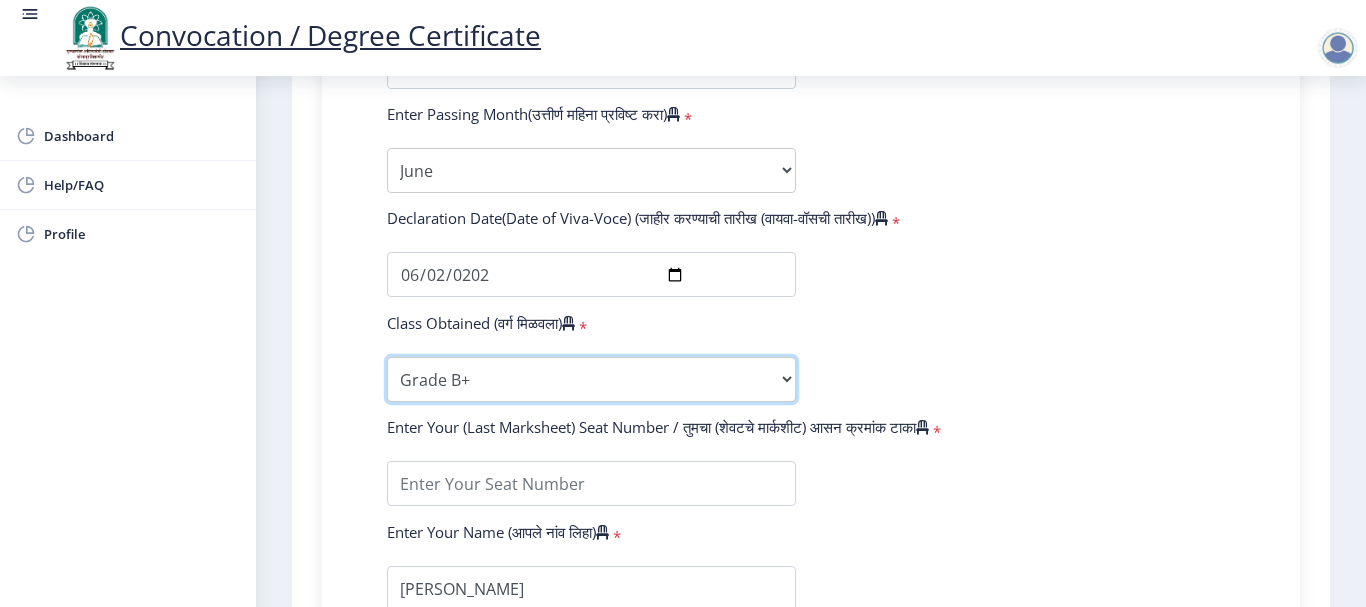 scroll, scrollTop: 1321, scrollLeft: 0, axis: vertical 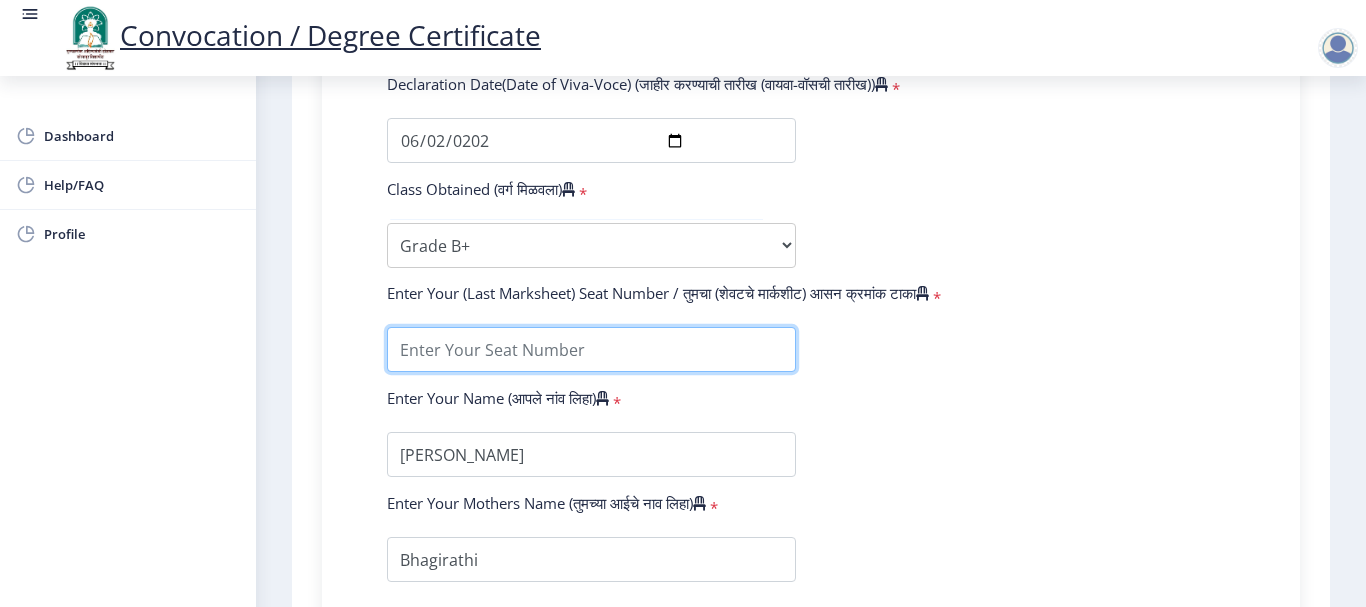 click at bounding box center (591, 349) 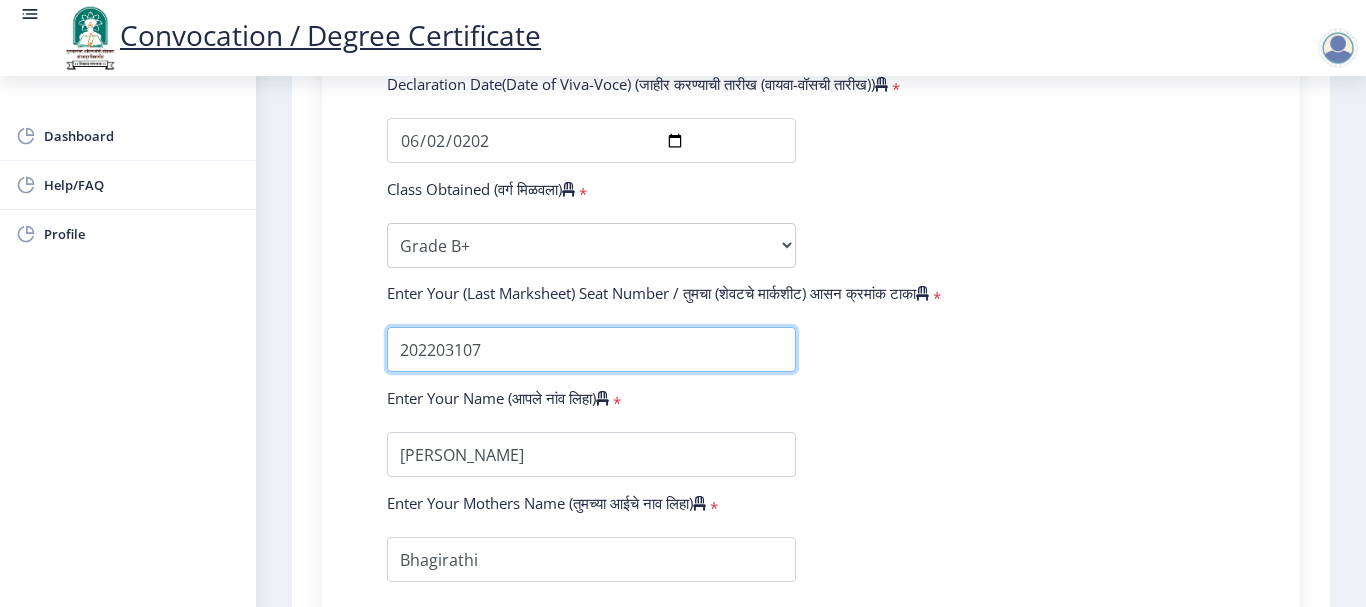 type on "202203107" 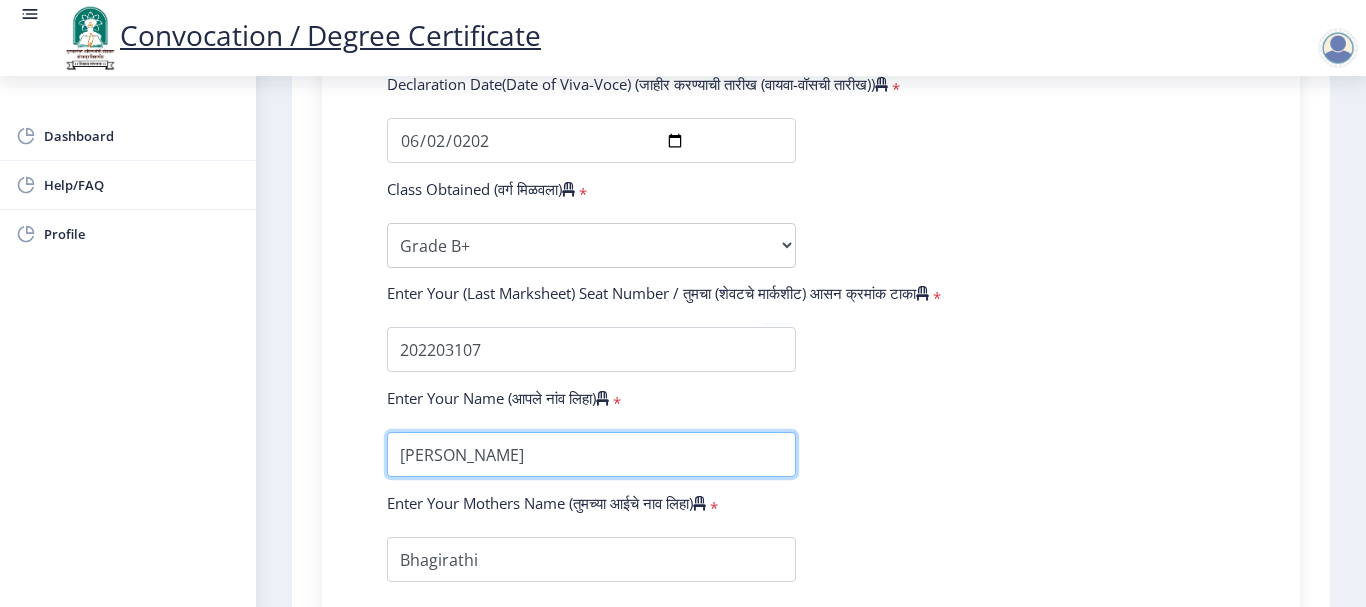 click at bounding box center (591, 454) 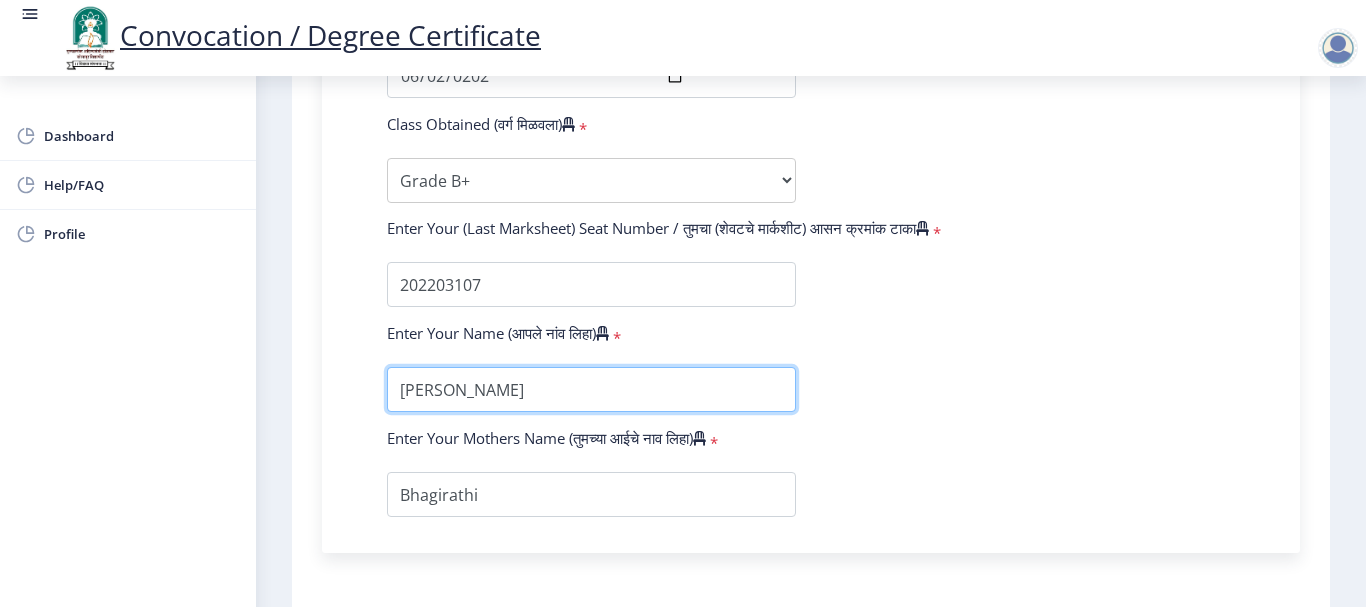 scroll, scrollTop: 1421, scrollLeft: 0, axis: vertical 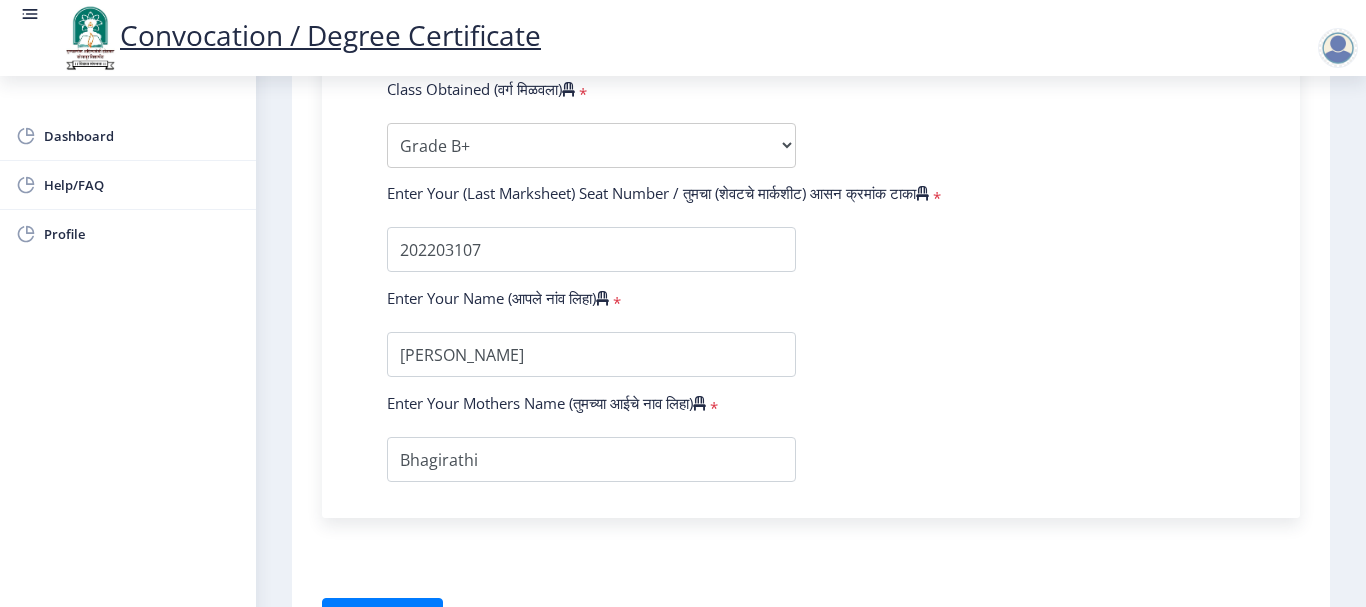 click on "Enter Your PRN Number (तुमचा पीआरएन (कायम नोंदणी क्रमांक) एंटर करा)   * Student Type (विद्यार्थी प्रकार)    * Select Student Type Regular External College Name(कॉलेजचे नाव)   * School of Languages and Literature Select College Name Course Name(अभ्यासक्रमाचे नाव)   * Doctor of Philosophy in Humanities Select Course Name  Specialization(विशेषज्ञता)   * Specialization AIHC&A Economics English Hindi History Kannada Law Marathi Political Science Psychology Rural Development Urdu Other Enter passing Year(उत्तीर्ण वर्ष प्रविष्ट करा)   *  2025   2024   2023   2022   2021   2020   2019   2018   2017   2016   2015   2014   2013   2012   2011   2010   2009   2008   2007   2006   2005   2004   2003   2002   2001   2000   1999   1998   1997   1996   1995   1994   1993   1992   1991   1990  * *" 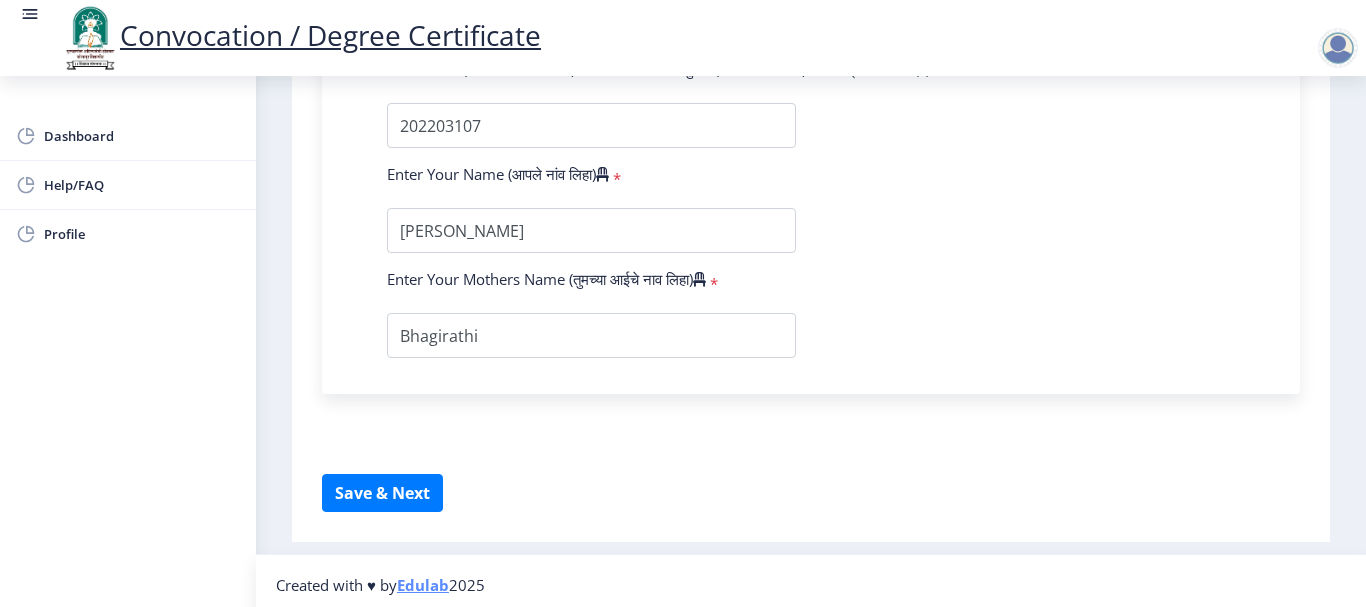 scroll, scrollTop: 1553, scrollLeft: 0, axis: vertical 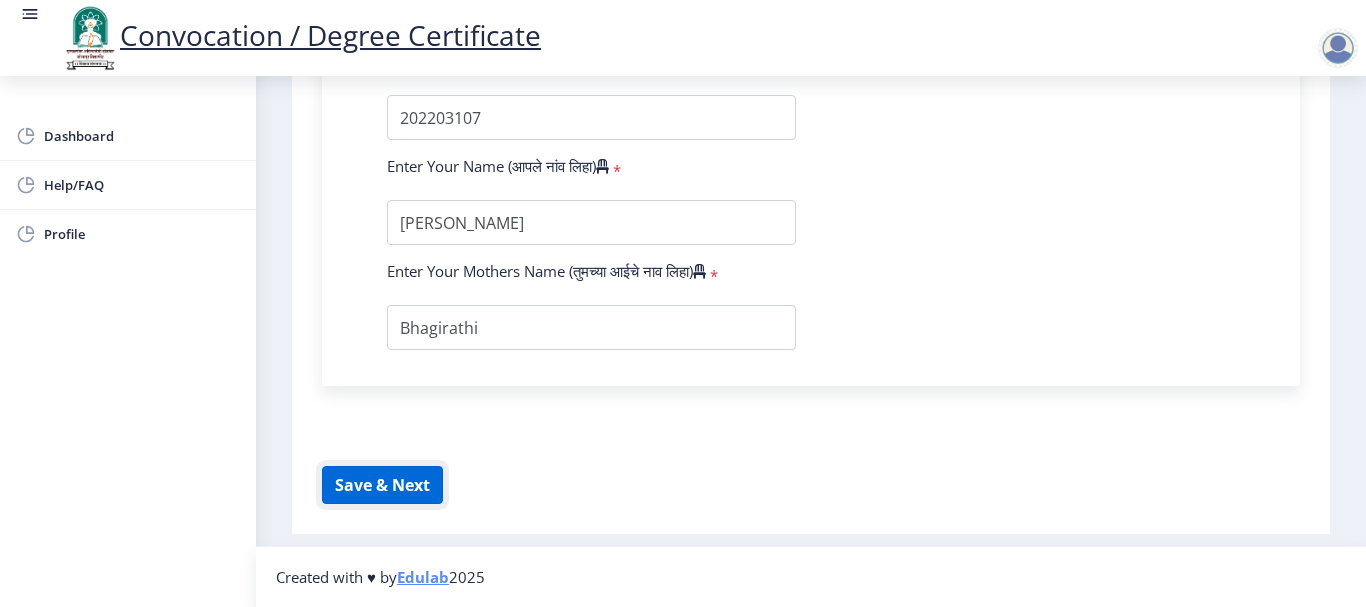 click on "Save & Next" 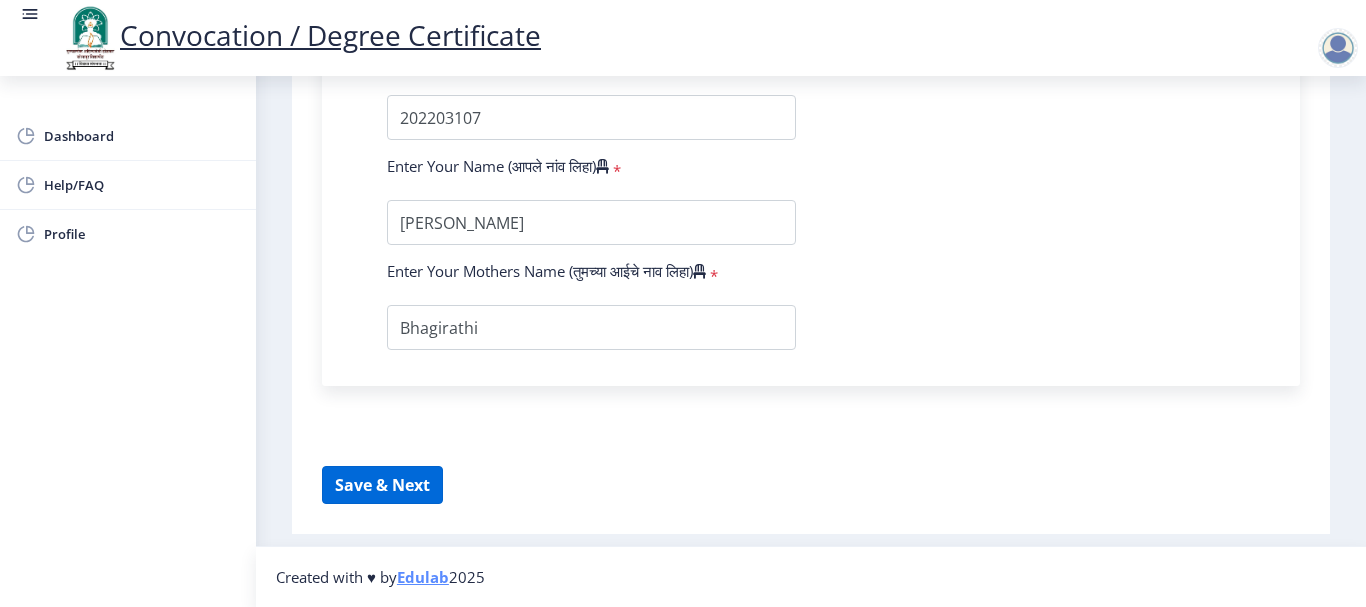 select 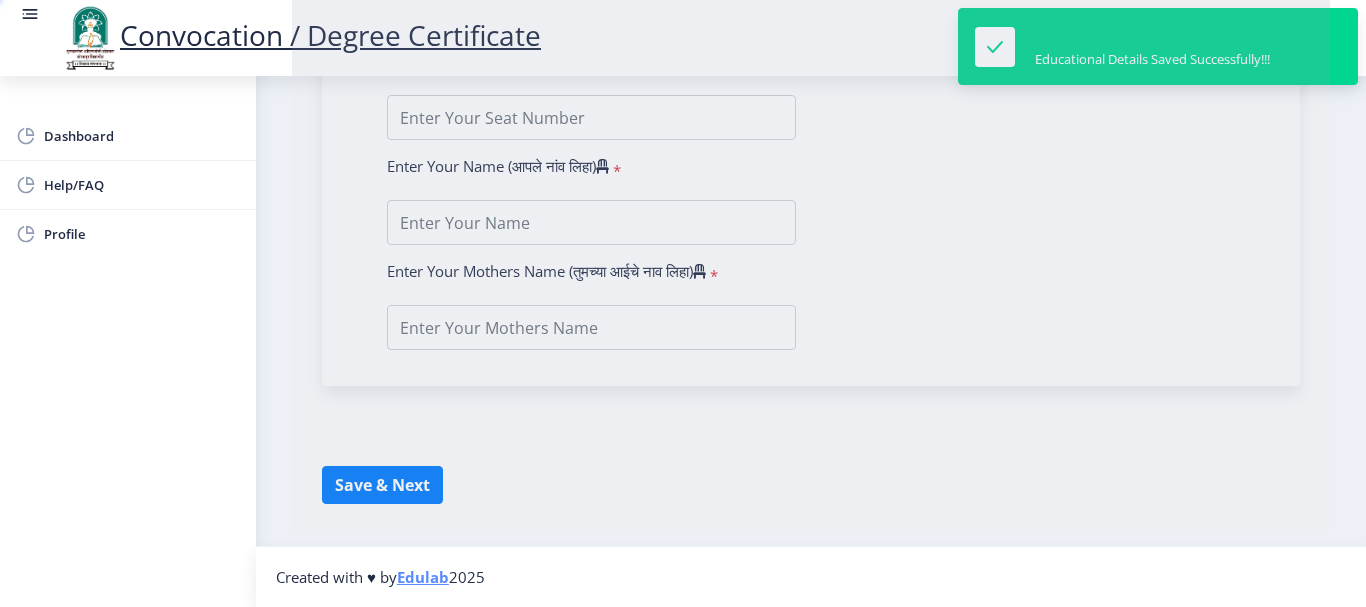 type on "Ramchandra Namdeo Dharmsale" 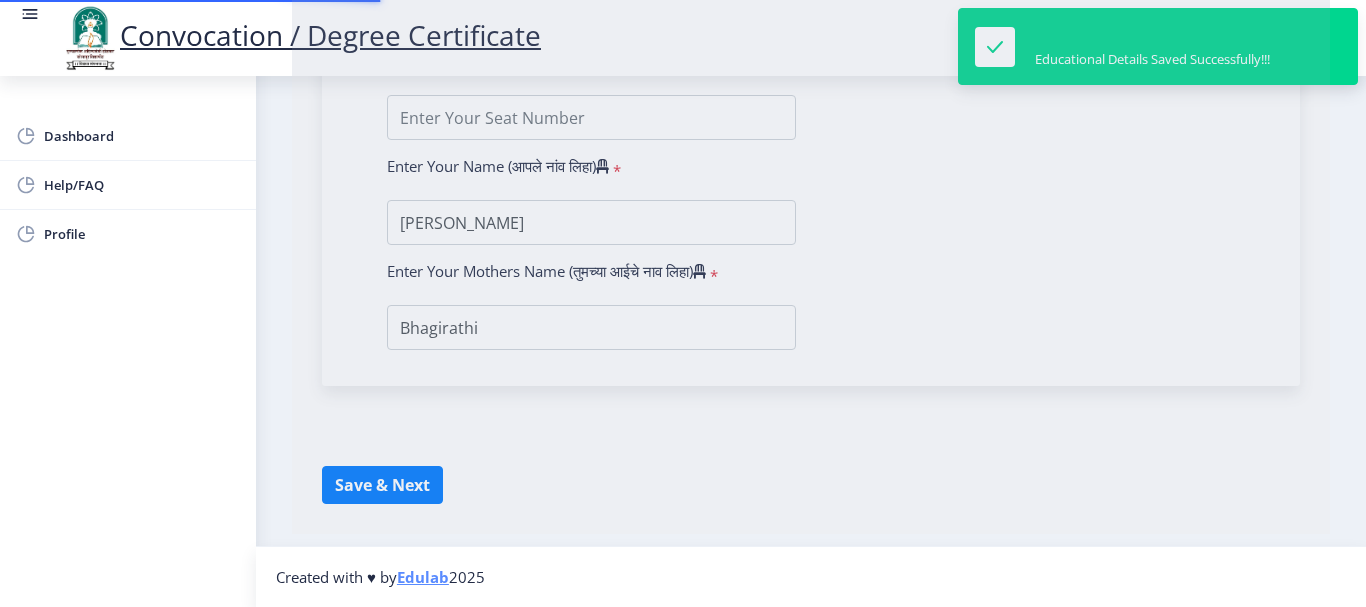 type on "202301097075457" 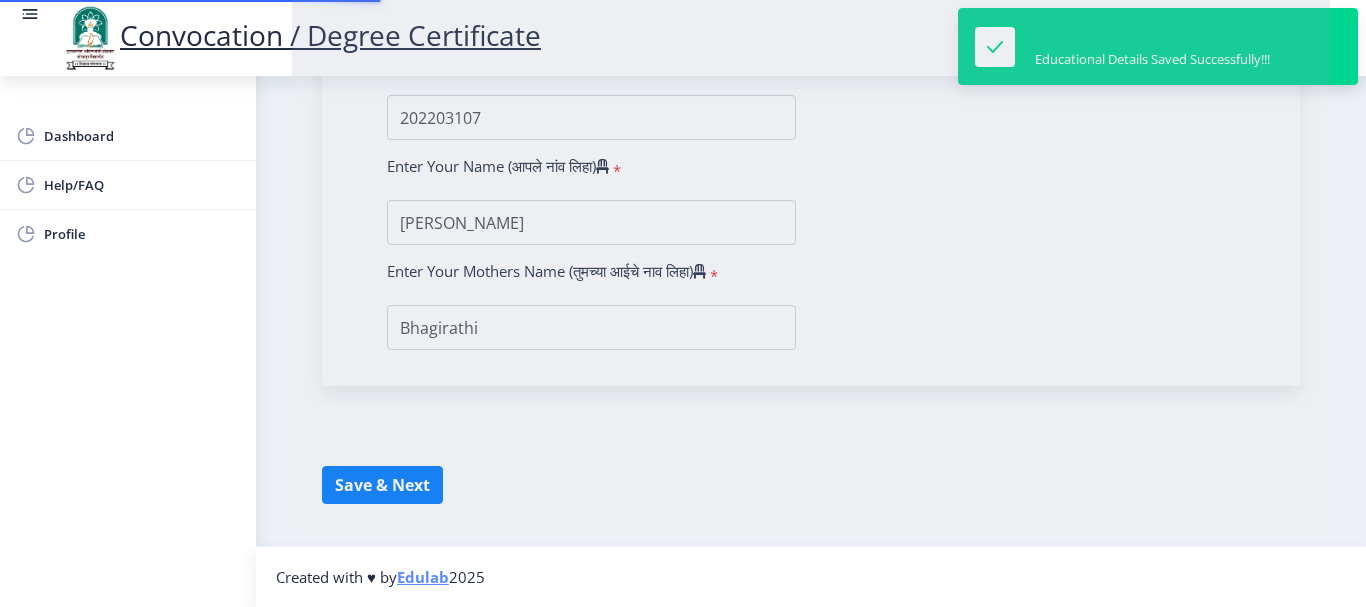select on "June" 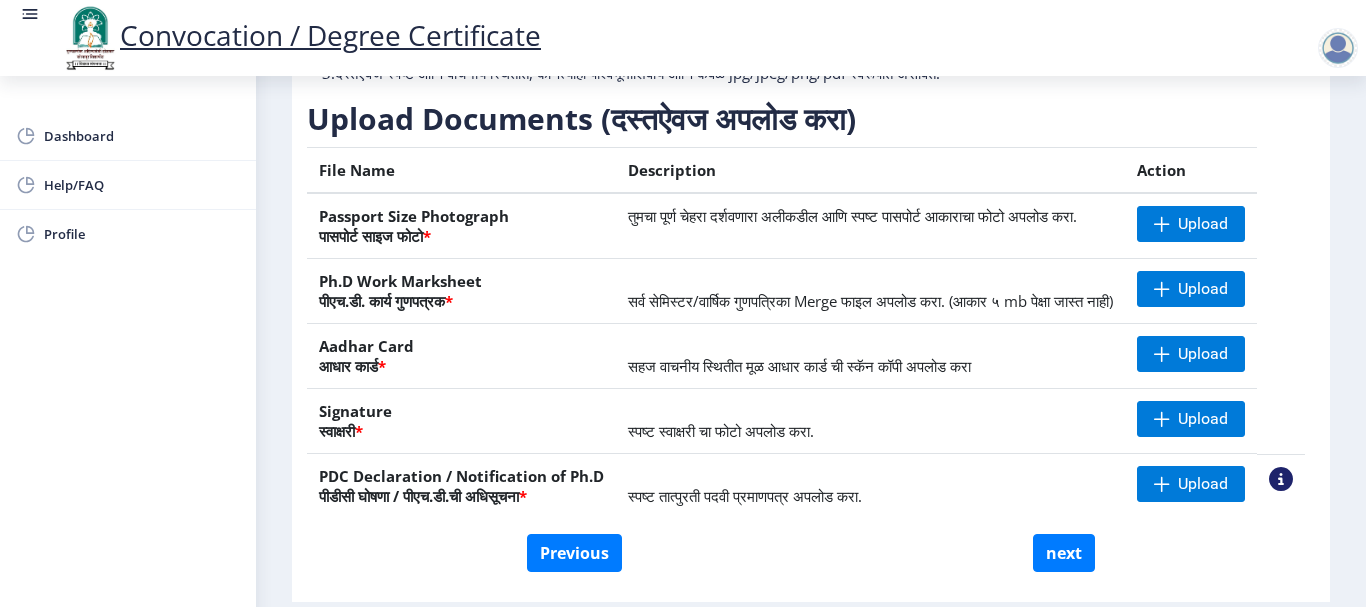 scroll, scrollTop: 200, scrollLeft: 0, axis: vertical 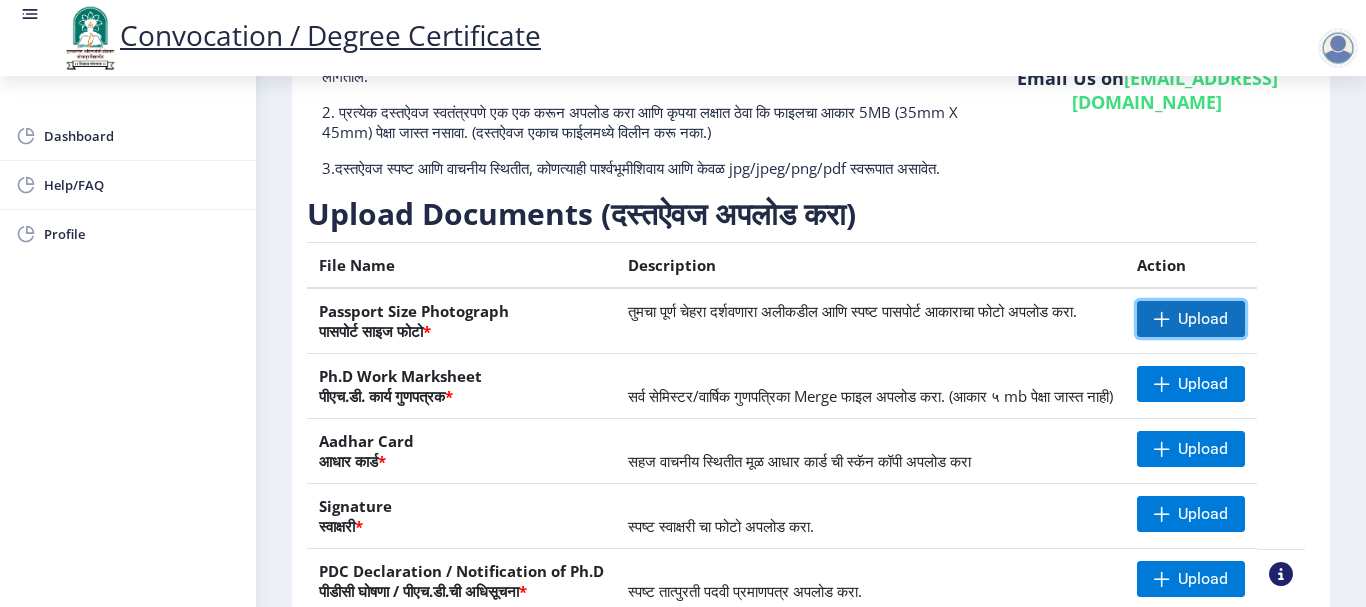 click on "Upload" 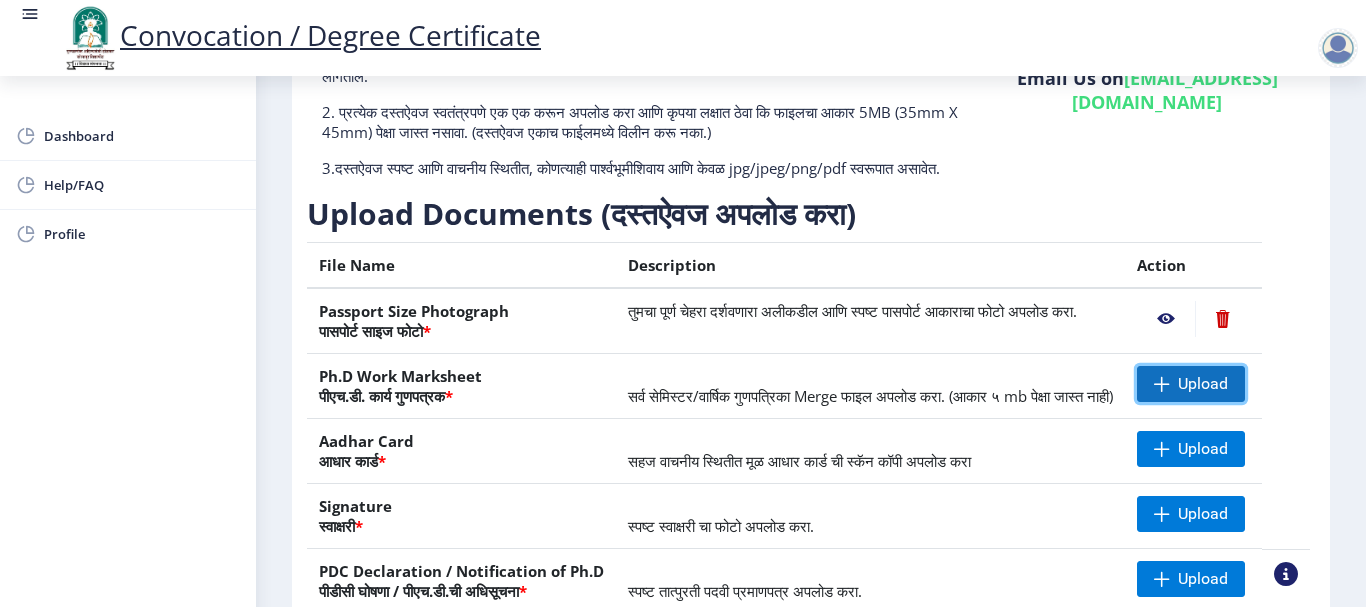 click on "Upload" 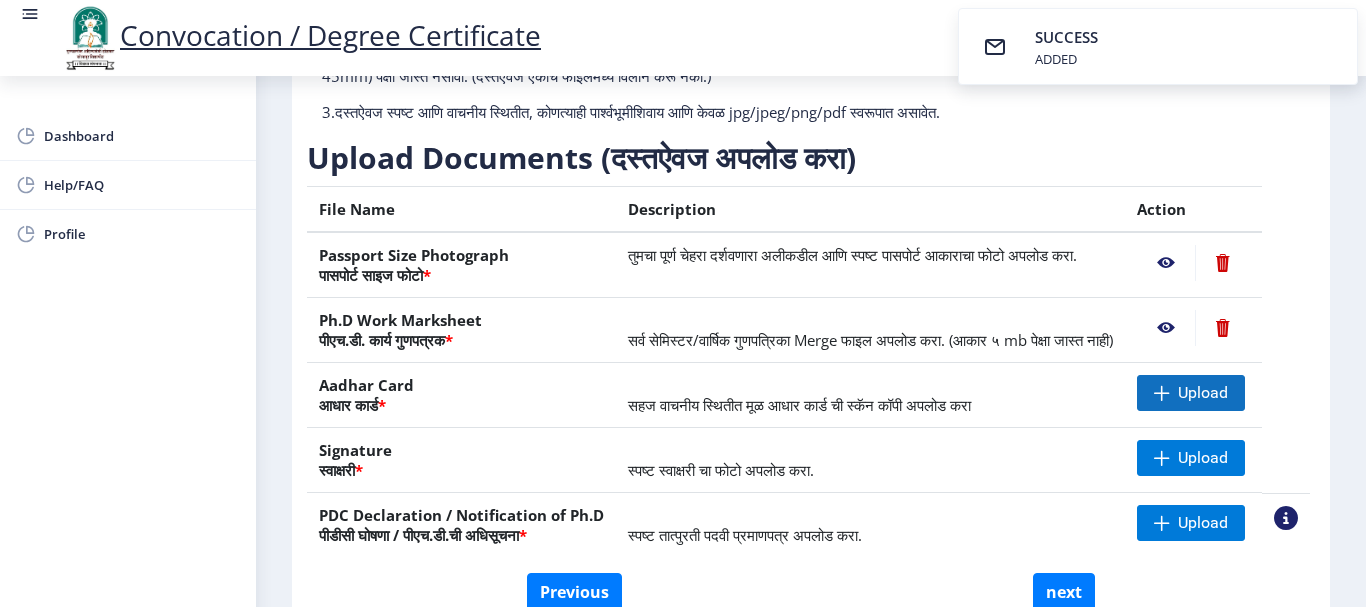 scroll, scrollTop: 300, scrollLeft: 0, axis: vertical 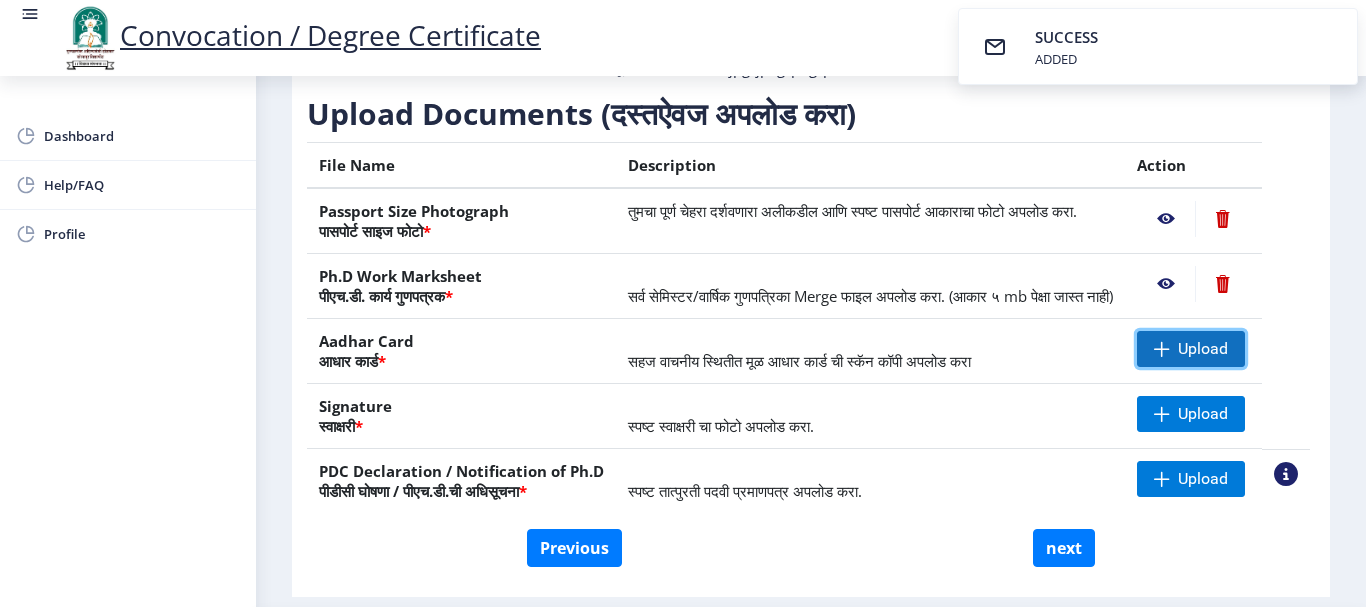 click on "Upload" 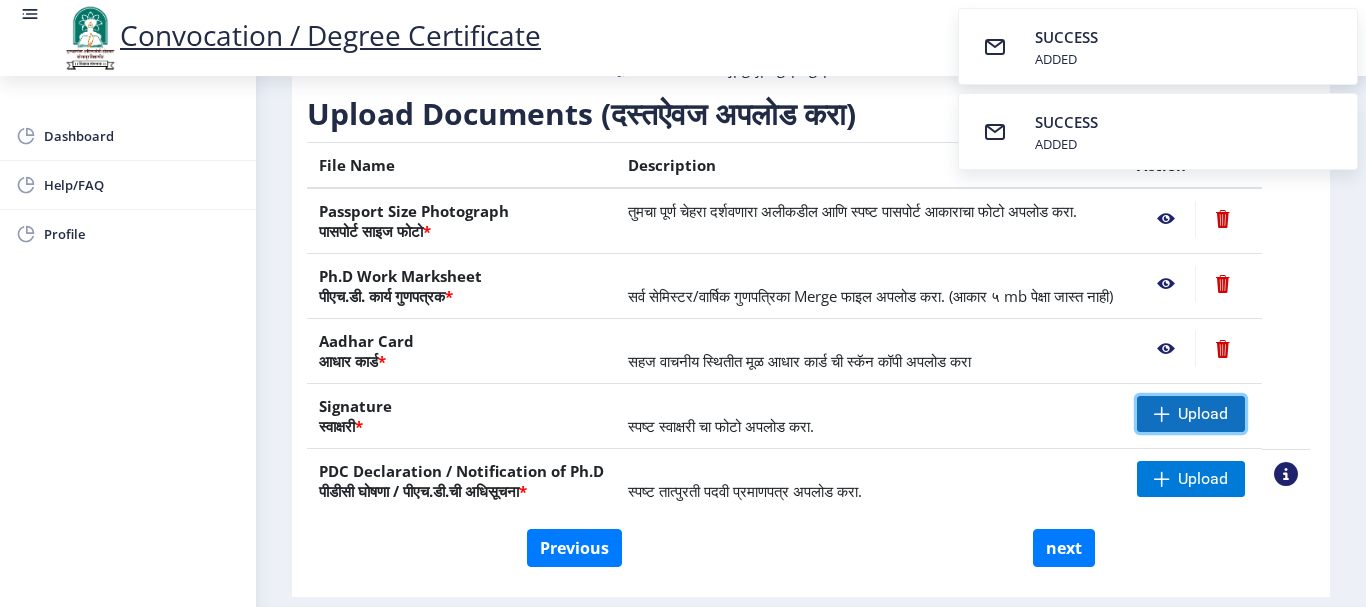 click on "Upload" 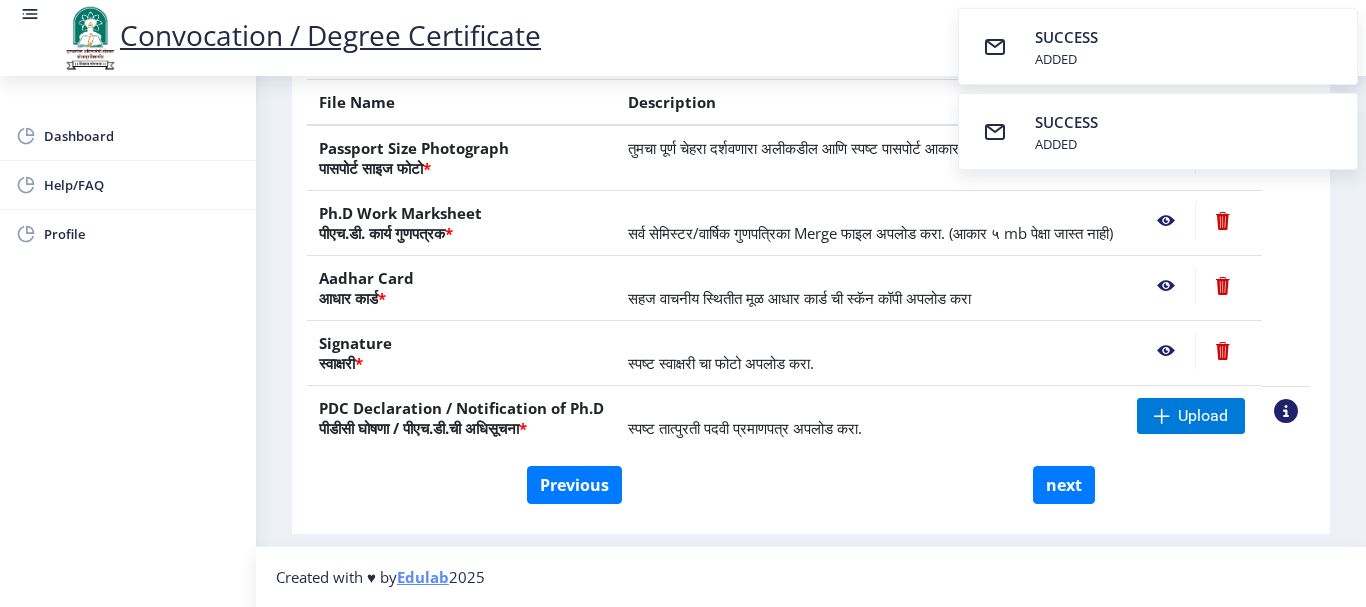 scroll, scrollTop: 423, scrollLeft: 0, axis: vertical 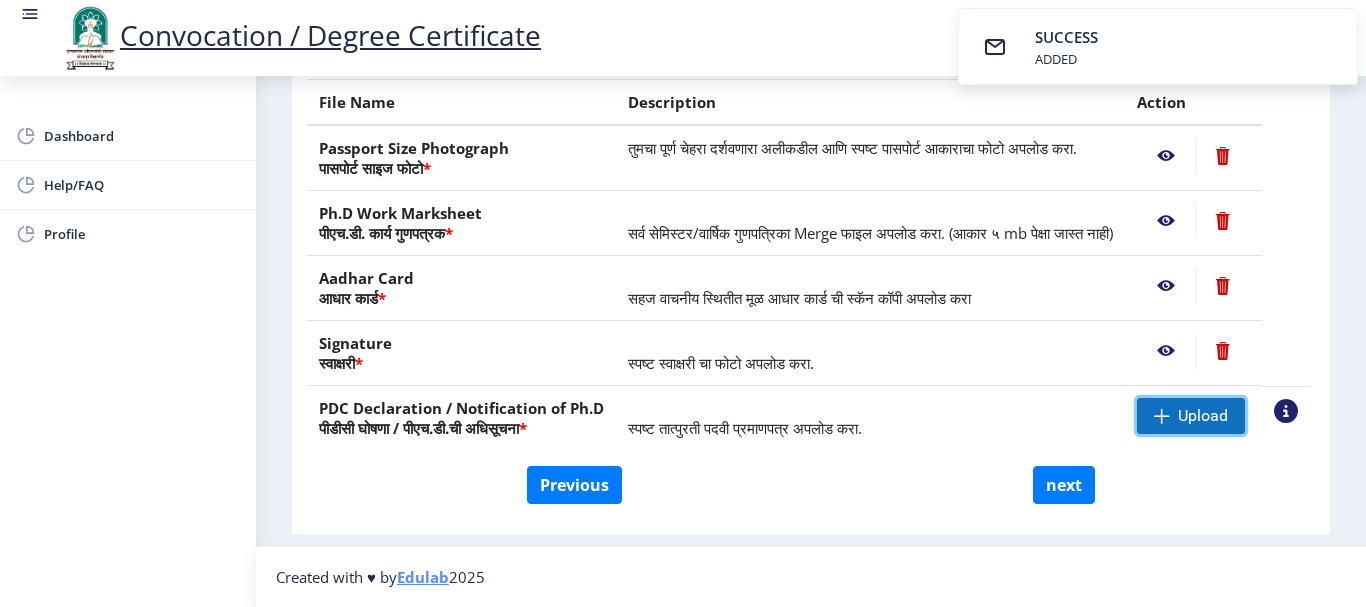 click on "Upload" 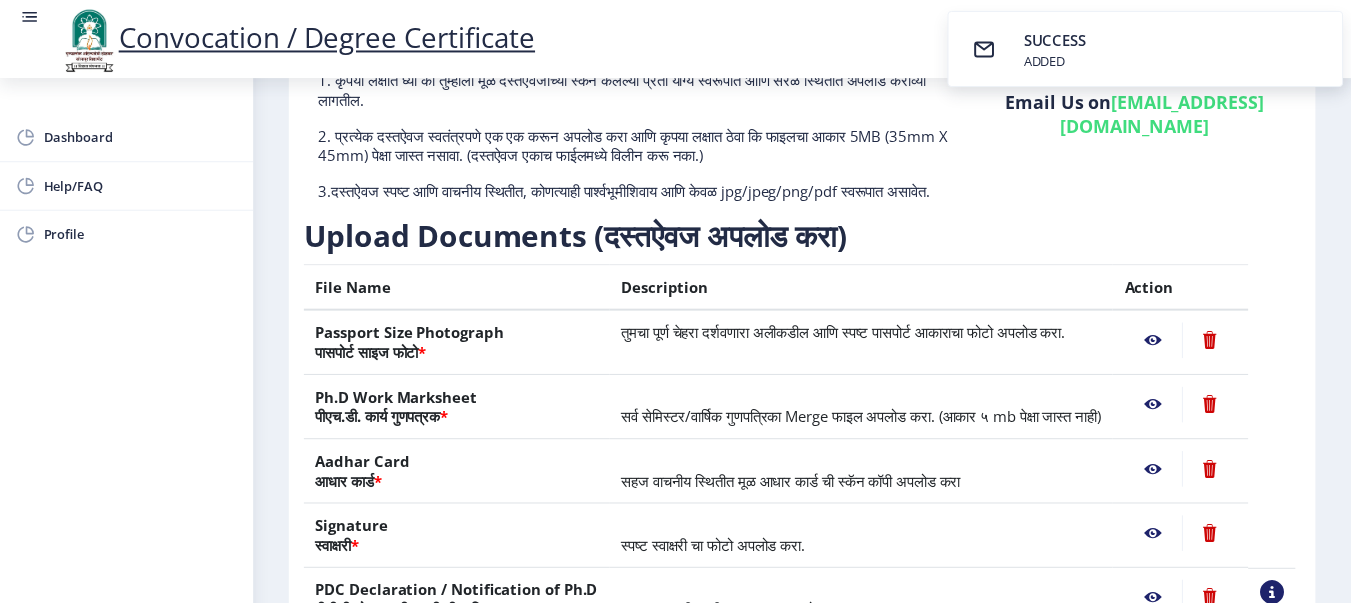 scroll, scrollTop: 223, scrollLeft: 0, axis: vertical 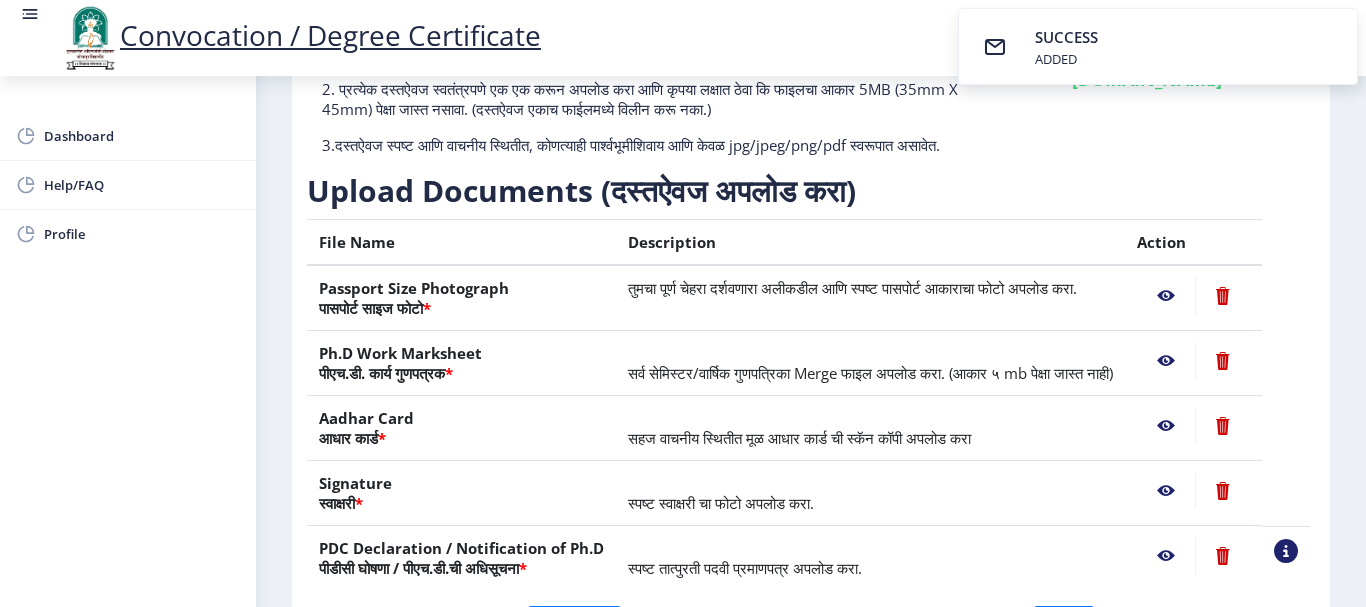 click 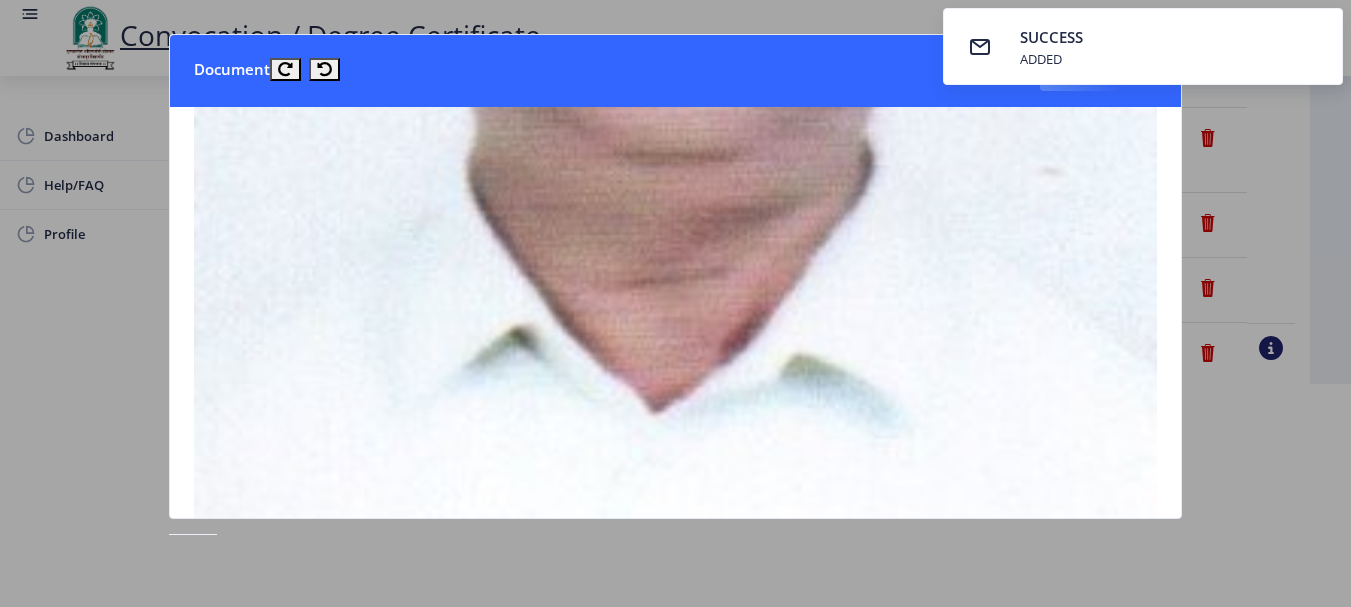 scroll, scrollTop: 700, scrollLeft: 0, axis: vertical 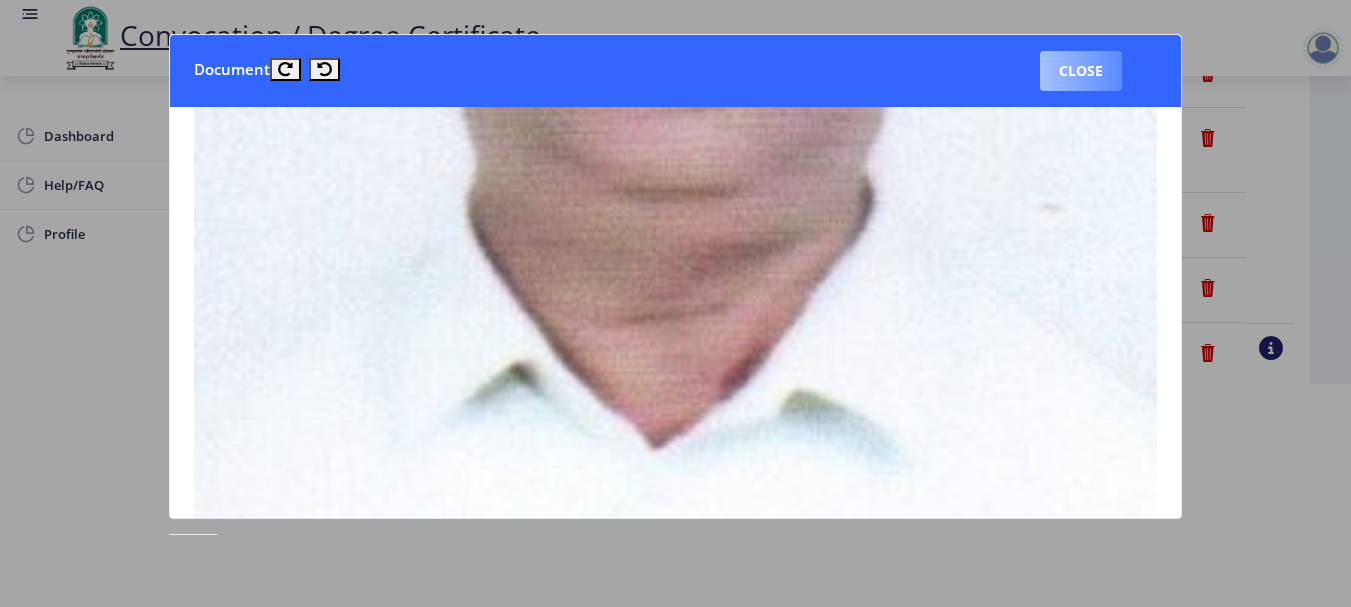 click on "Close" at bounding box center [1081, 71] 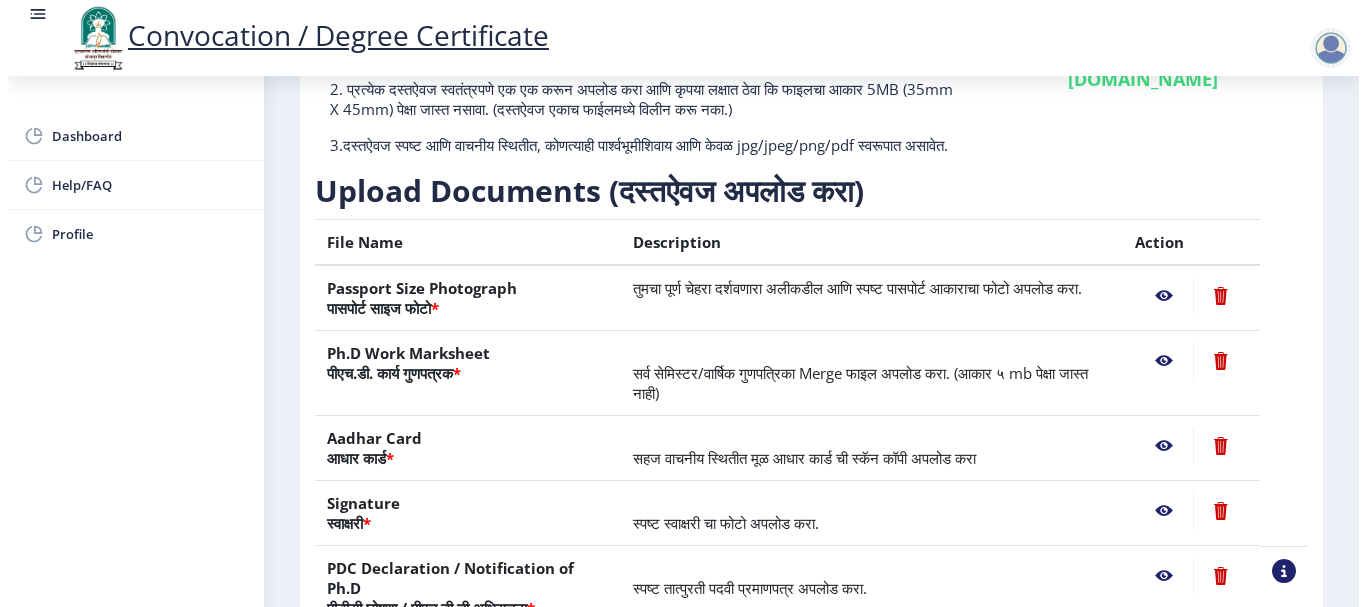 scroll, scrollTop: 207, scrollLeft: 0, axis: vertical 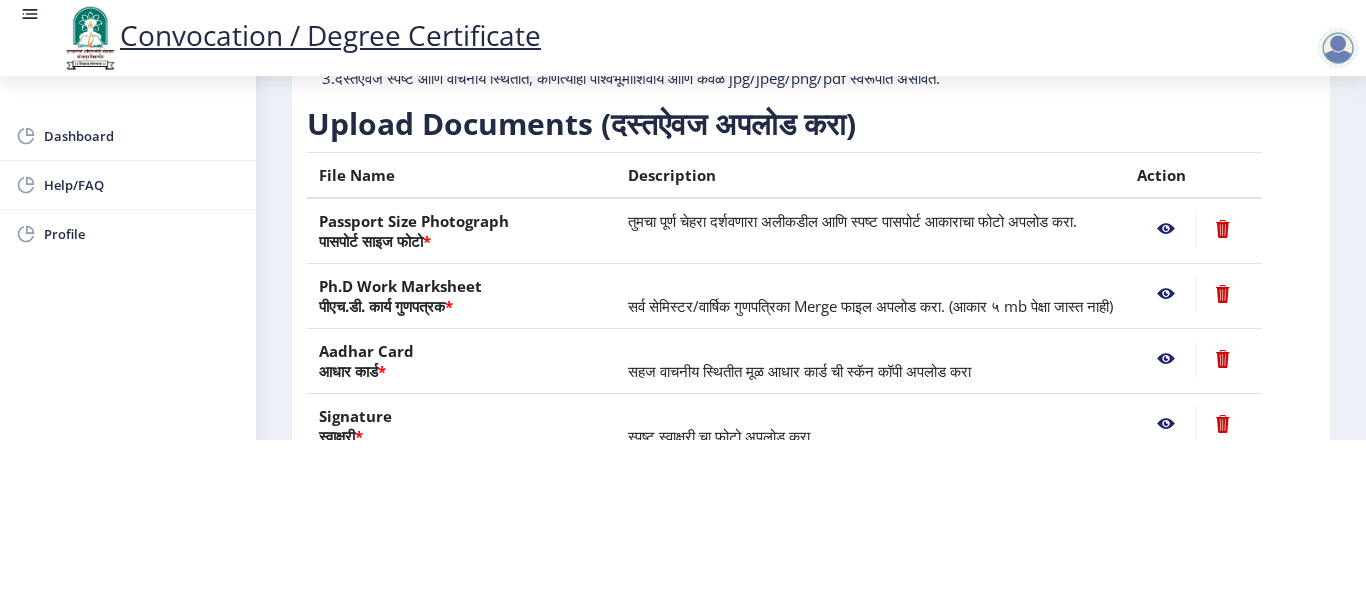 click 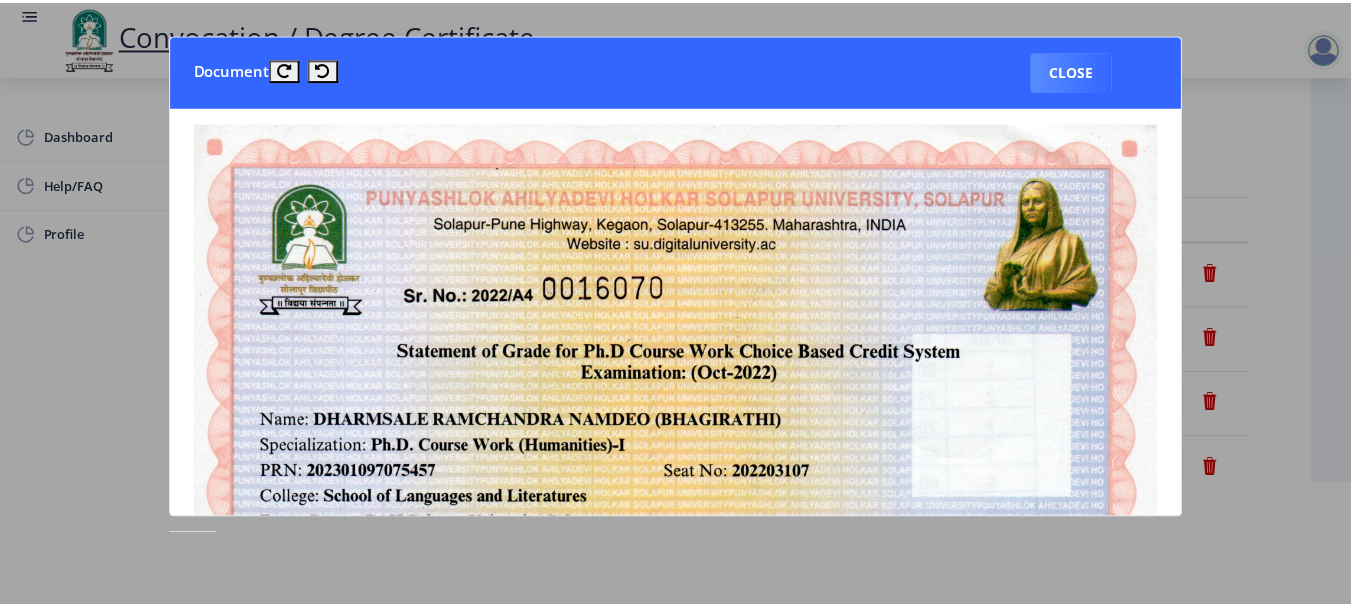 scroll, scrollTop: 0, scrollLeft: 0, axis: both 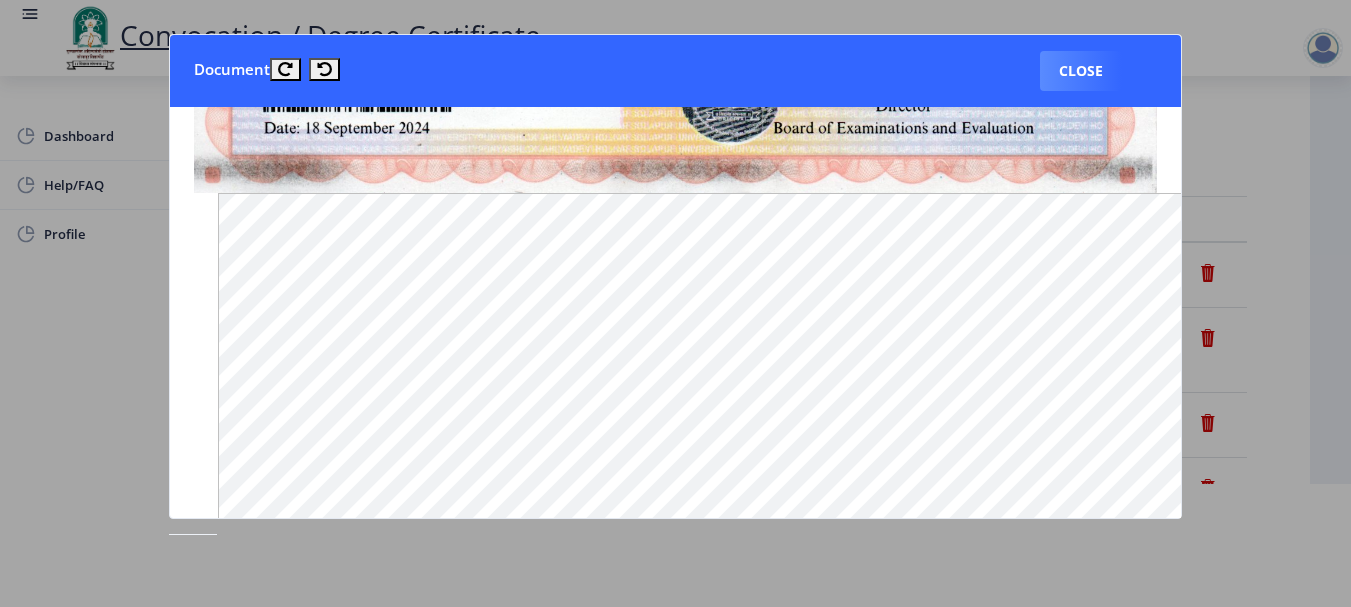 click on "Close" at bounding box center [1081, 71] 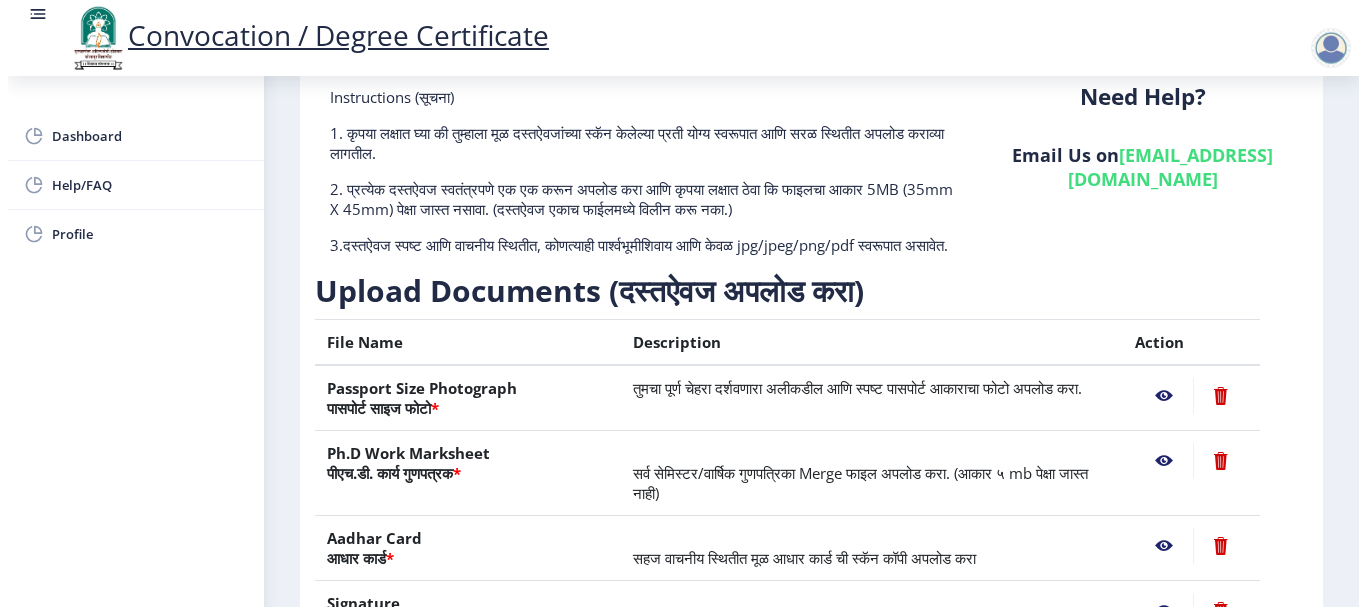 scroll, scrollTop: 123, scrollLeft: 0, axis: vertical 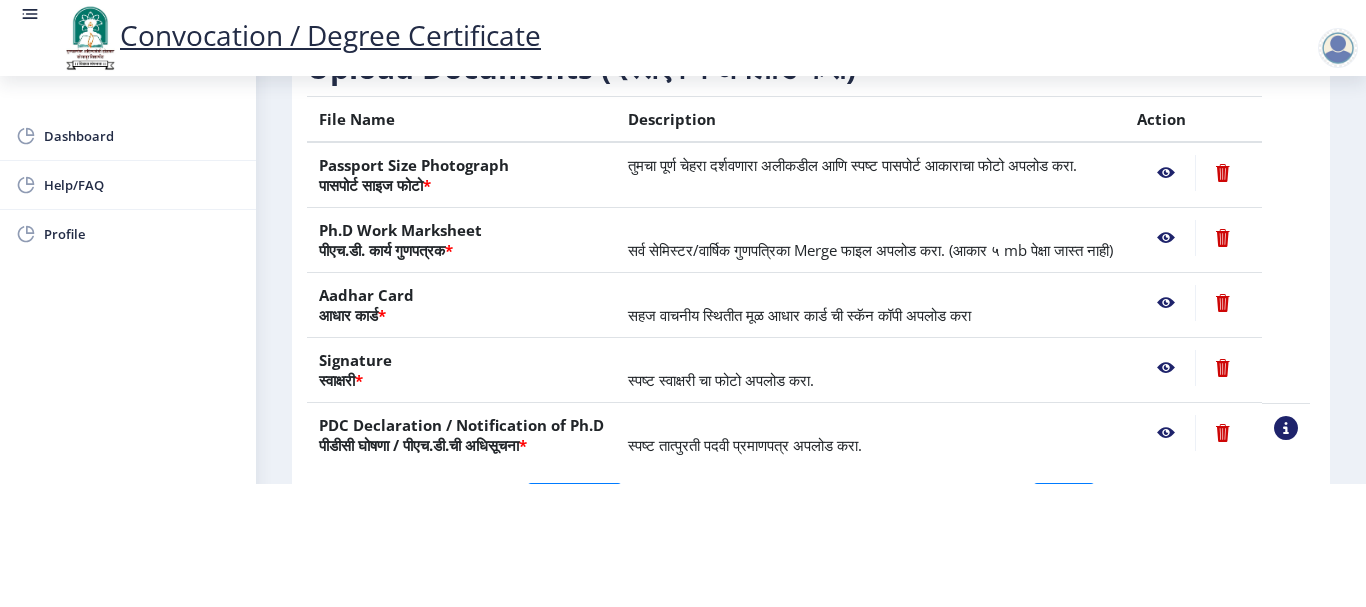 click 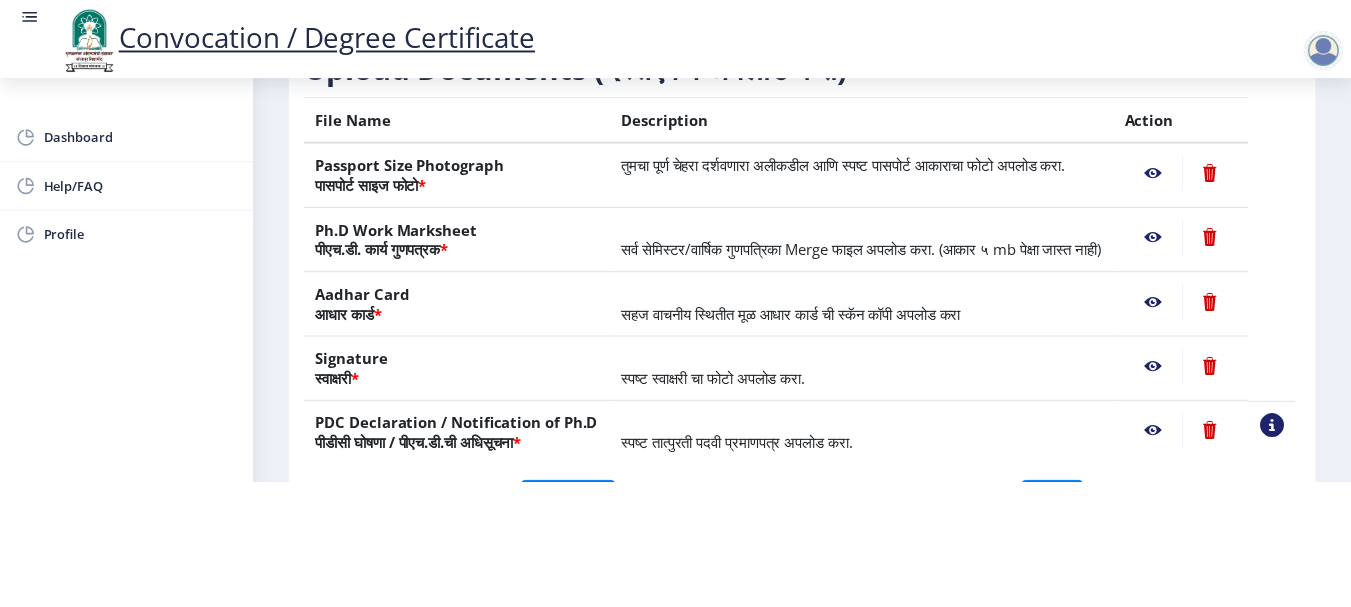 scroll, scrollTop: 0, scrollLeft: 0, axis: both 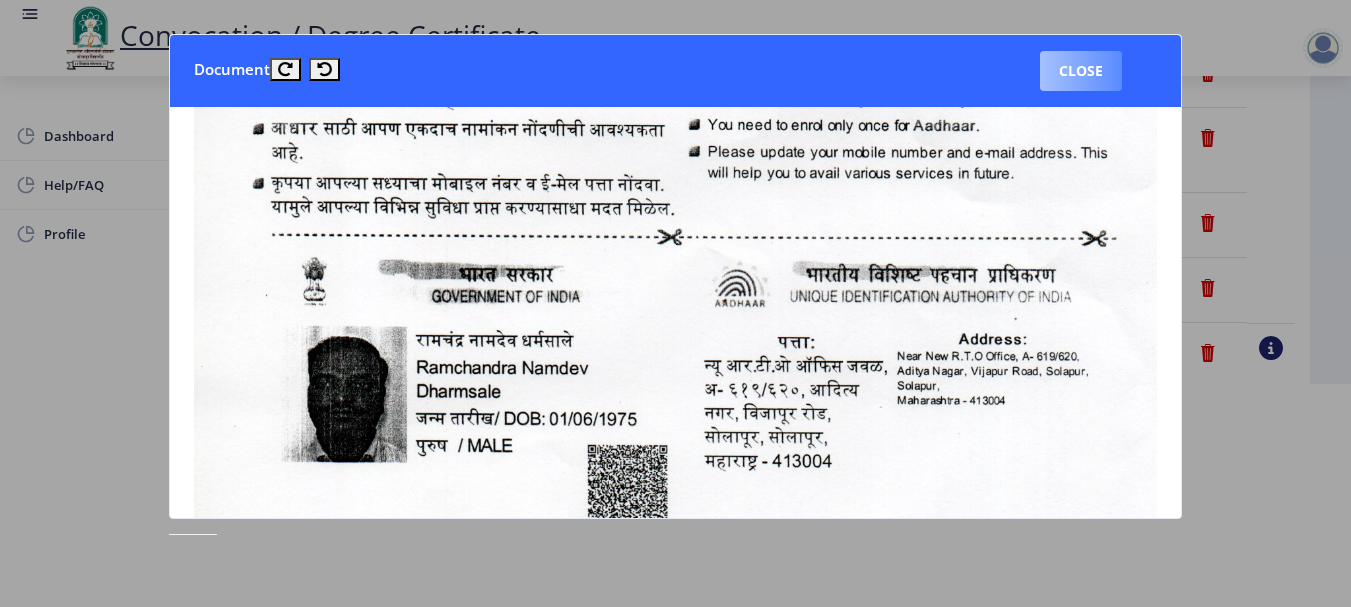 click on "Close" at bounding box center (1081, 71) 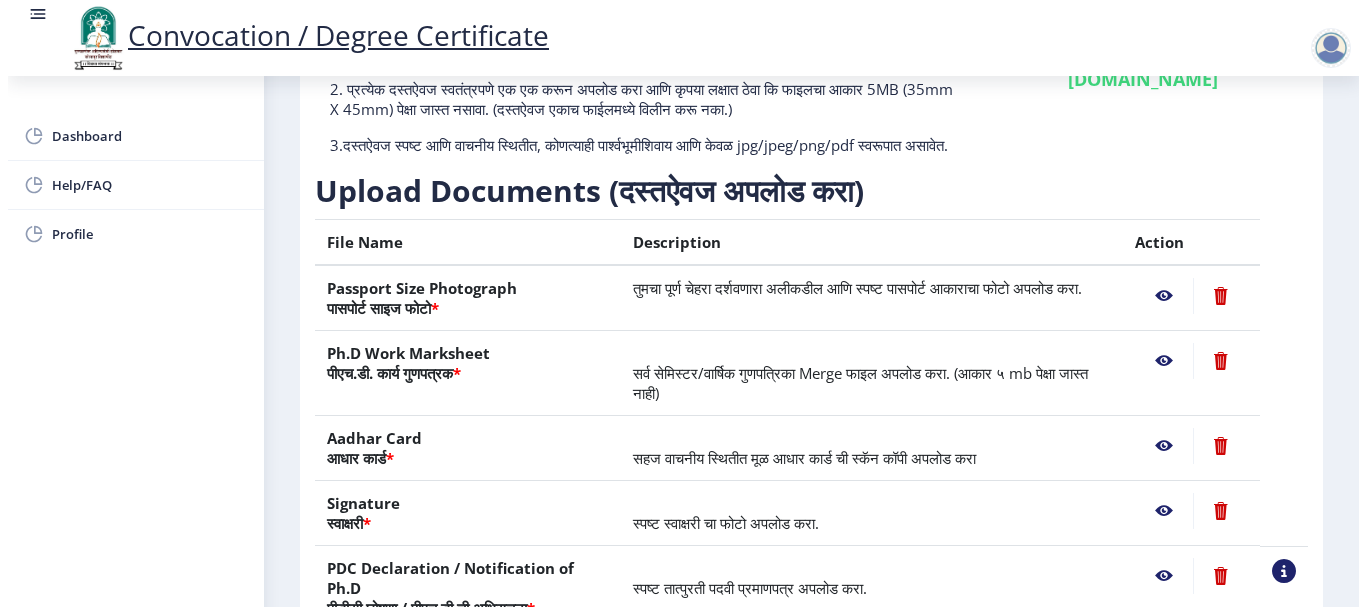 scroll, scrollTop: 207, scrollLeft: 0, axis: vertical 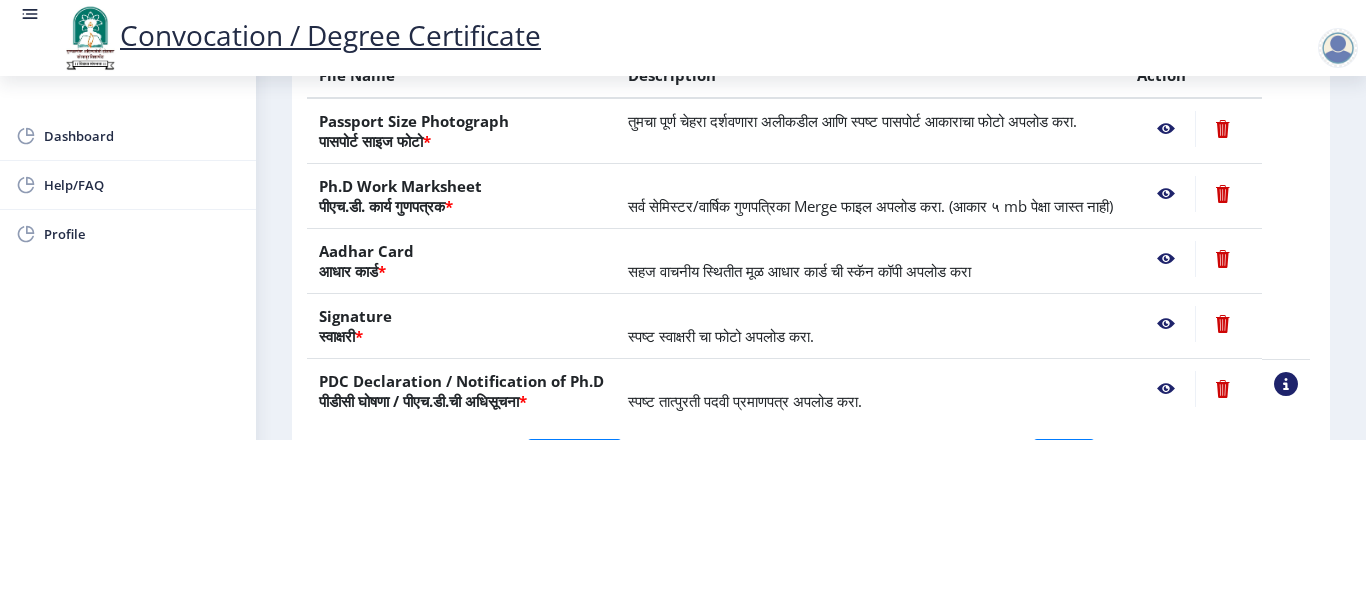 click 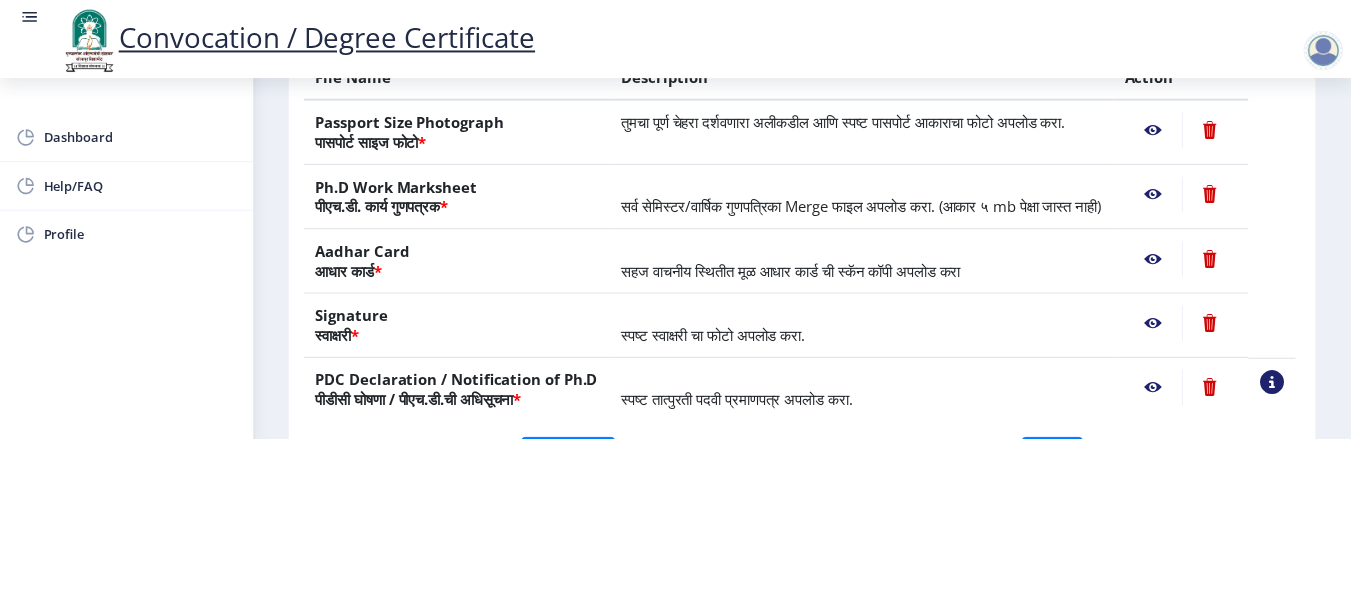 scroll, scrollTop: 0, scrollLeft: 0, axis: both 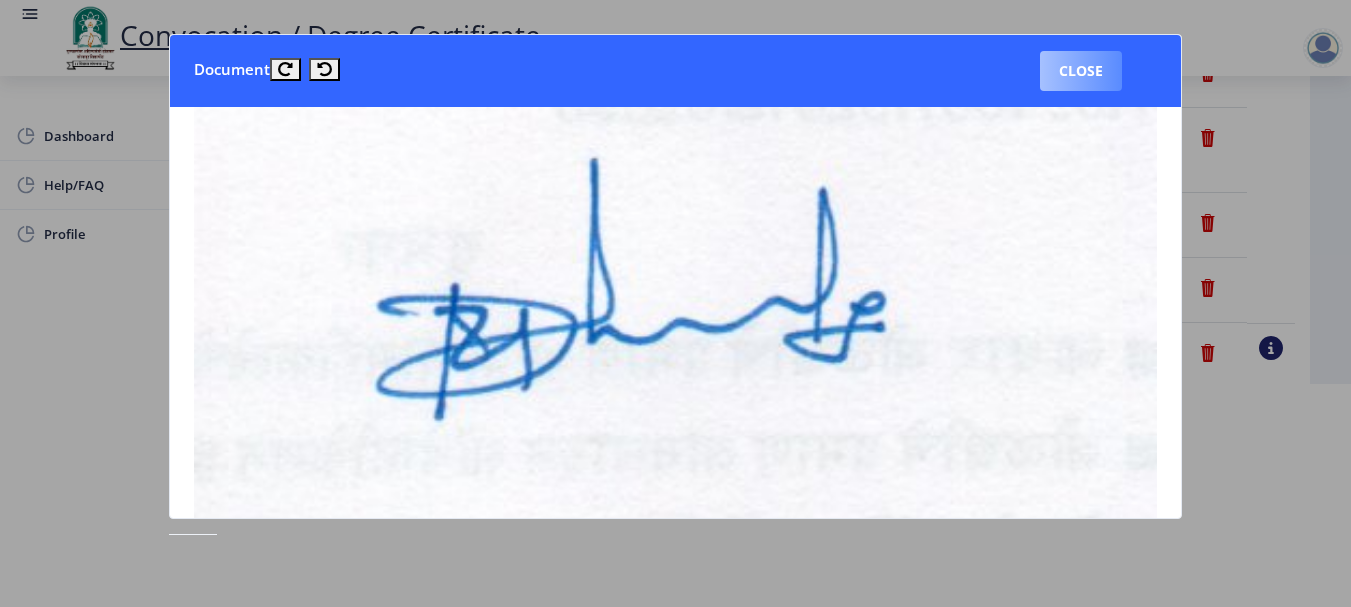 click on "Close" at bounding box center [1081, 71] 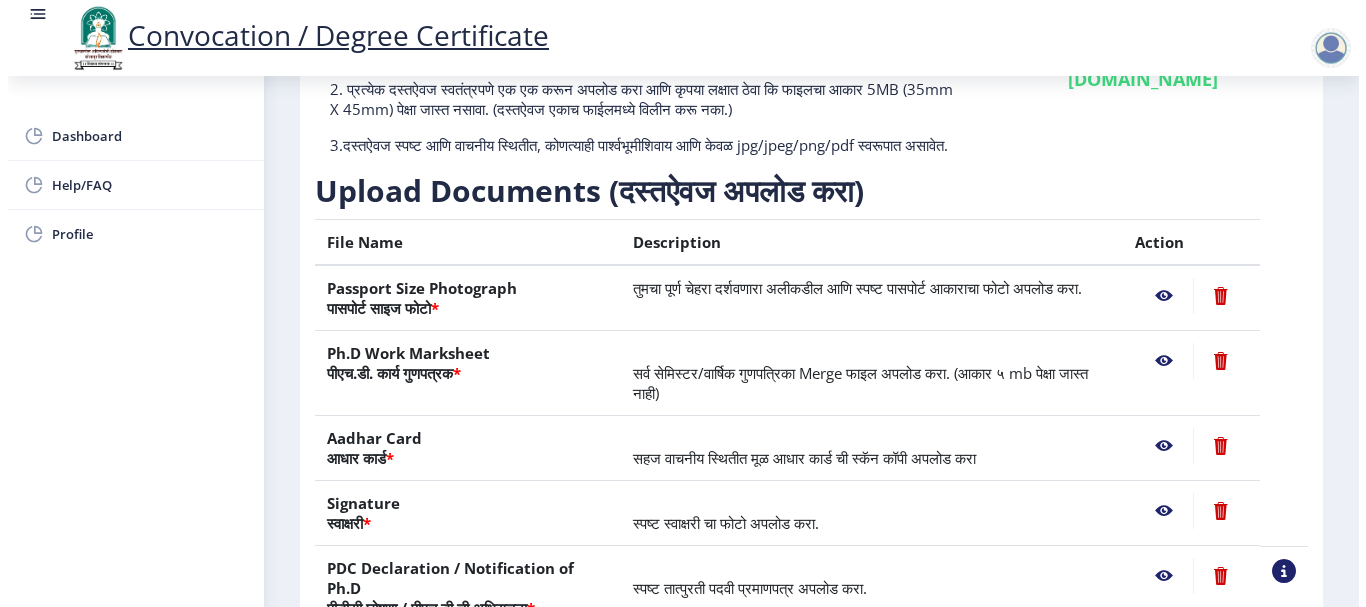 scroll, scrollTop: 207, scrollLeft: 0, axis: vertical 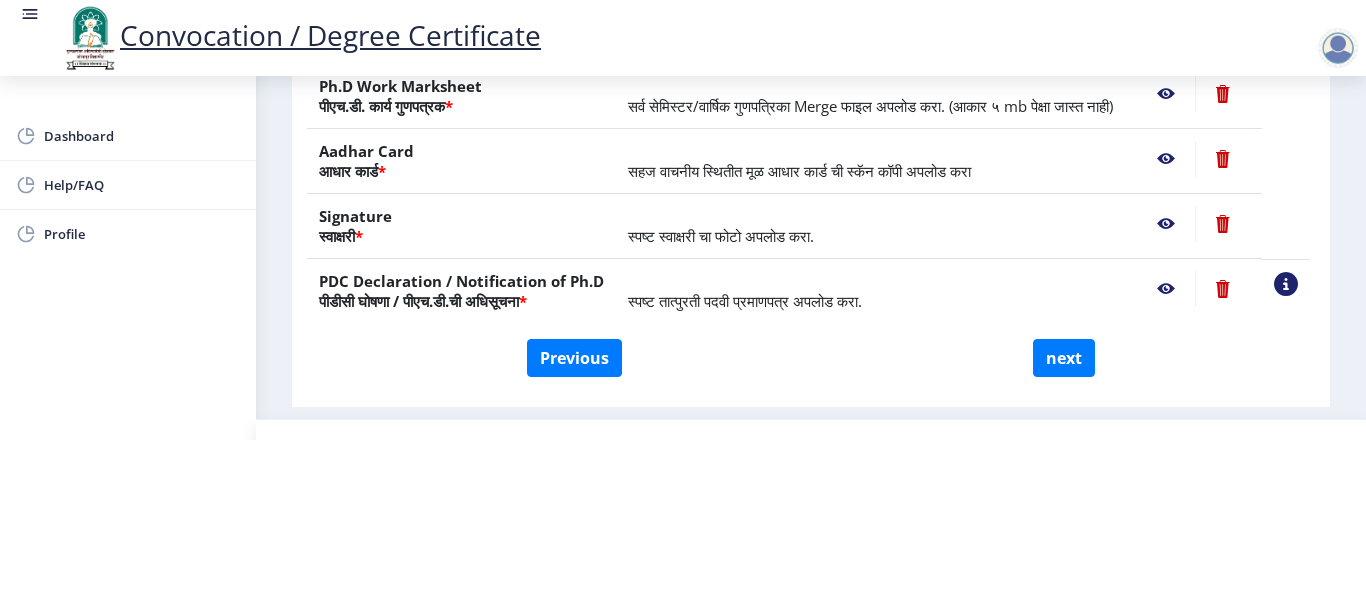 click 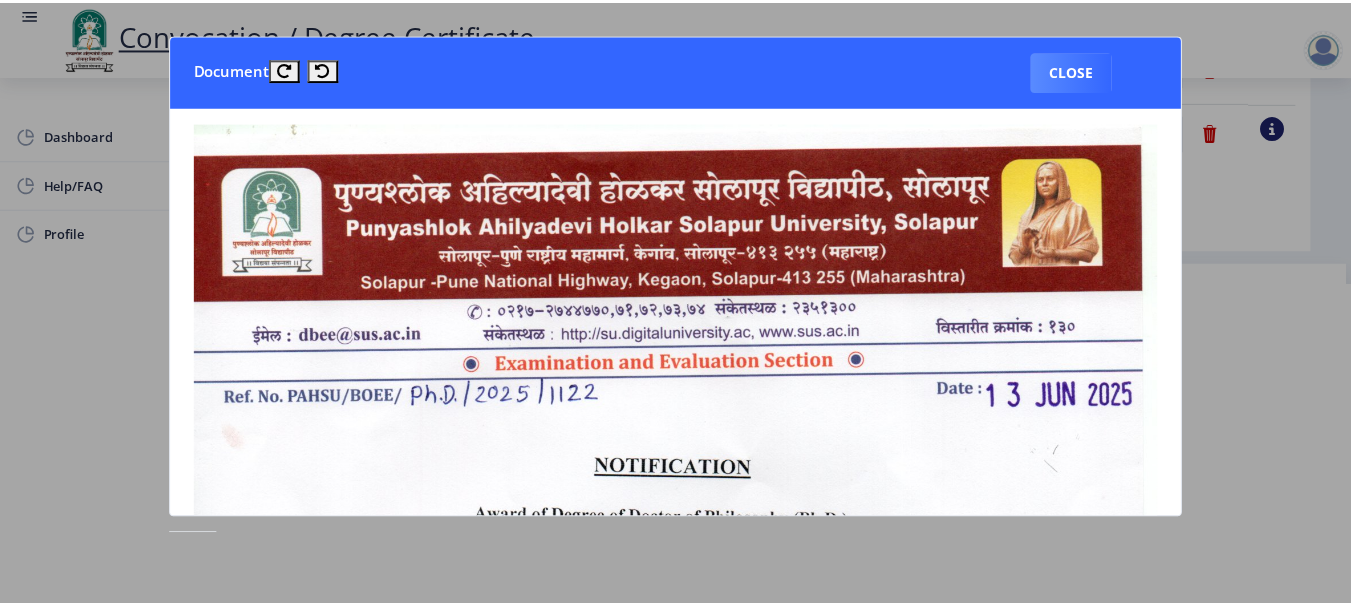 scroll, scrollTop: 0, scrollLeft: 0, axis: both 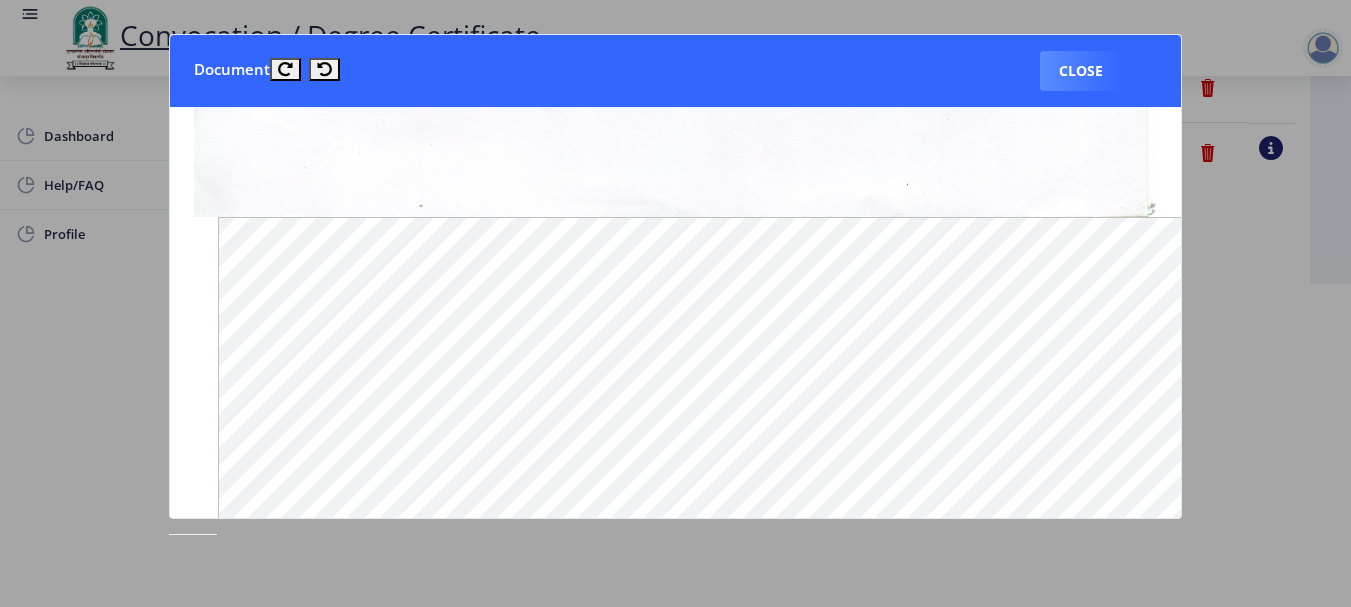 click on "Close" at bounding box center (1081, 71) 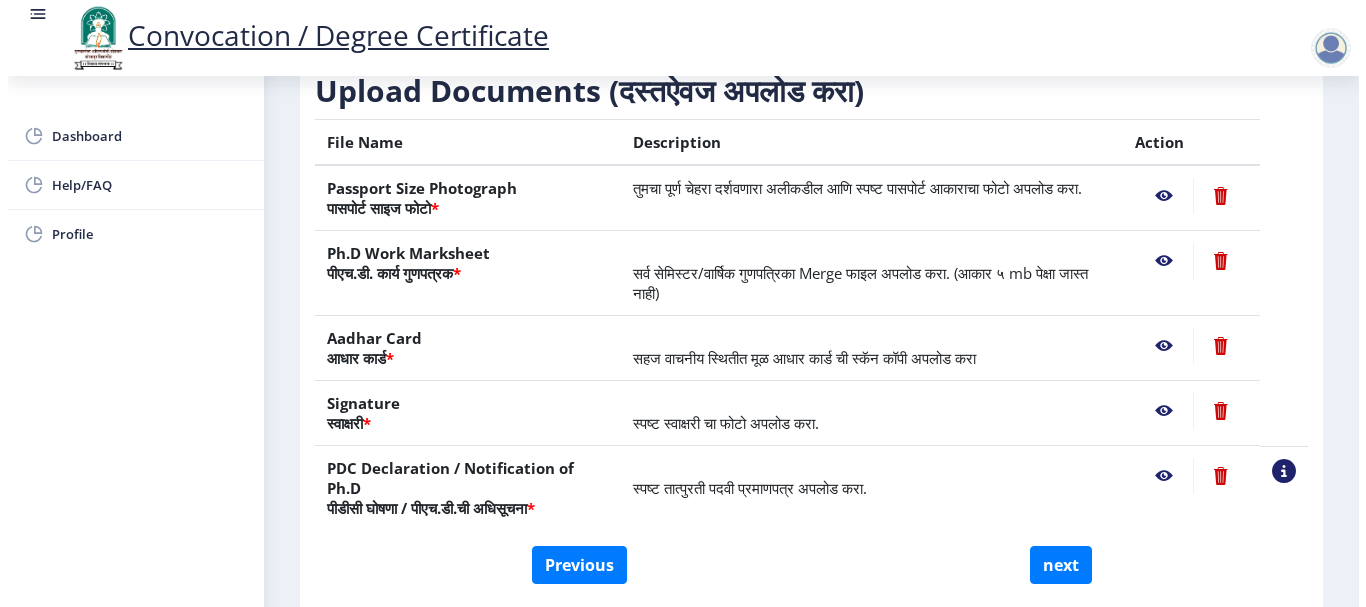 scroll, scrollTop: 207, scrollLeft: 0, axis: vertical 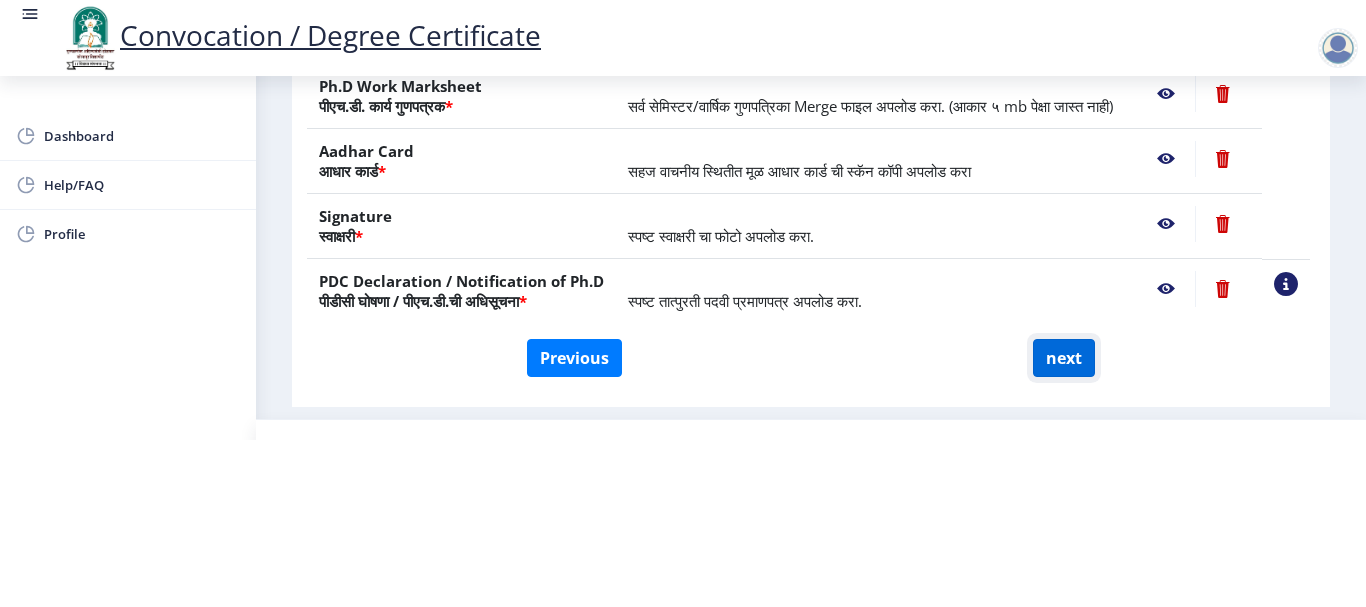 click on "next" 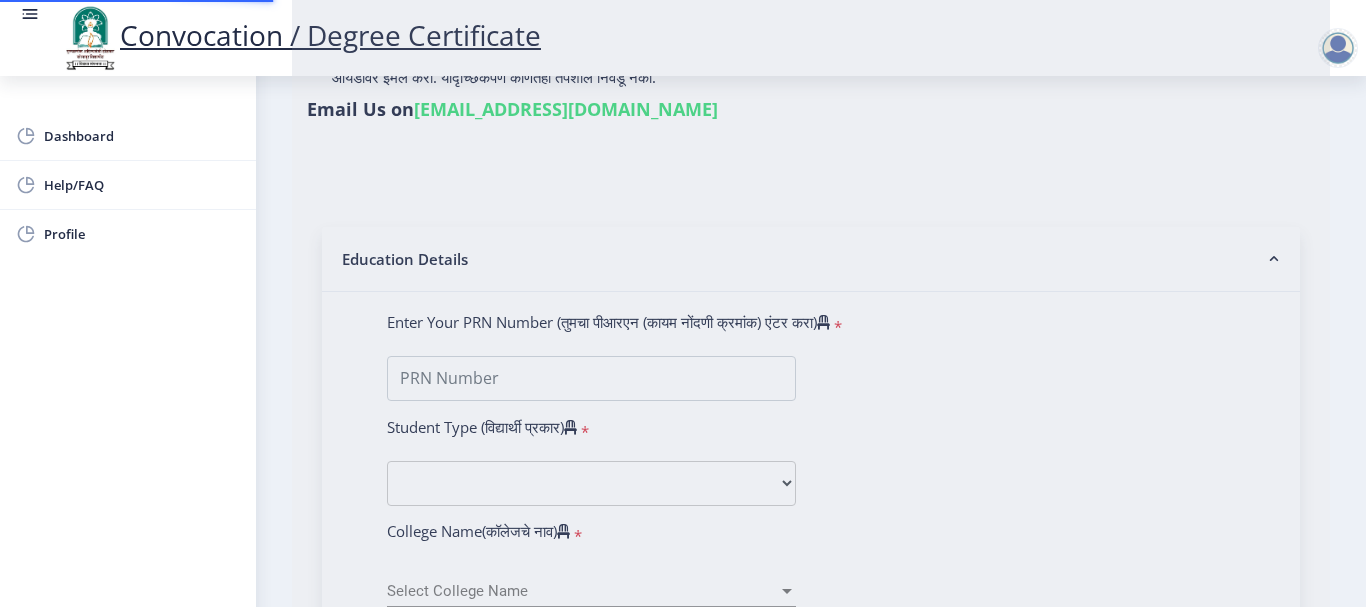 select 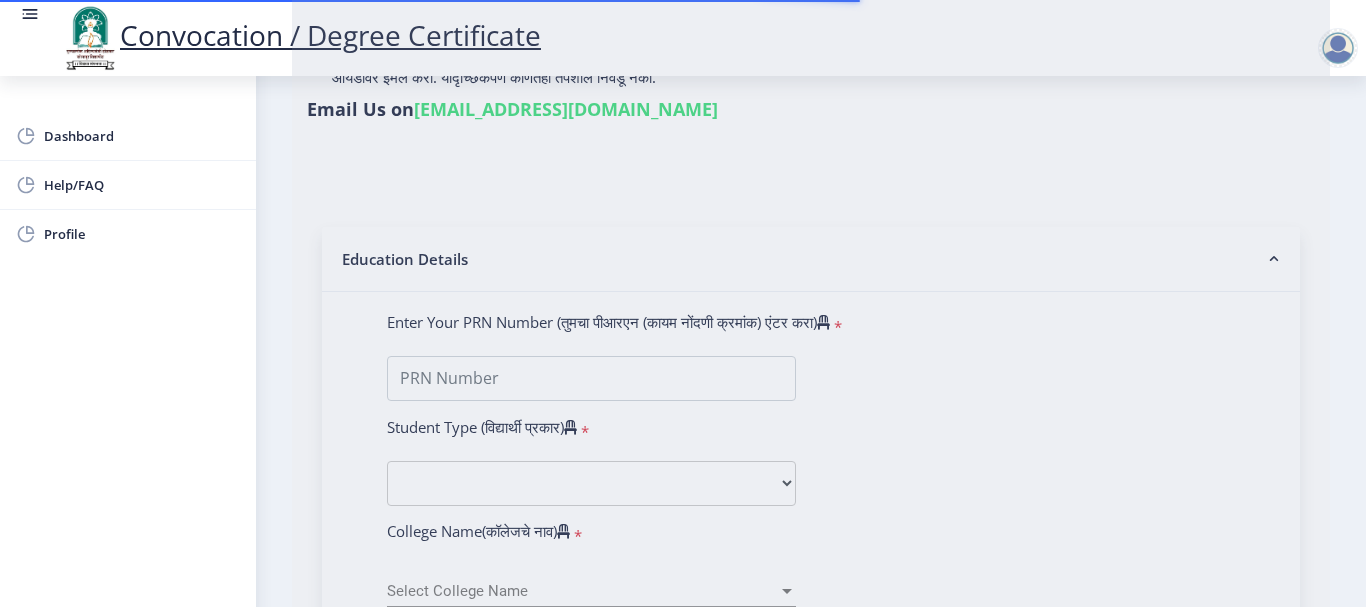 scroll, scrollTop: 0, scrollLeft: 0, axis: both 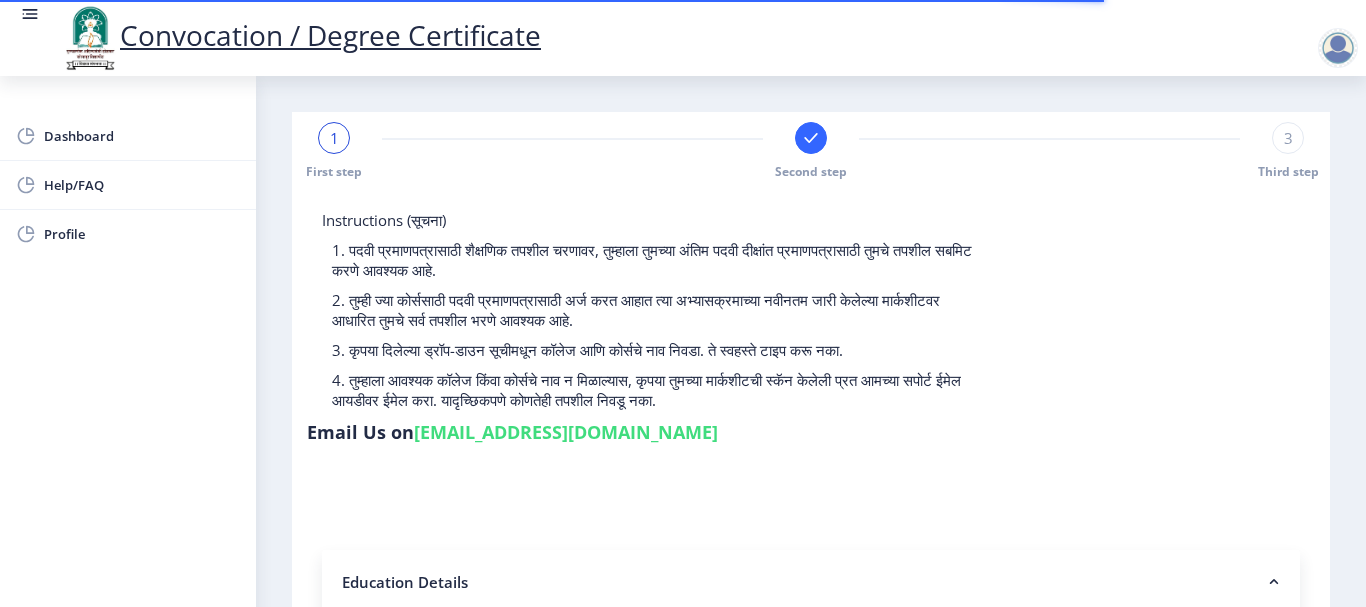 select 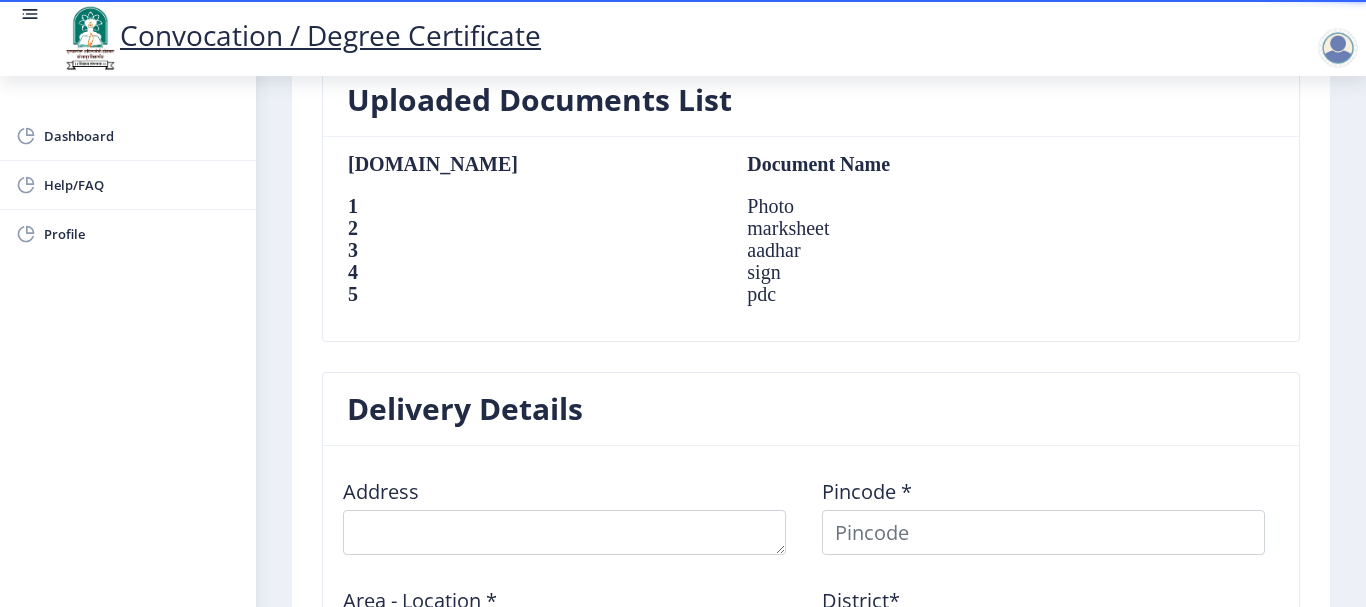 scroll, scrollTop: 1400, scrollLeft: 0, axis: vertical 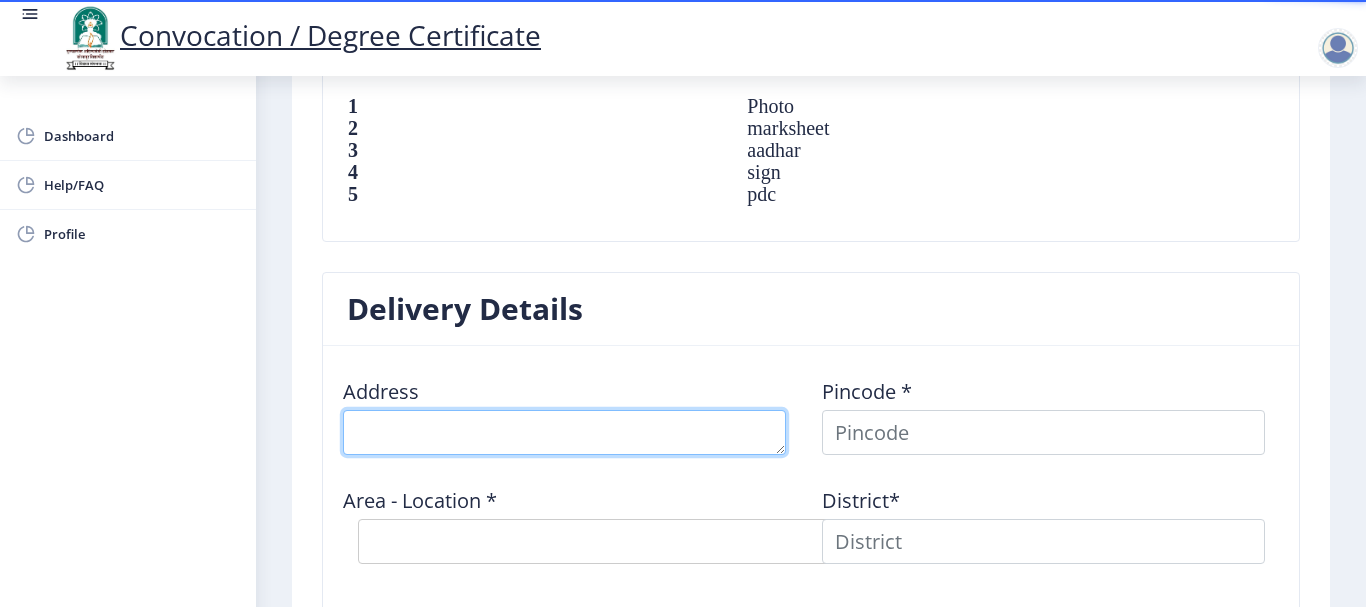 click at bounding box center [564, 432] 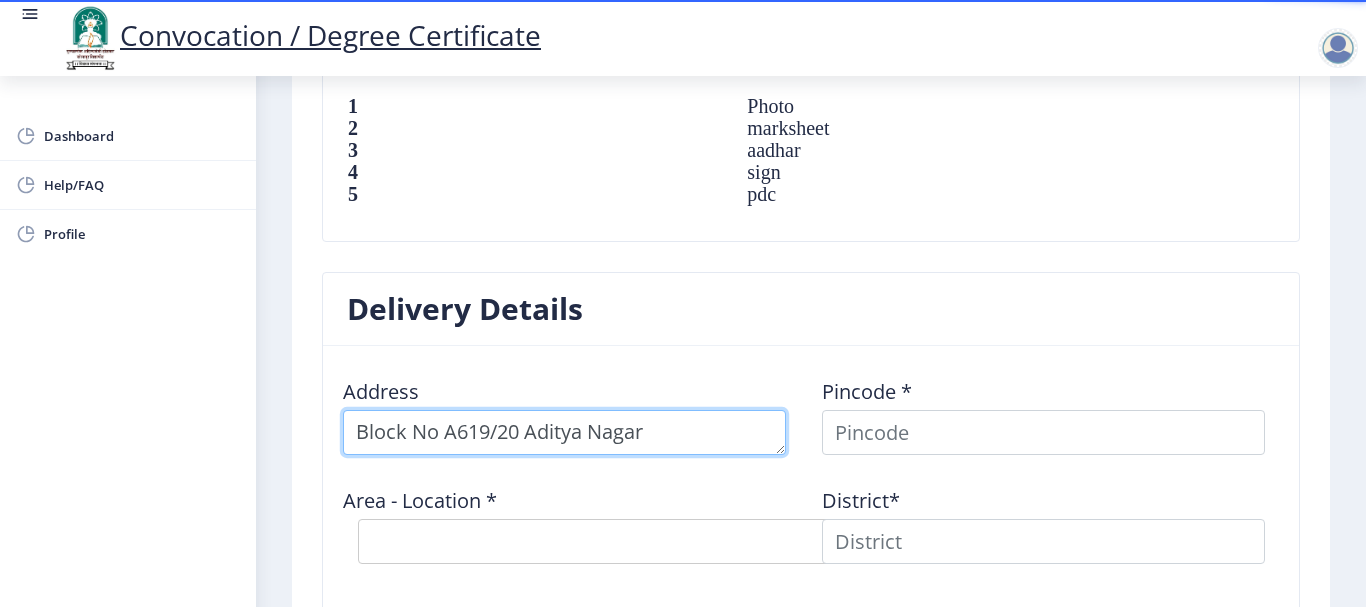 type on "Block No A619/20 Aditya Nagar" 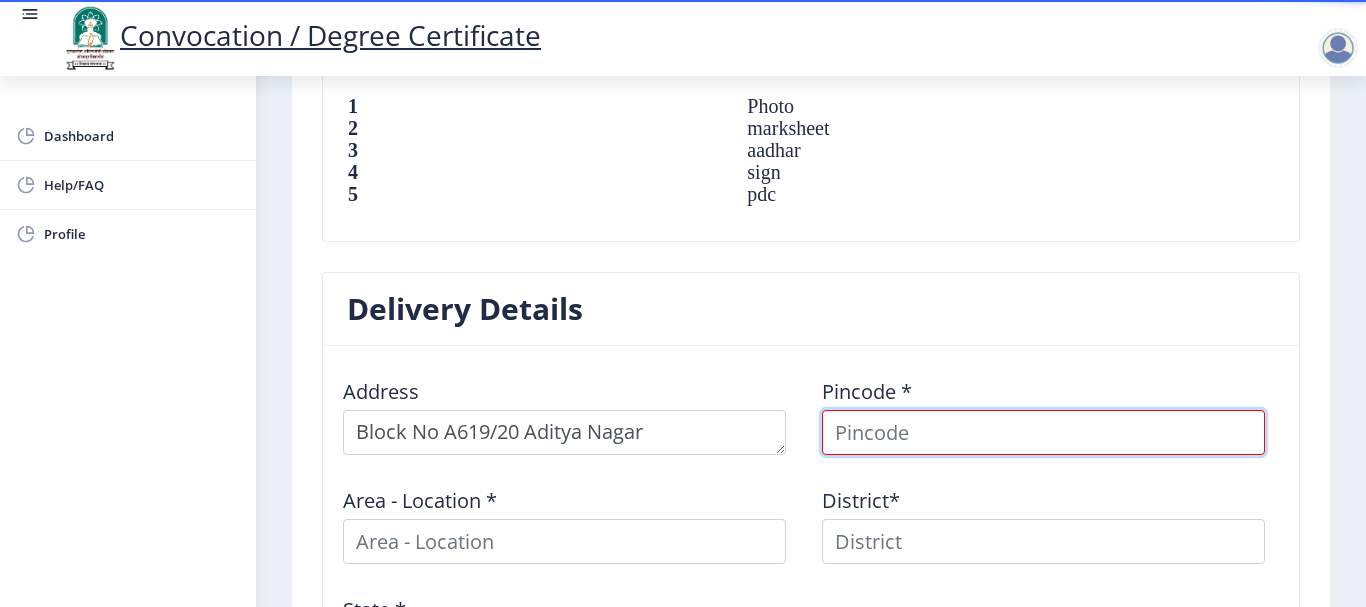 click at bounding box center [1043, 432] 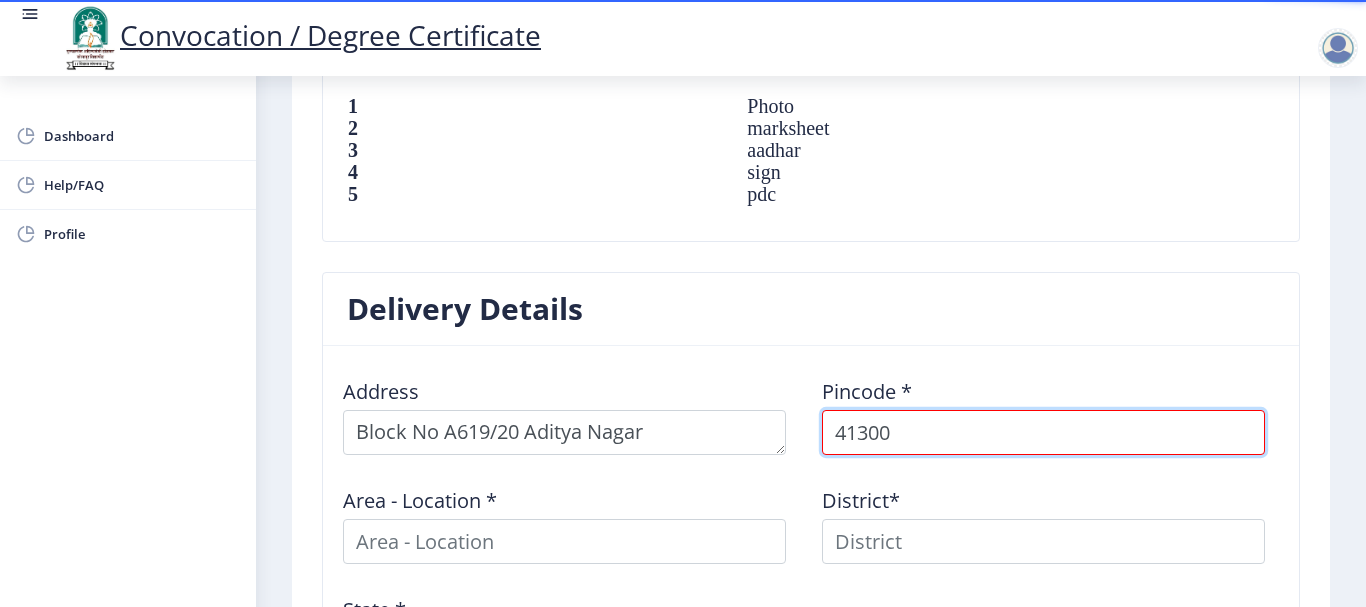 type on "413004" 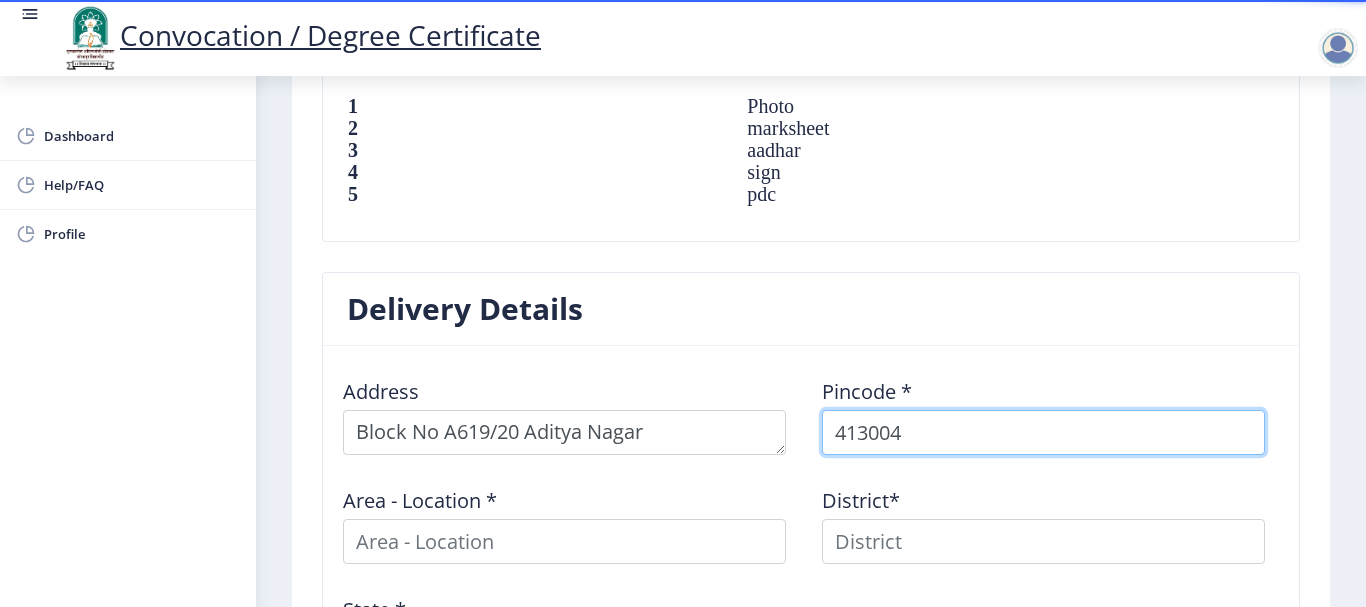 select 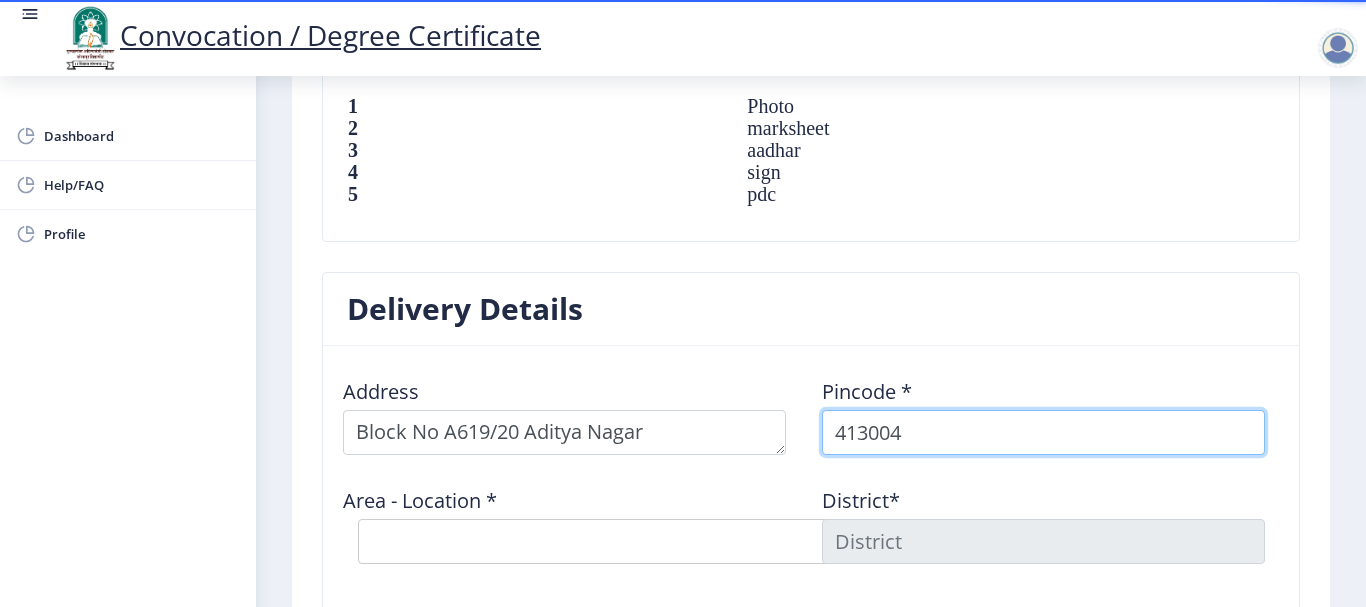 type on "413004" 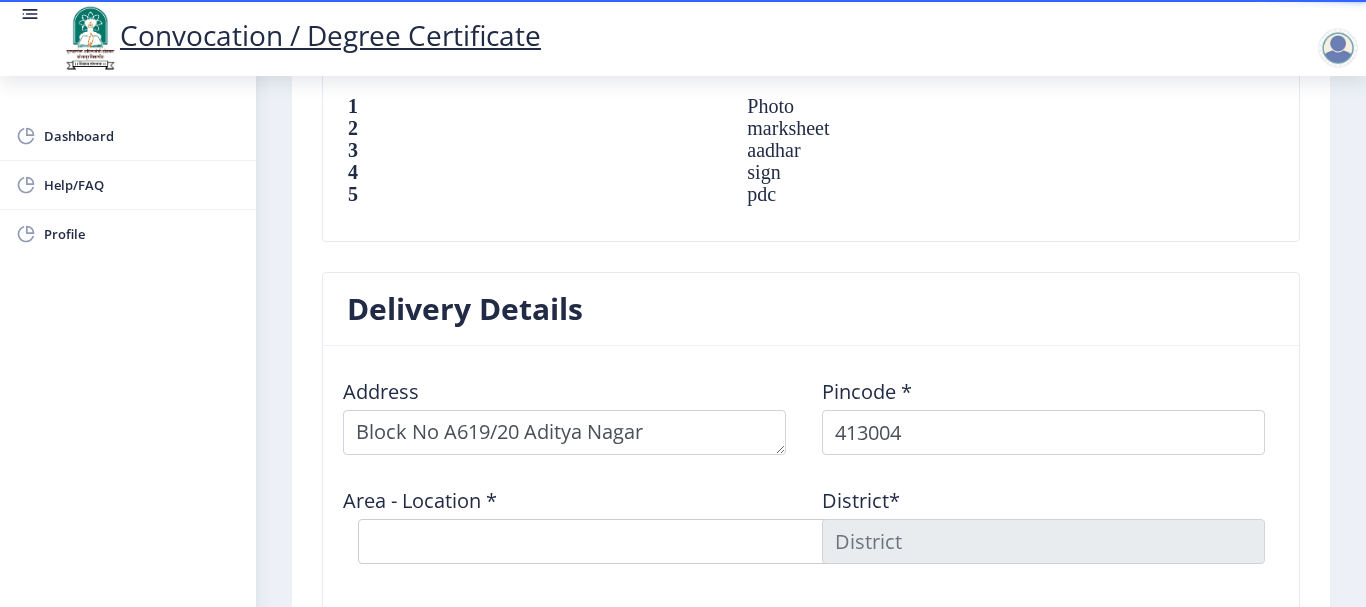 click on "Area - Location *  Select Area Location Indiranagar S.O (Solapur) Jule Solapur S.O" 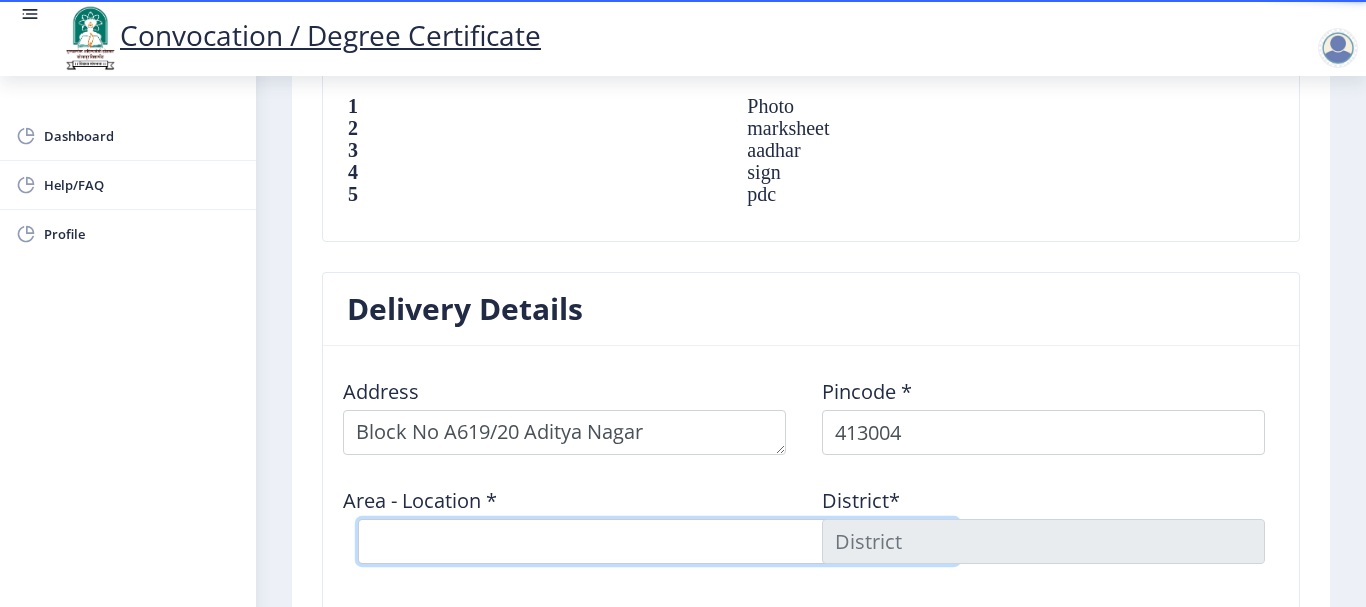 click on "Select Area Location Indiranagar S.O (Solapur) Jule Solapur S.O" at bounding box center [658, 541] 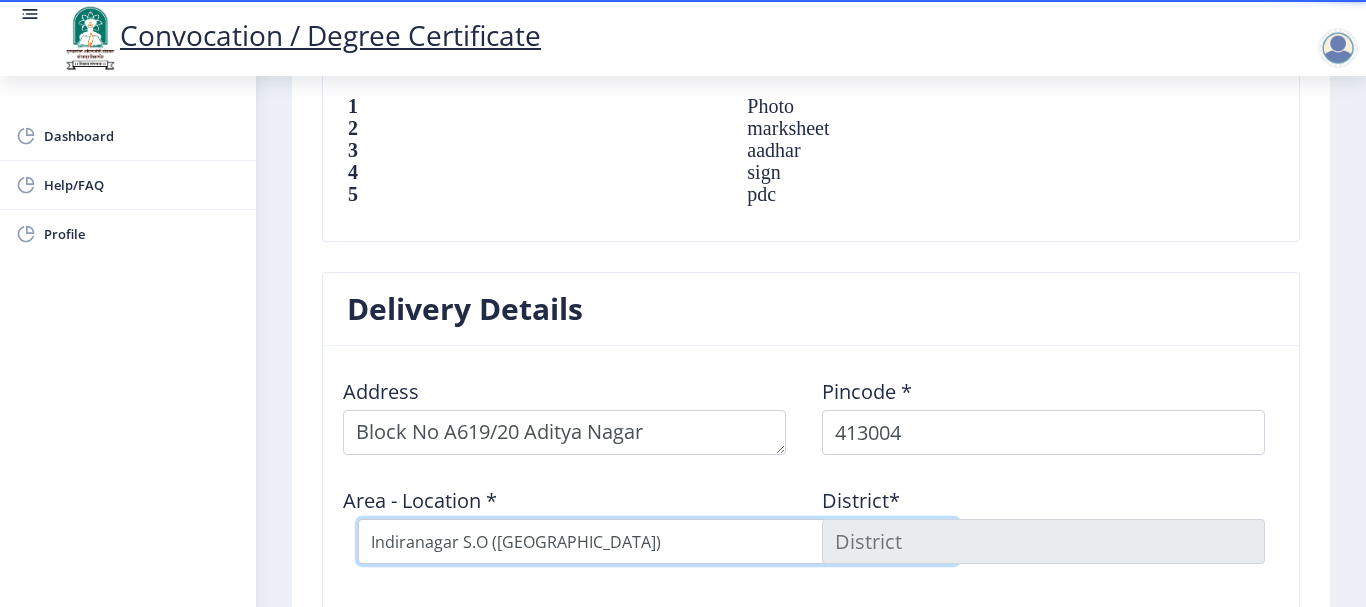 click on "Select Area Location Indiranagar S.O (Solapur) Jule Solapur S.O" at bounding box center [658, 541] 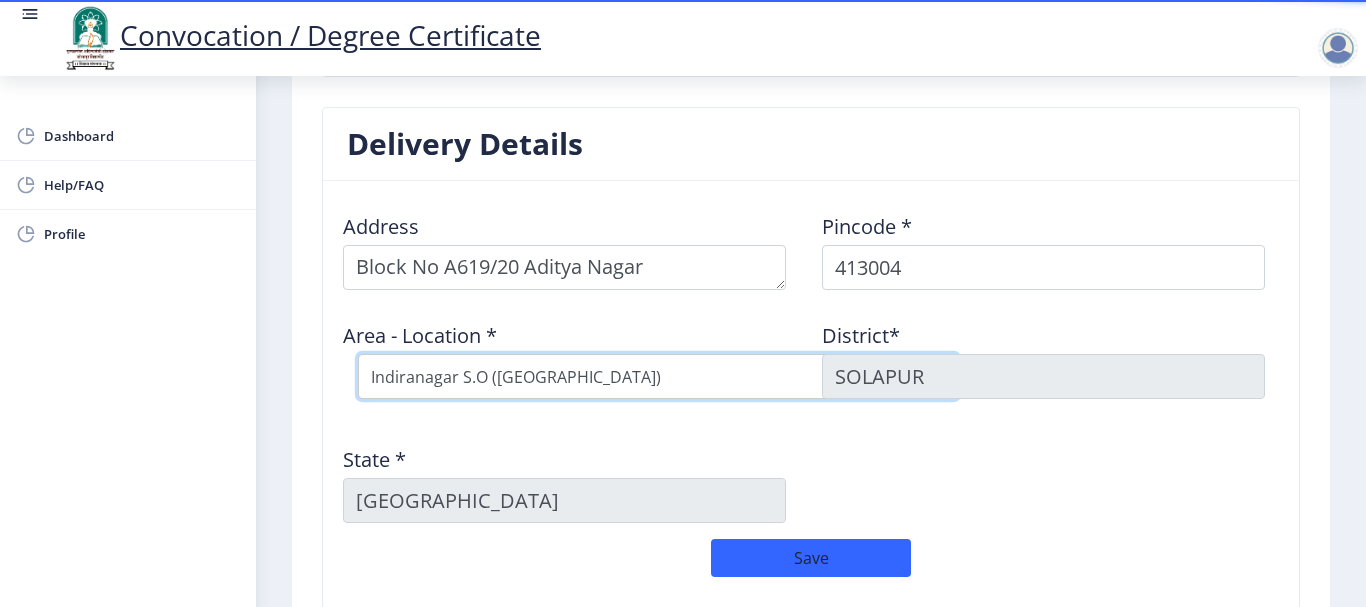 scroll, scrollTop: 1600, scrollLeft: 0, axis: vertical 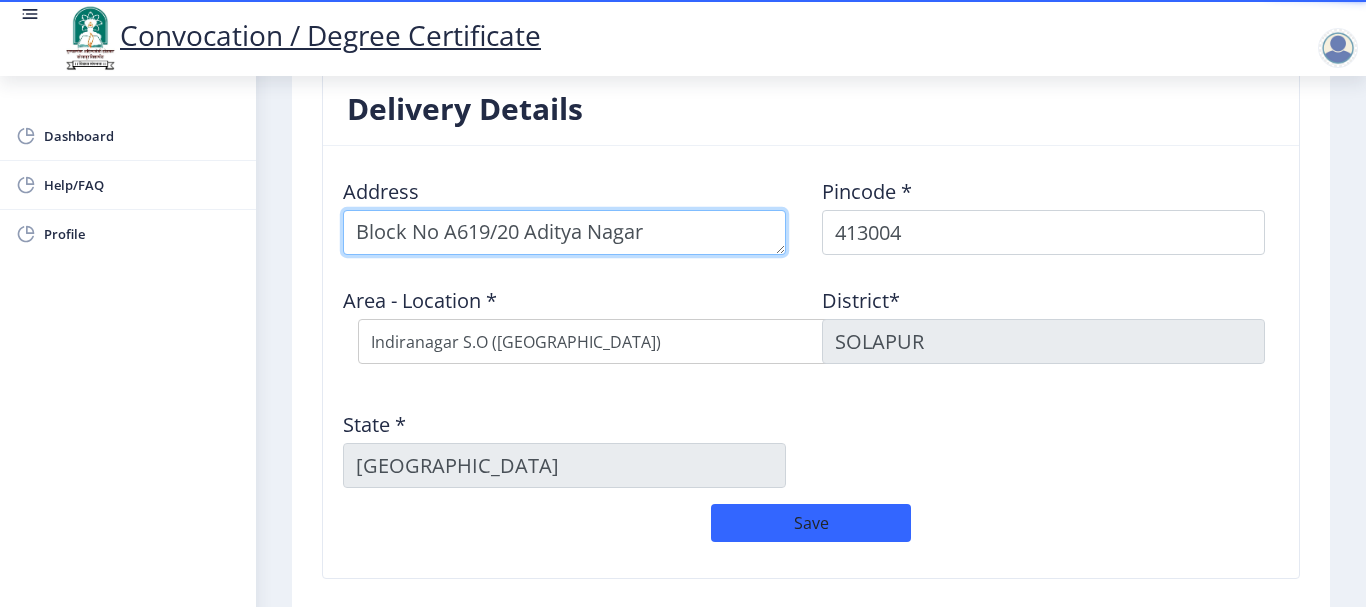 click at bounding box center (564, 232) 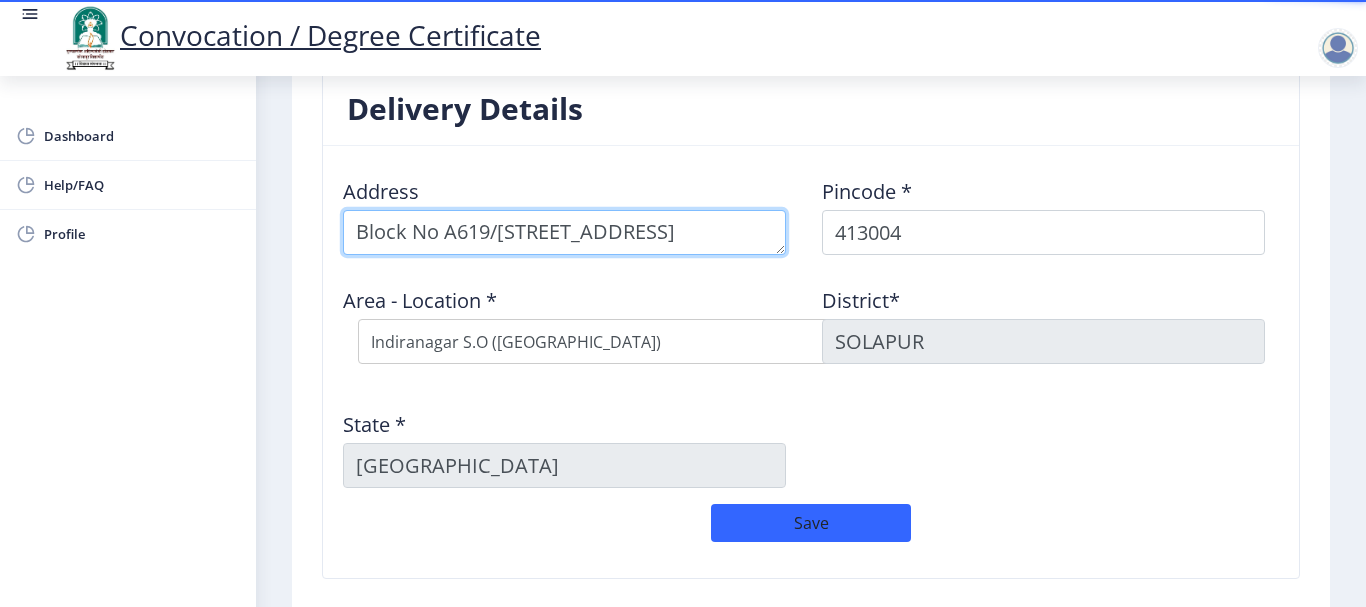 scroll, scrollTop: 21, scrollLeft: 0, axis: vertical 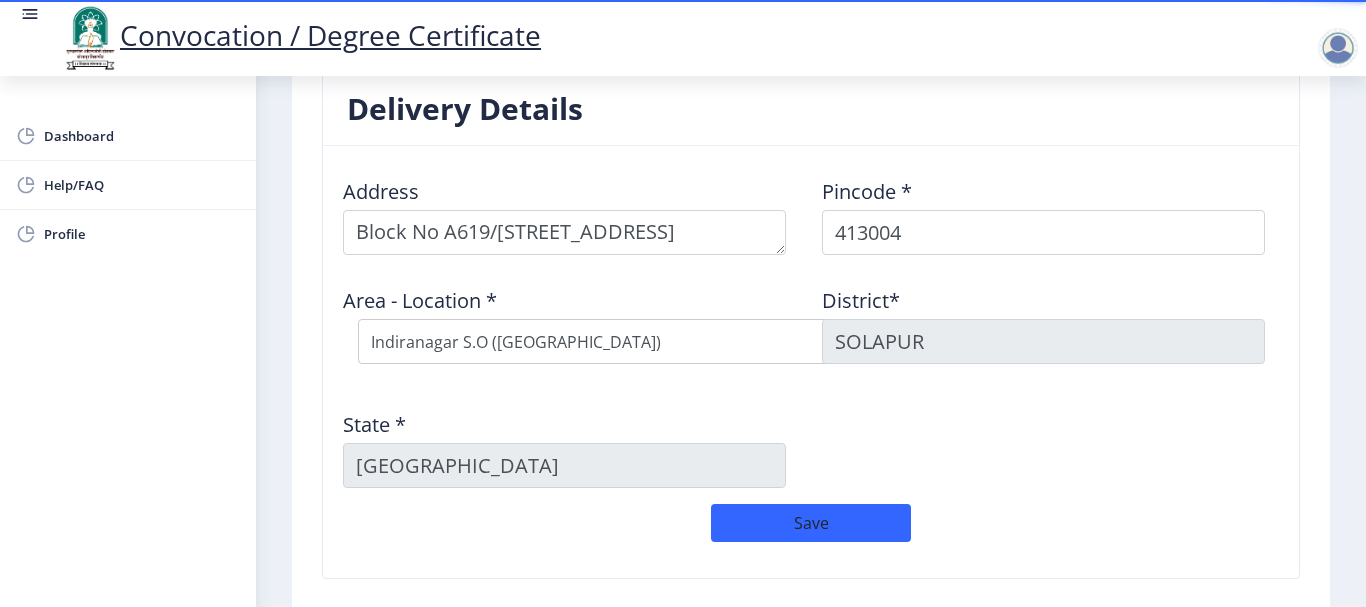 click on "Address    Pincode *  413004 Area - Location *  Select Area Location Indiranagar S.O (Solapur) Jule Solapur S.O District*  SOLAPUR State *  Maharashtra" 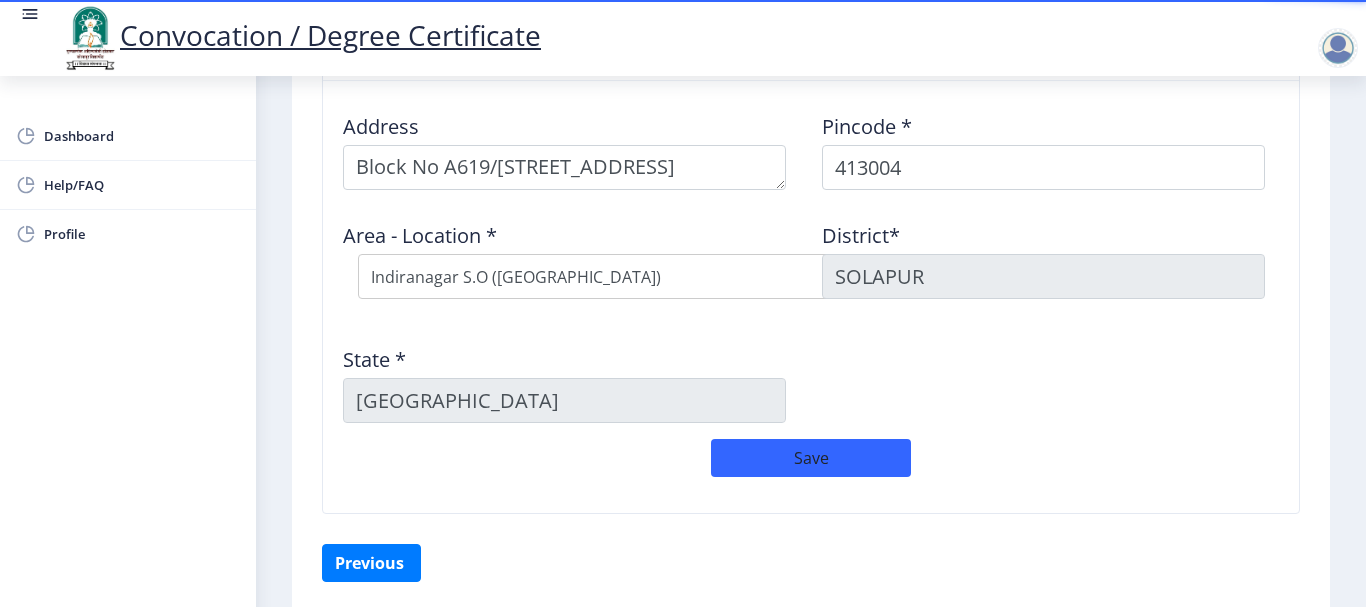 scroll, scrollTop: 1700, scrollLeft: 0, axis: vertical 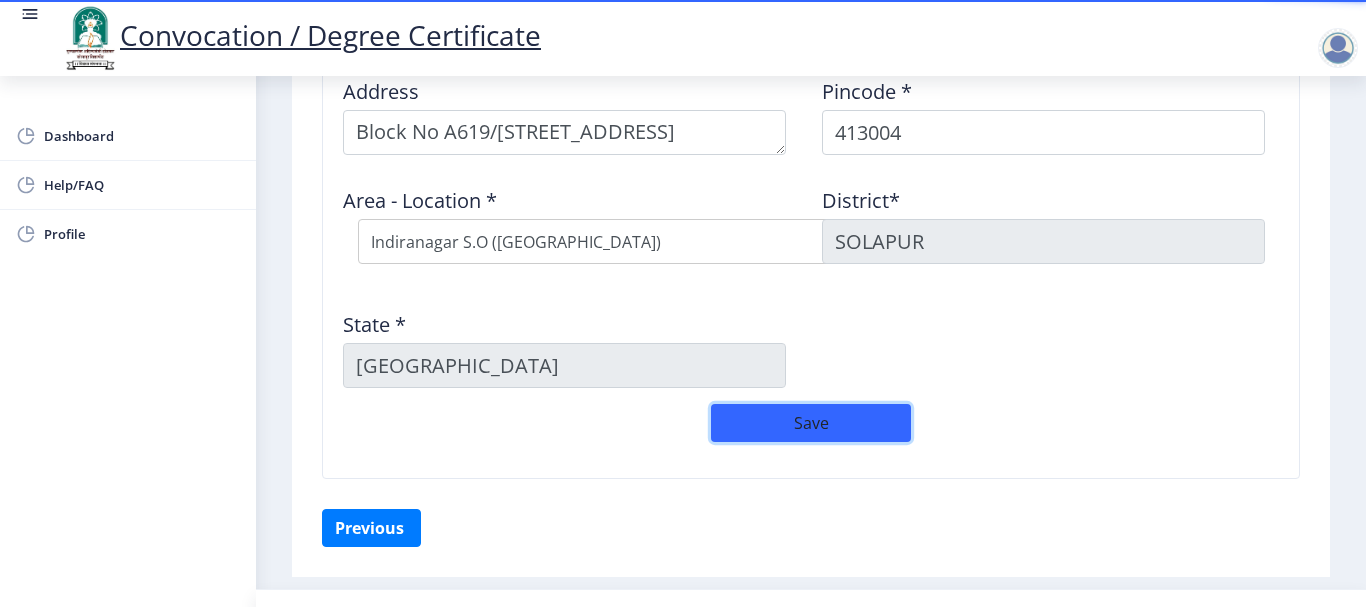 click on "Save" 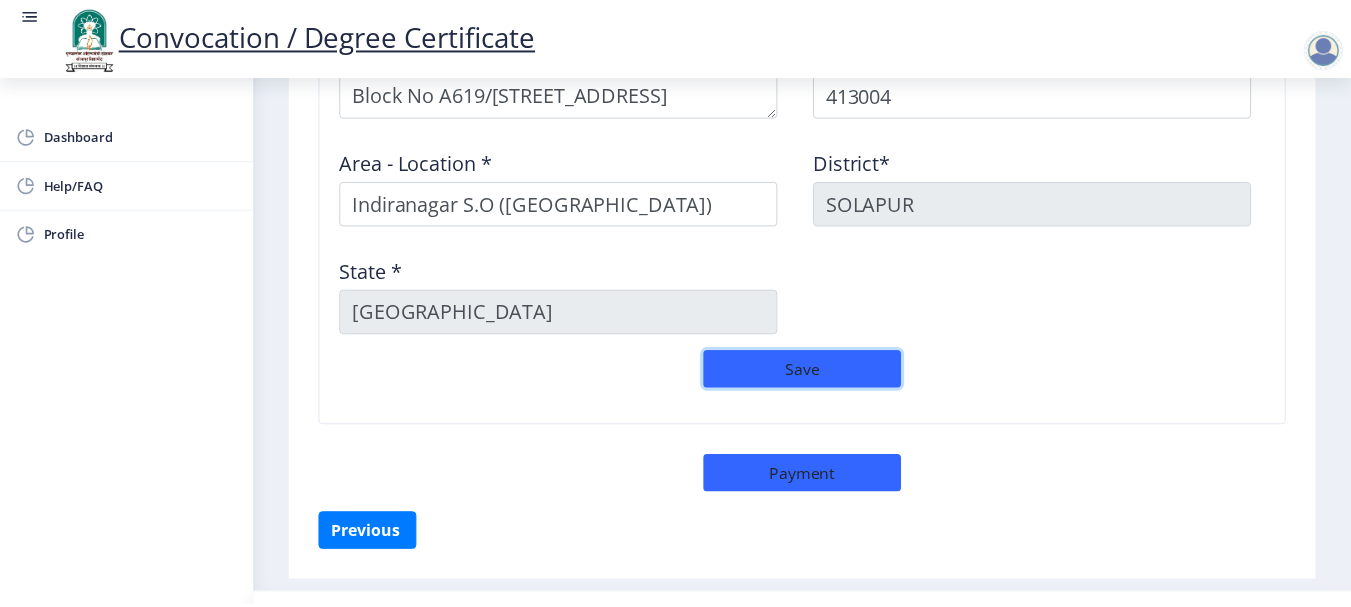 scroll, scrollTop: 1786, scrollLeft: 0, axis: vertical 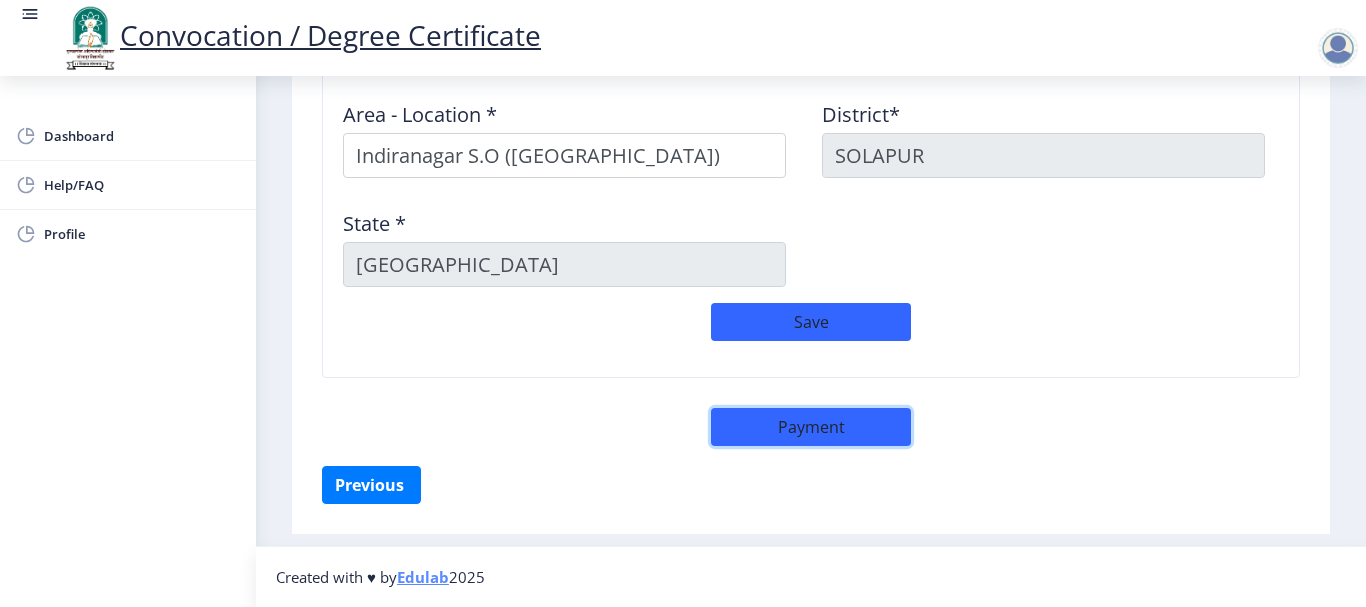 click on "Payment" 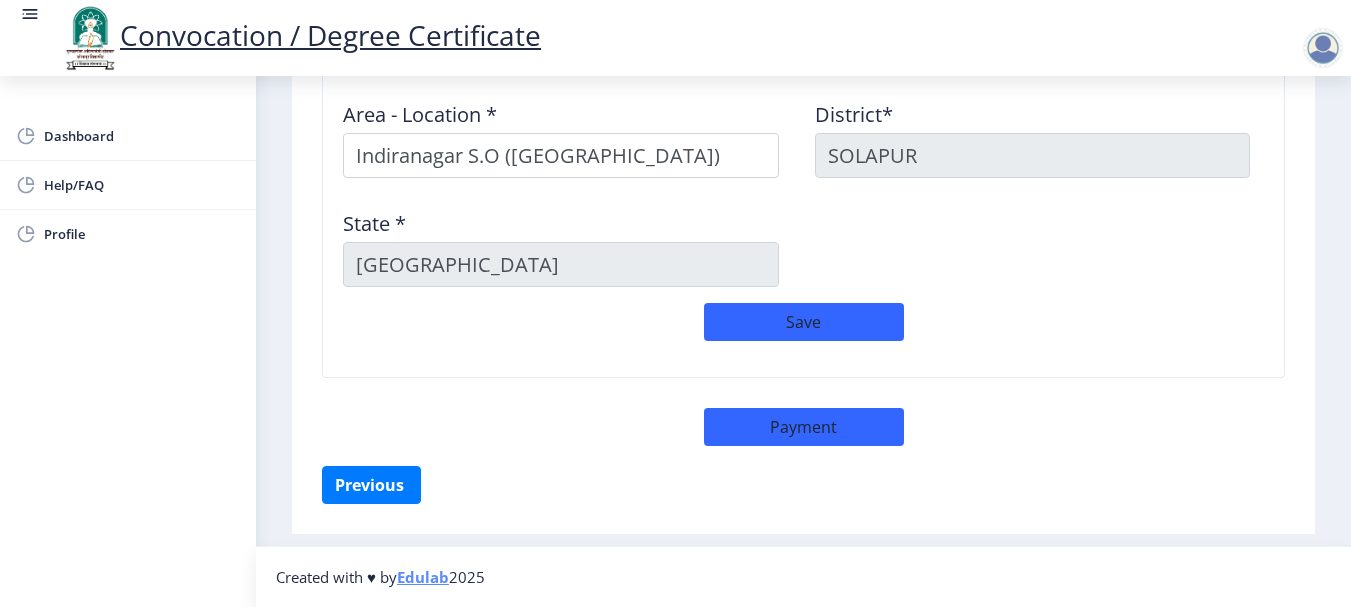 select on "sealed" 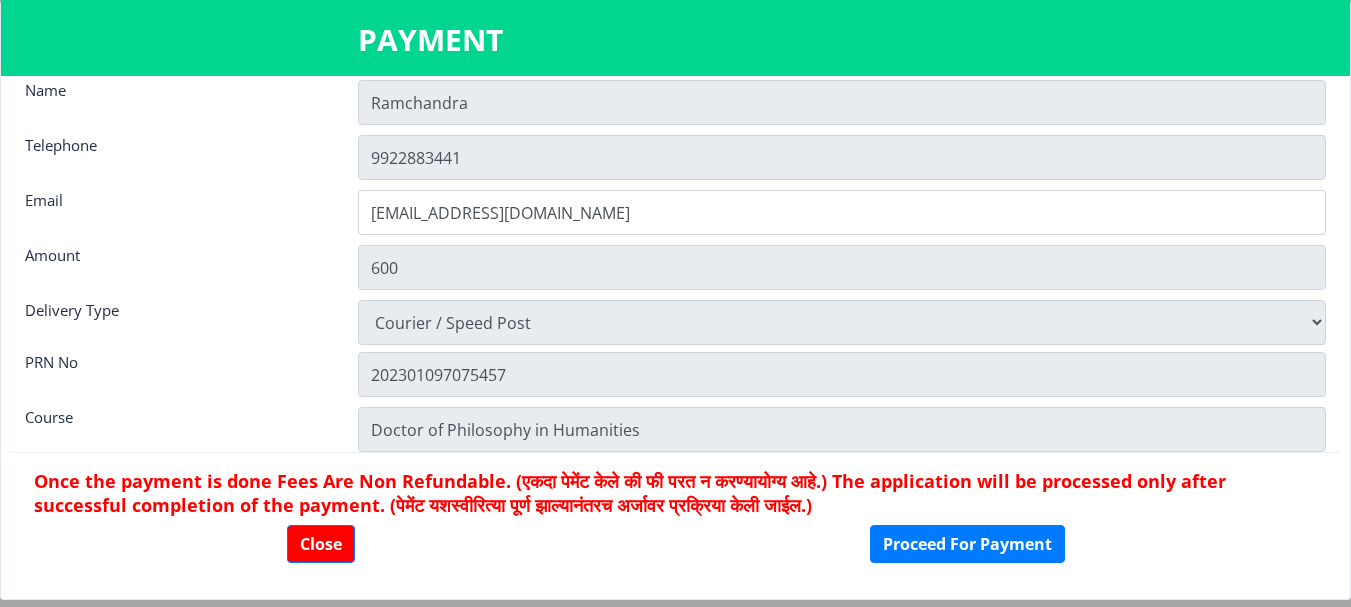scroll, scrollTop: 28, scrollLeft: 0, axis: vertical 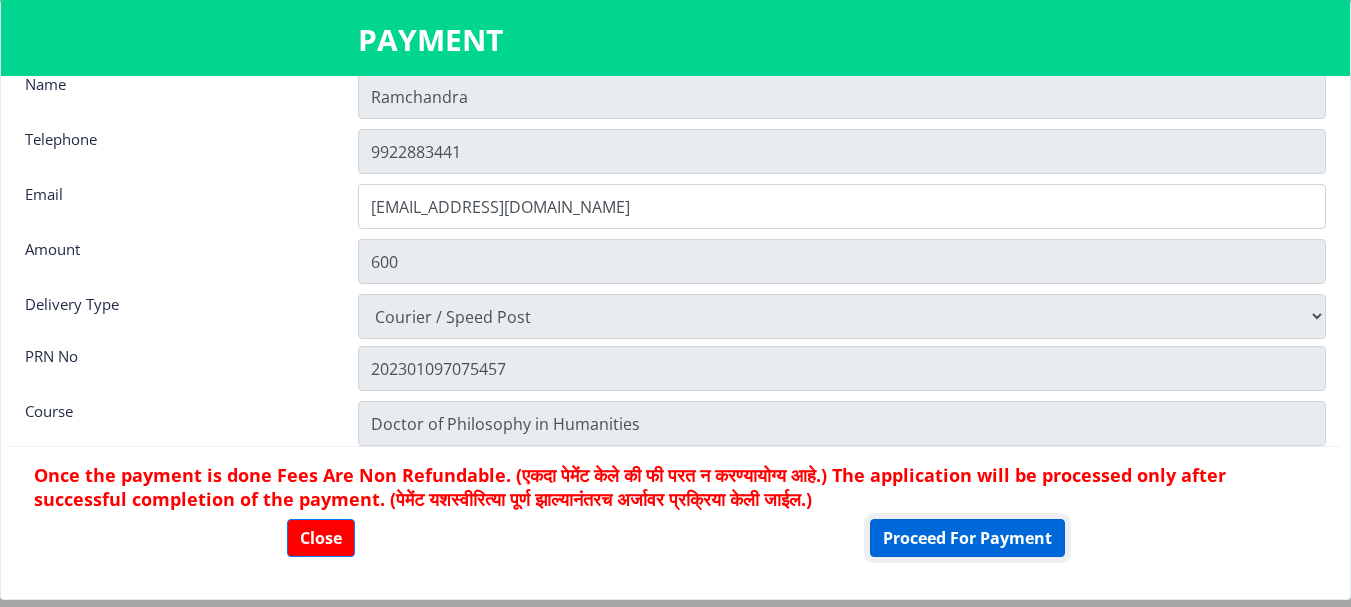 click on "Proceed For Payment" 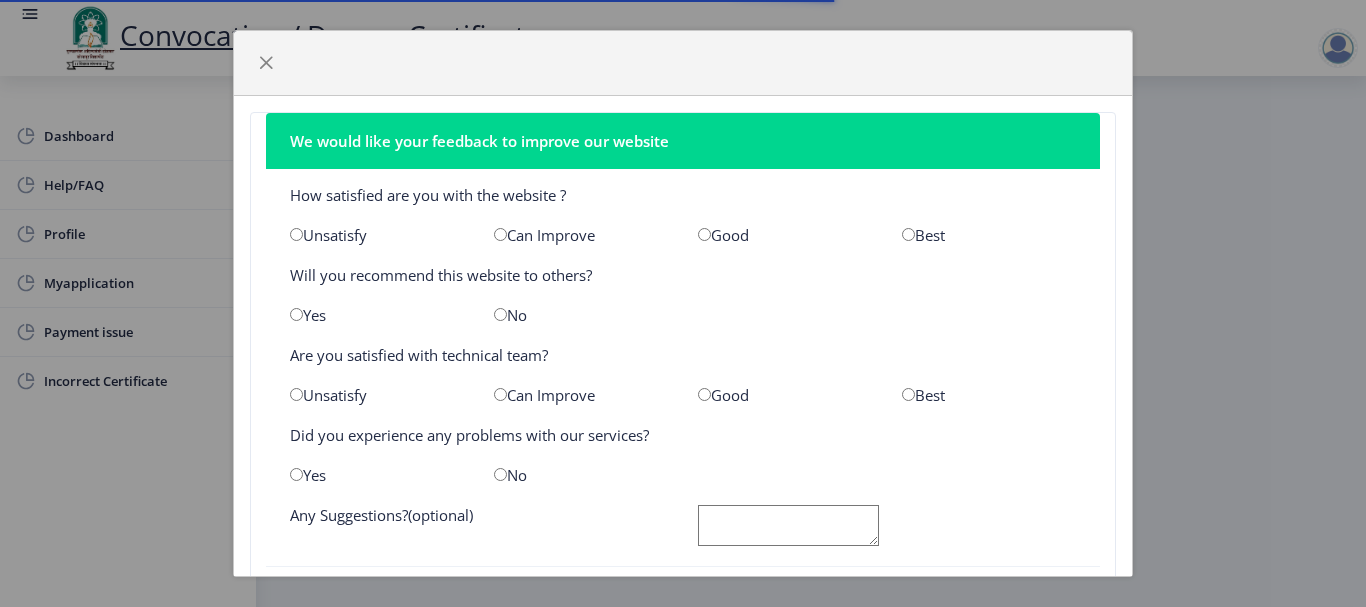 scroll, scrollTop: 0, scrollLeft: 0, axis: both 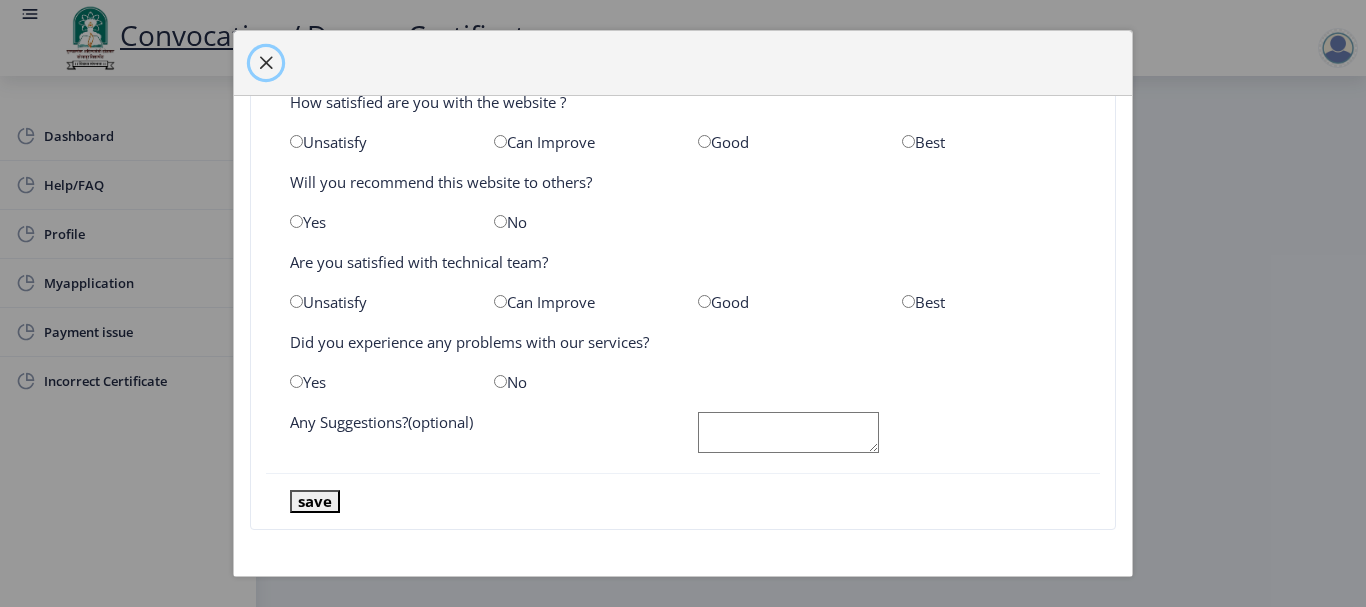 click 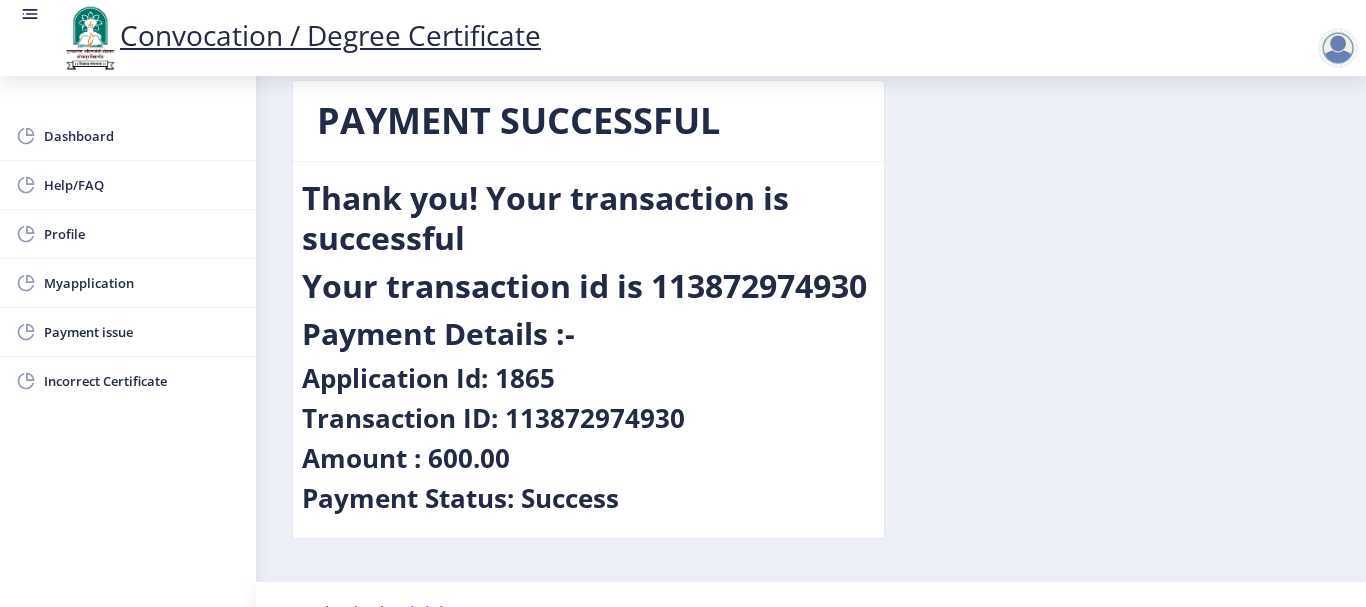scroll, scrollTop: 0, scrollLeft: 0, axis: both 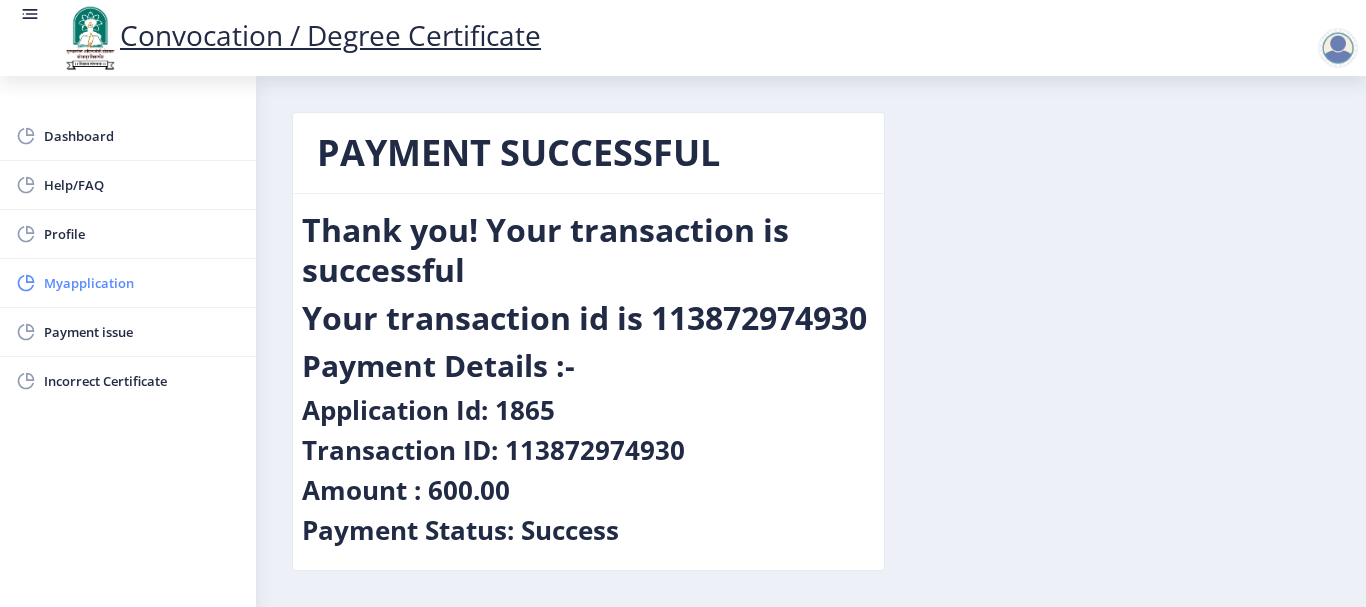 click on "Myapplication" 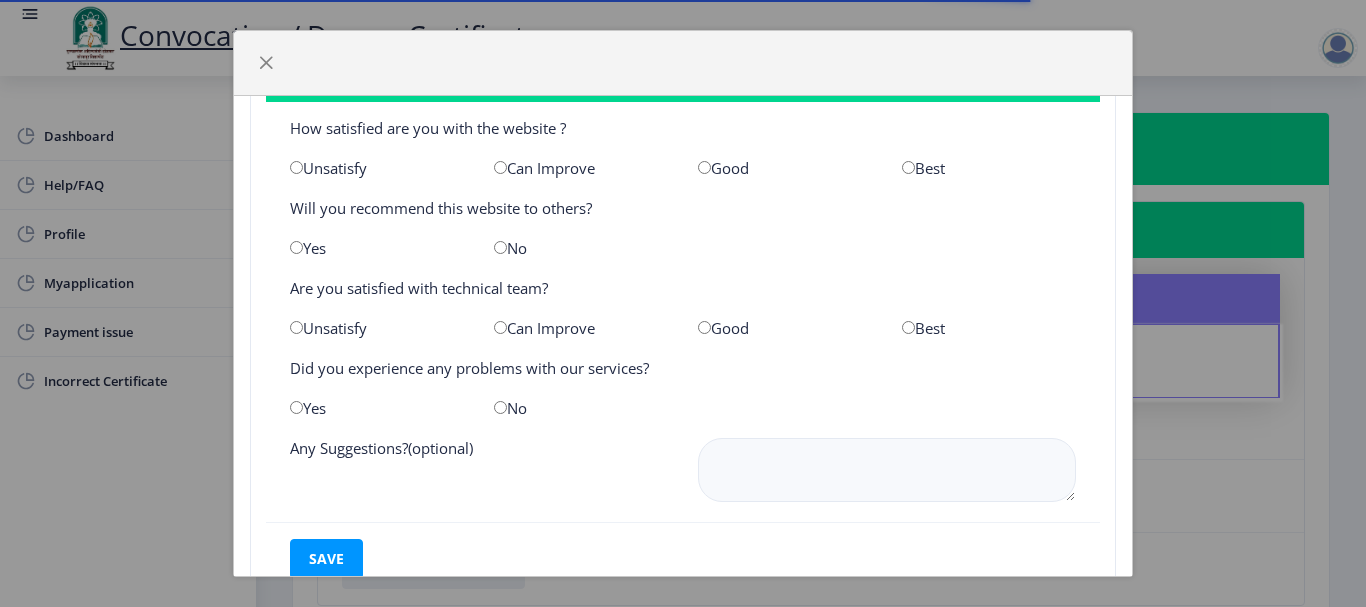 scroll, scrollTop: 0, scrollLeft: 0, axis: both 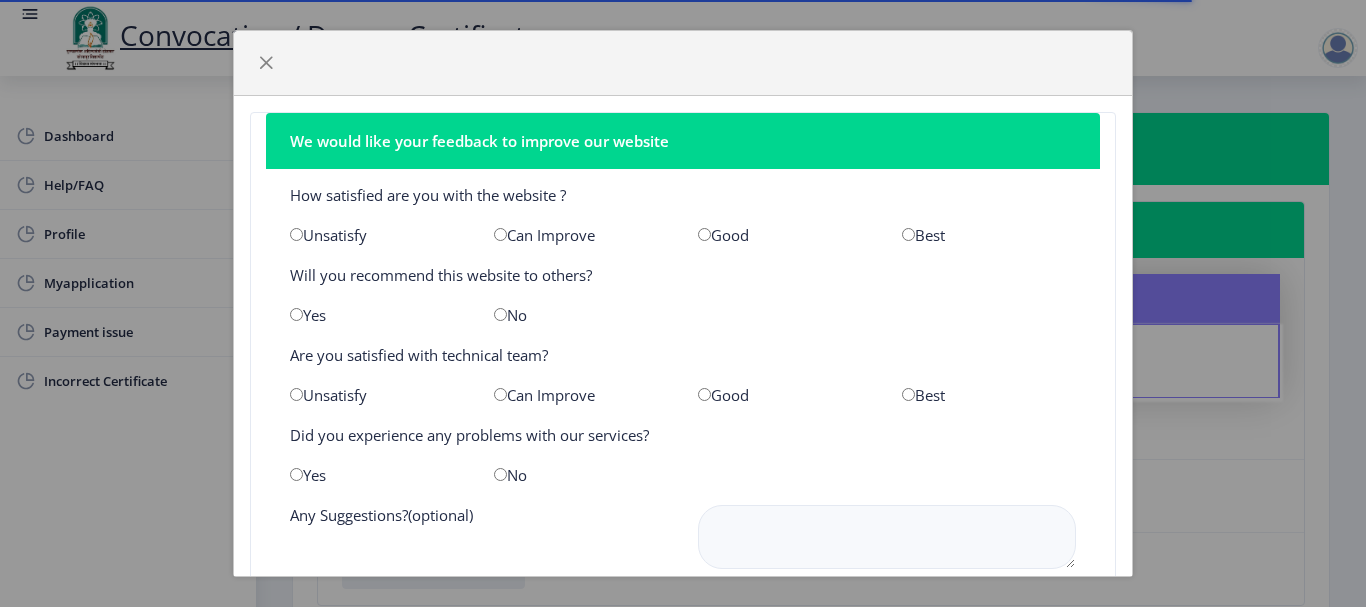 click at bounding box center (908, 234) 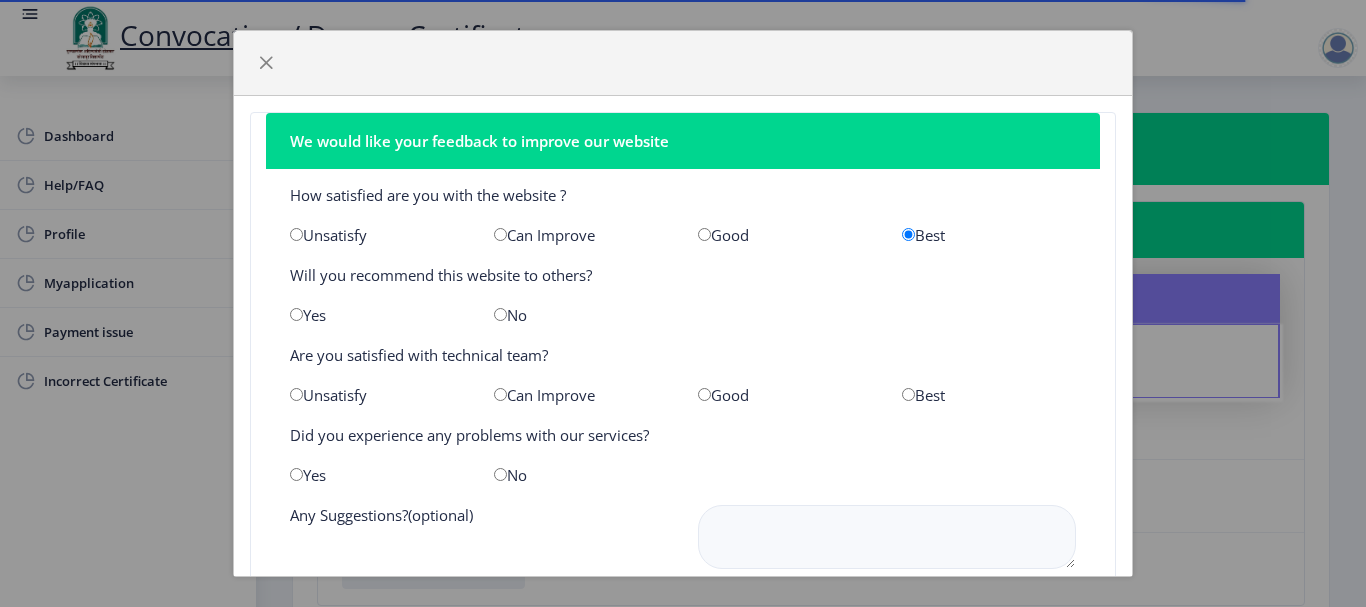 click at bounding box center [908, 394] 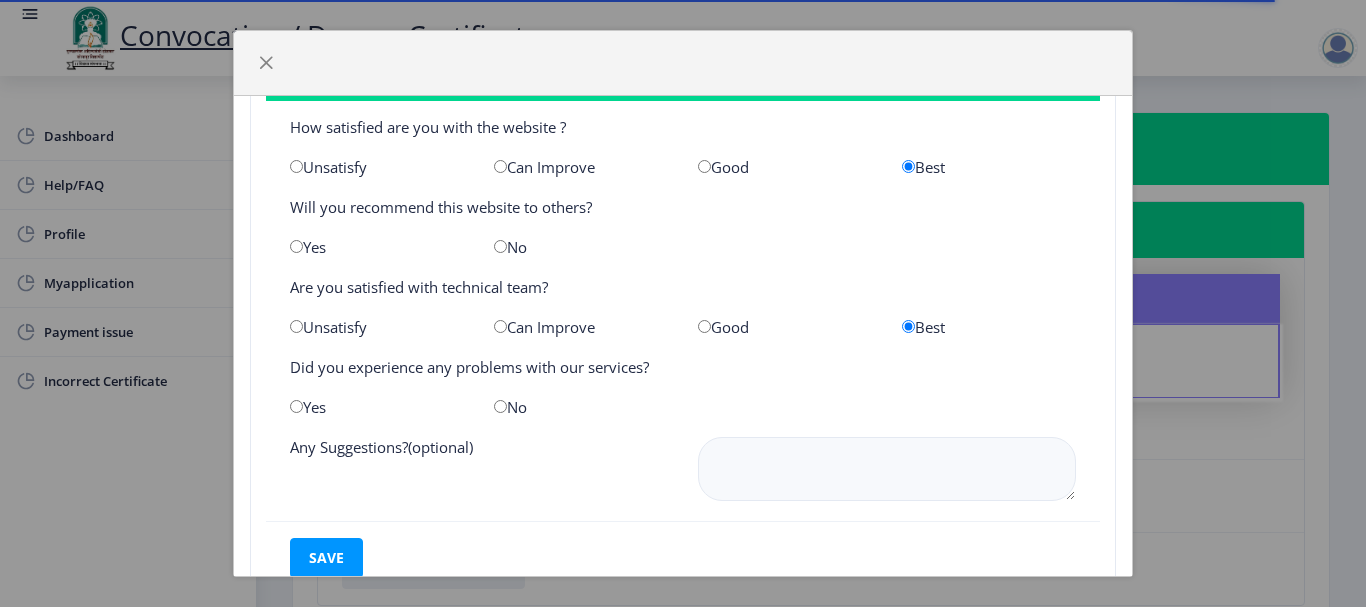 scroll, scrollTop: 100, scrollLeft: 0, axis: vertical 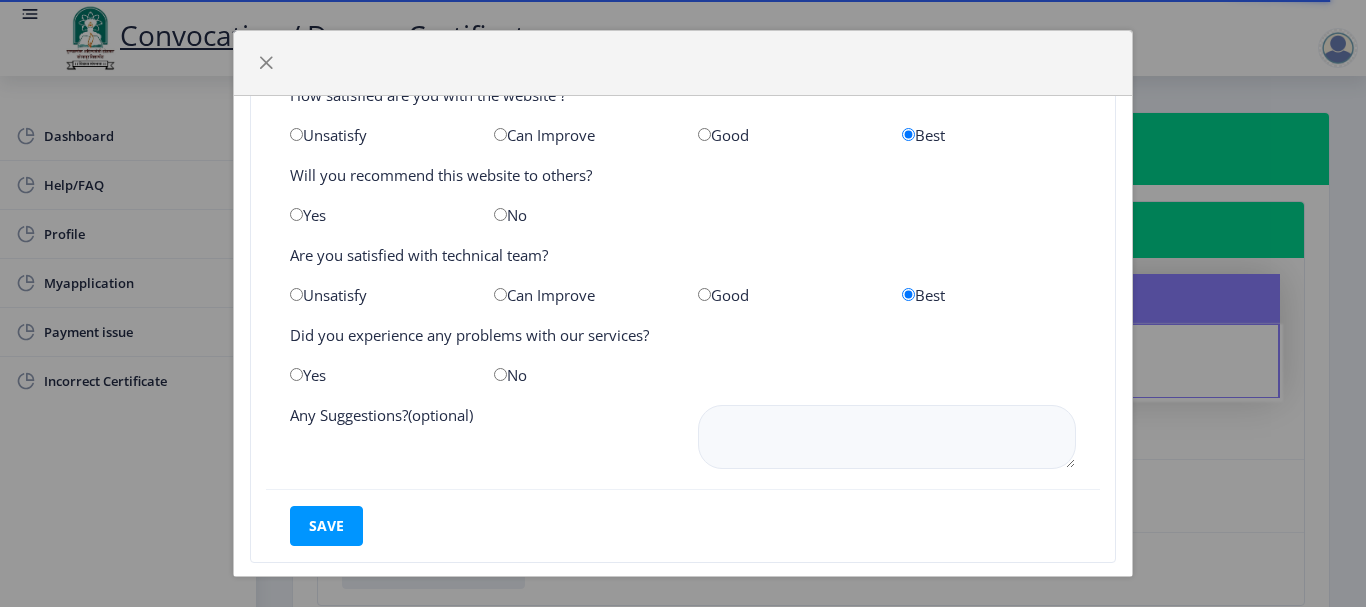 drag, startPoint x: 294, startPoint y: 377, endPoint x: 499, endPoint y: 357, distance: 205.9733 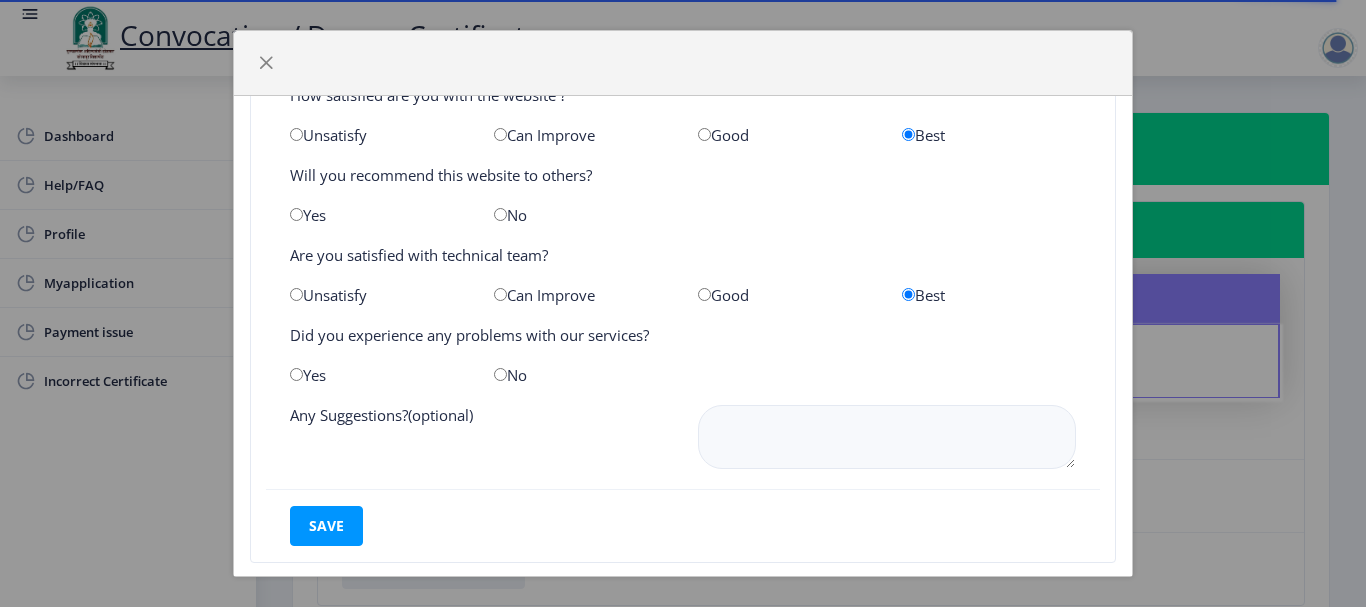 click at bounding box center (500, 374) 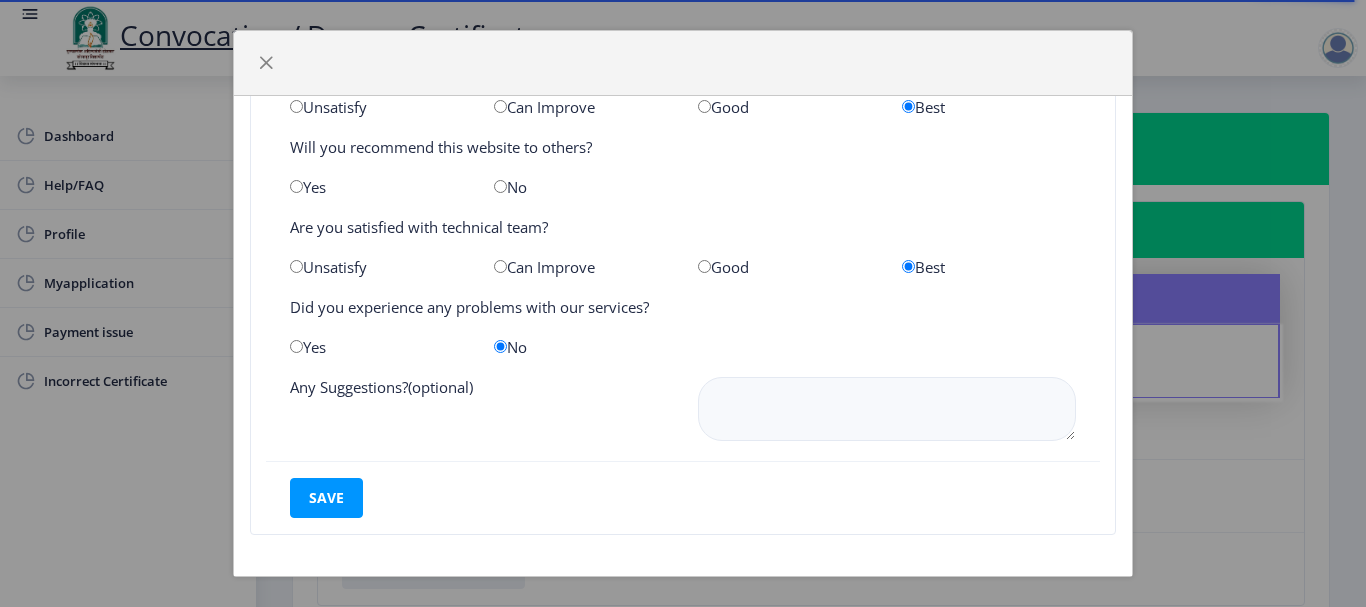 scroll, scrollTop: 133, scrollLeft: 0, axis: vertical 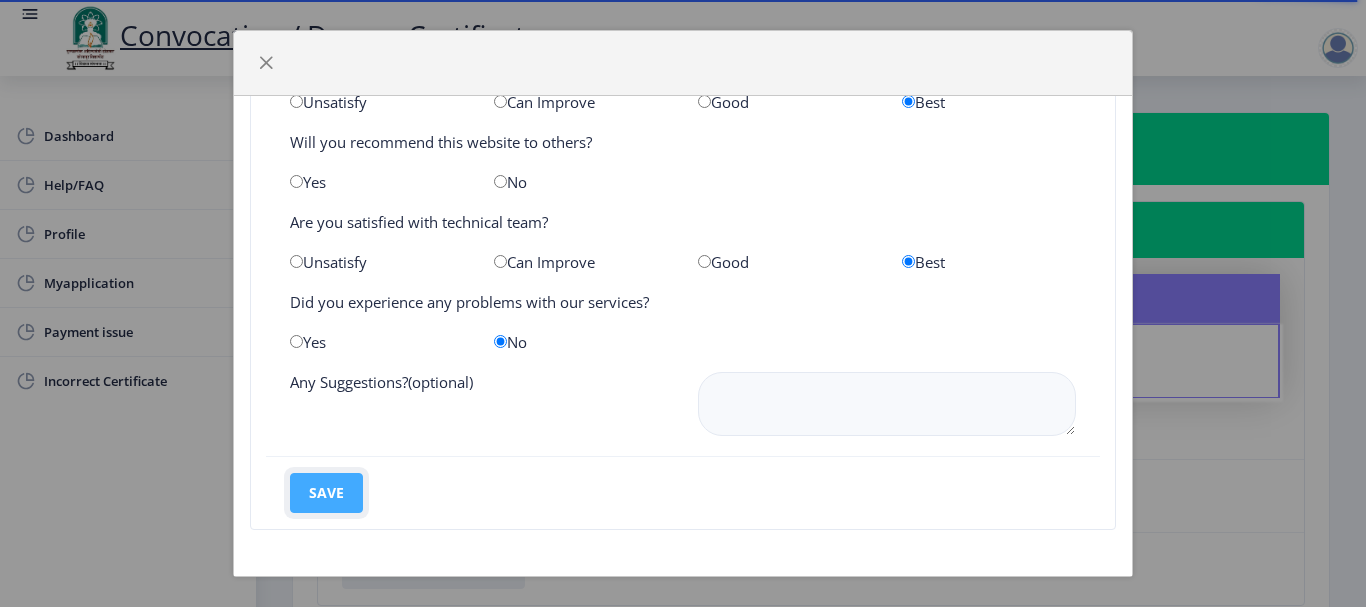 click on "save" 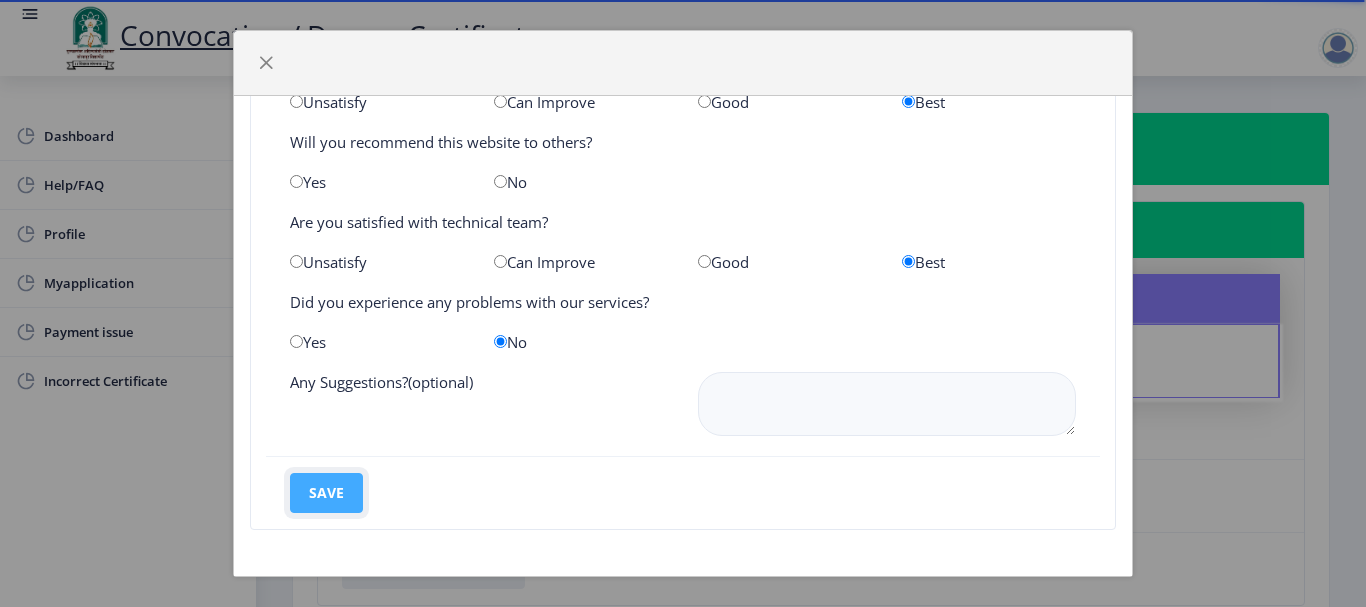 click on "save" 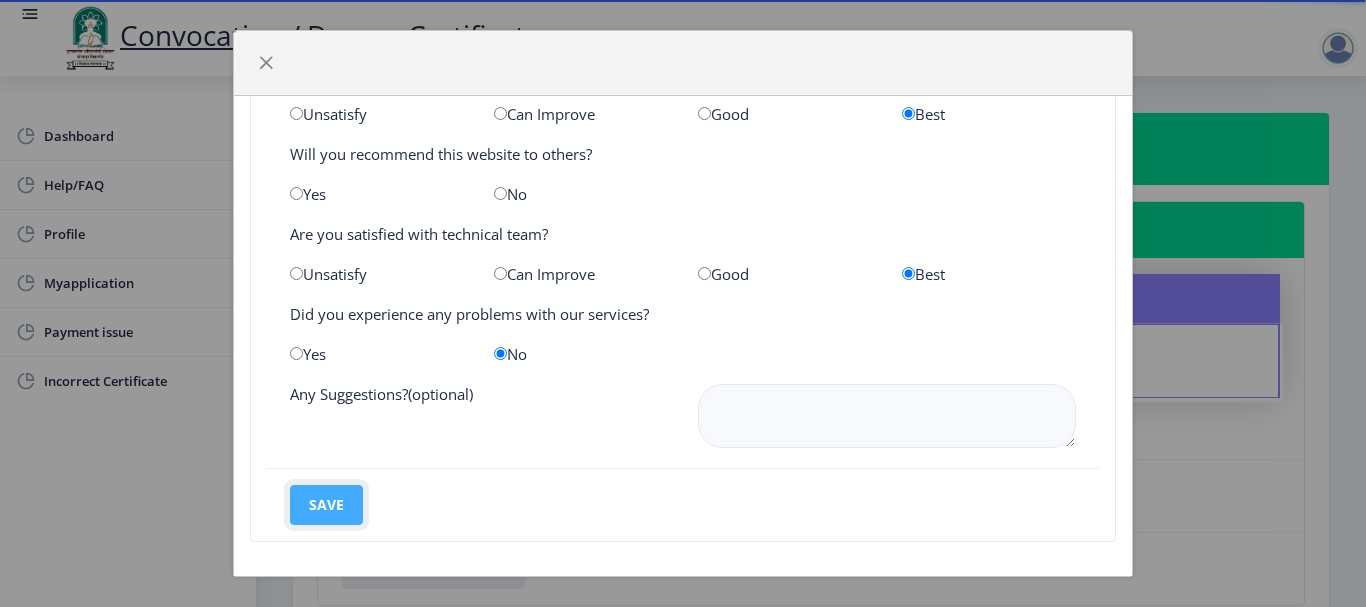 scroll, scrollTop: 133, scrollLeft: 0, axis: vertical 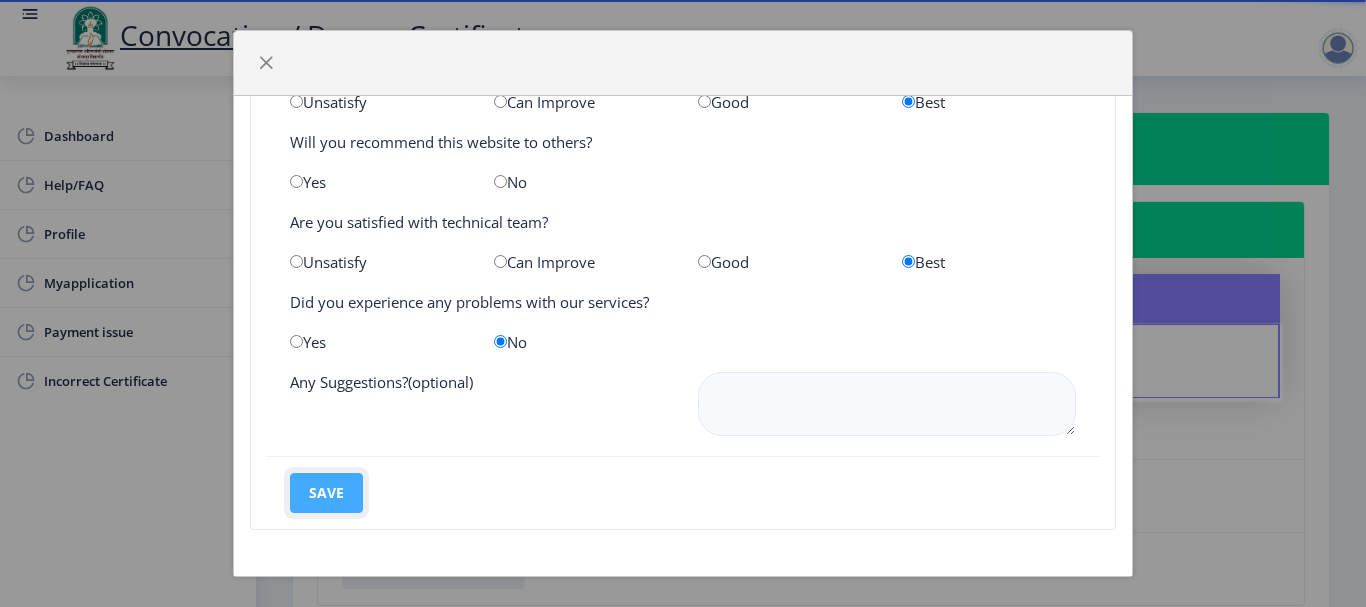 click on "save" 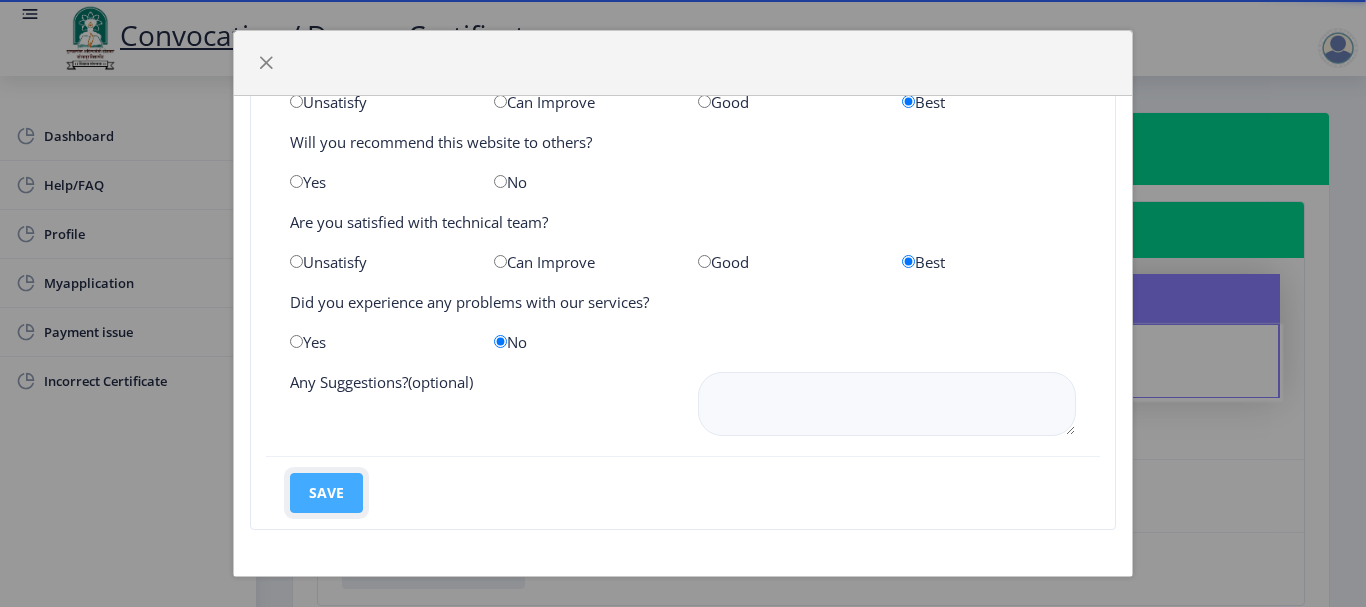 click on "save" 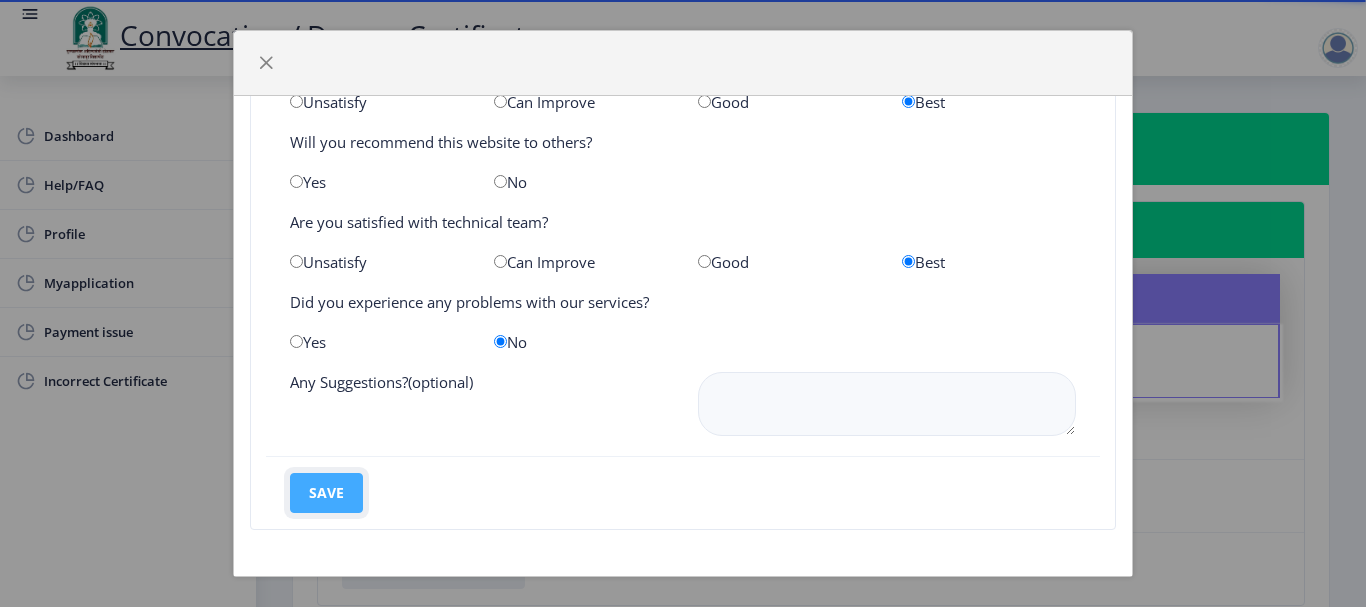 click on "save" 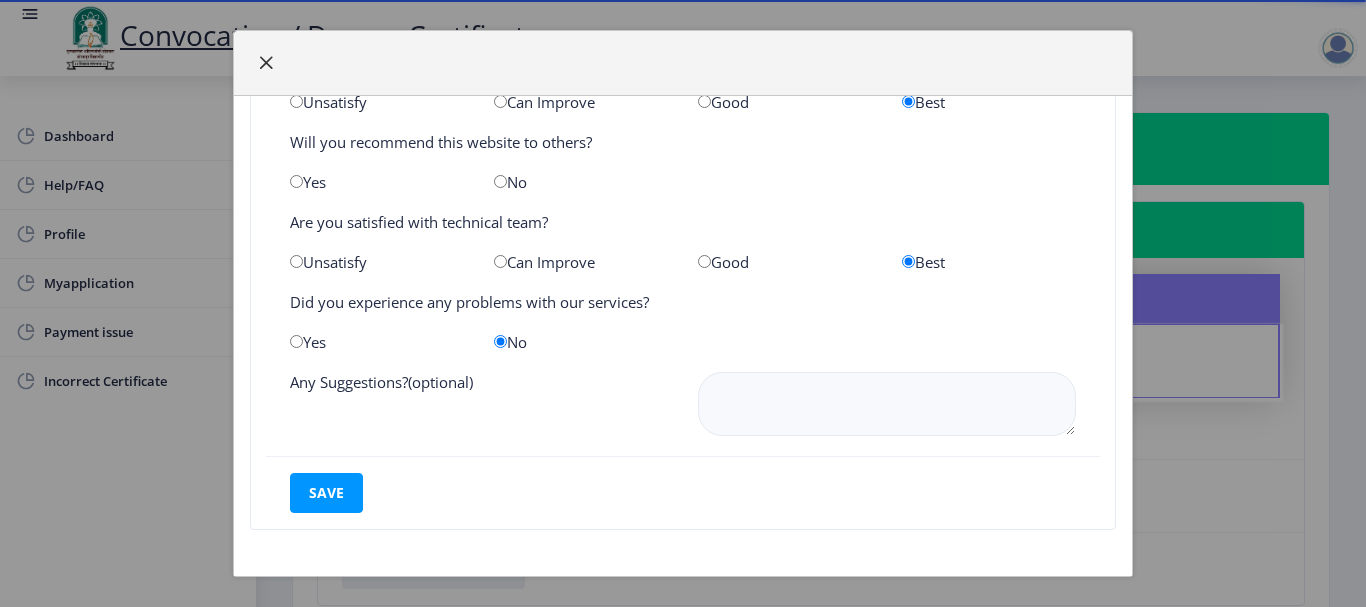 drag, startPoint x: 248, startPoint y: 60, endPoint x: 261, endPoint y: 63, distance: 13.341664 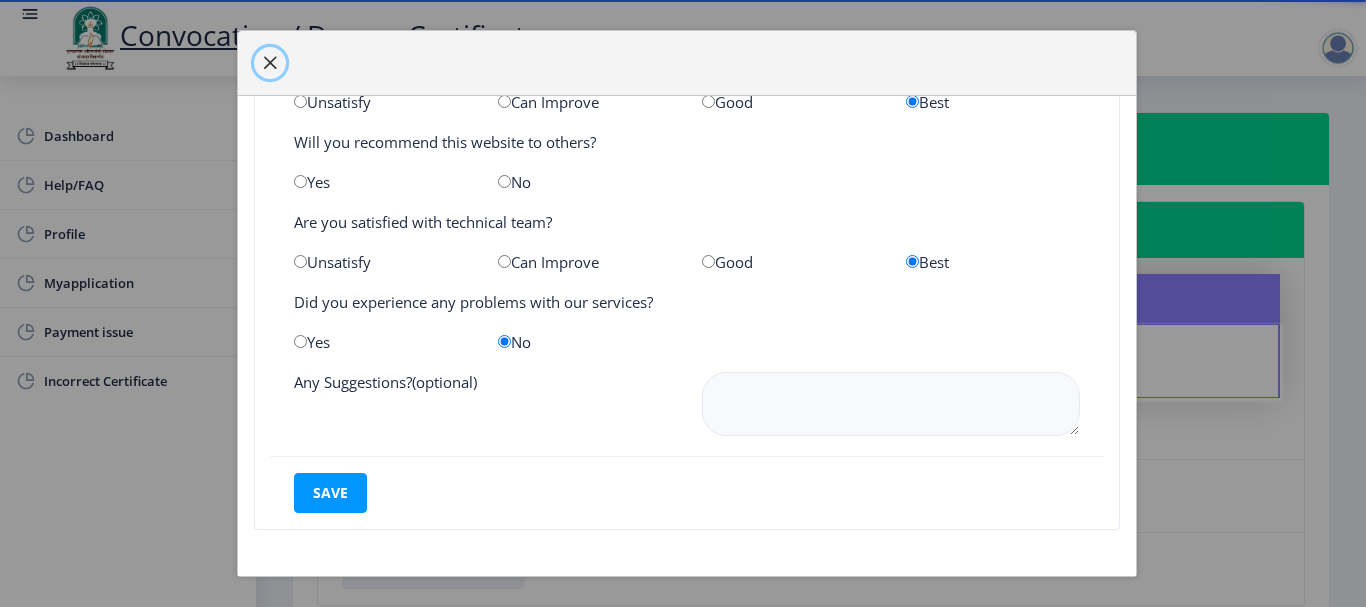 click 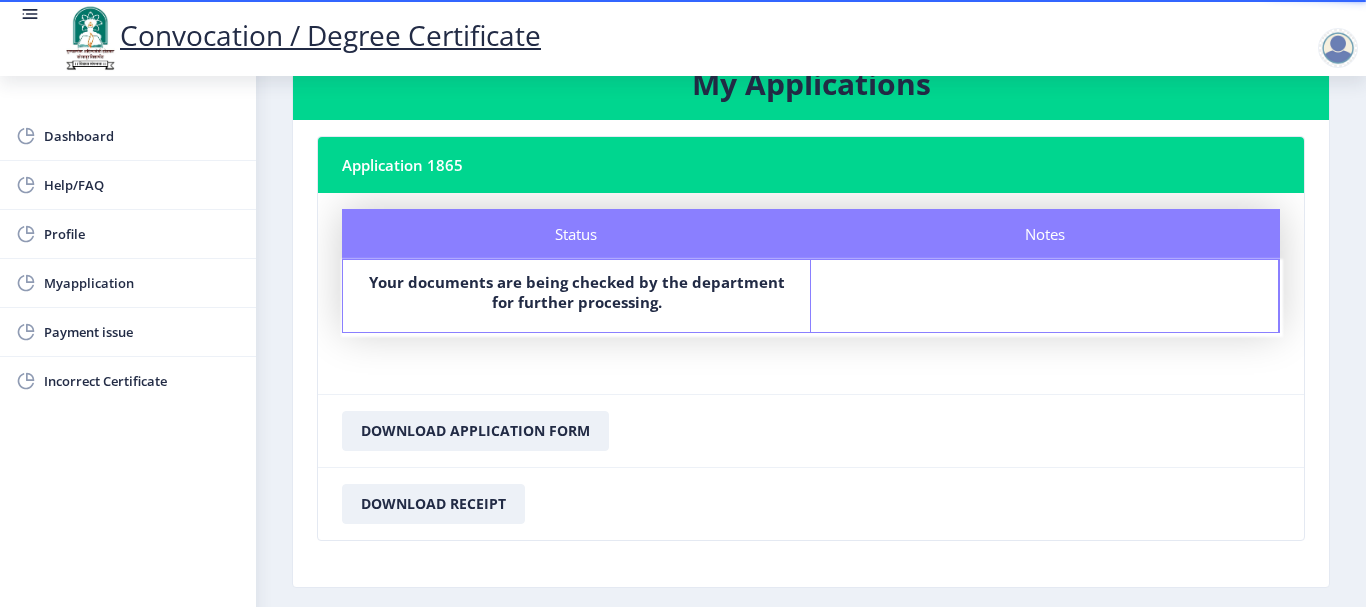 scroll, scrollTop: 100, scrollLeft: 0, axis: vertical 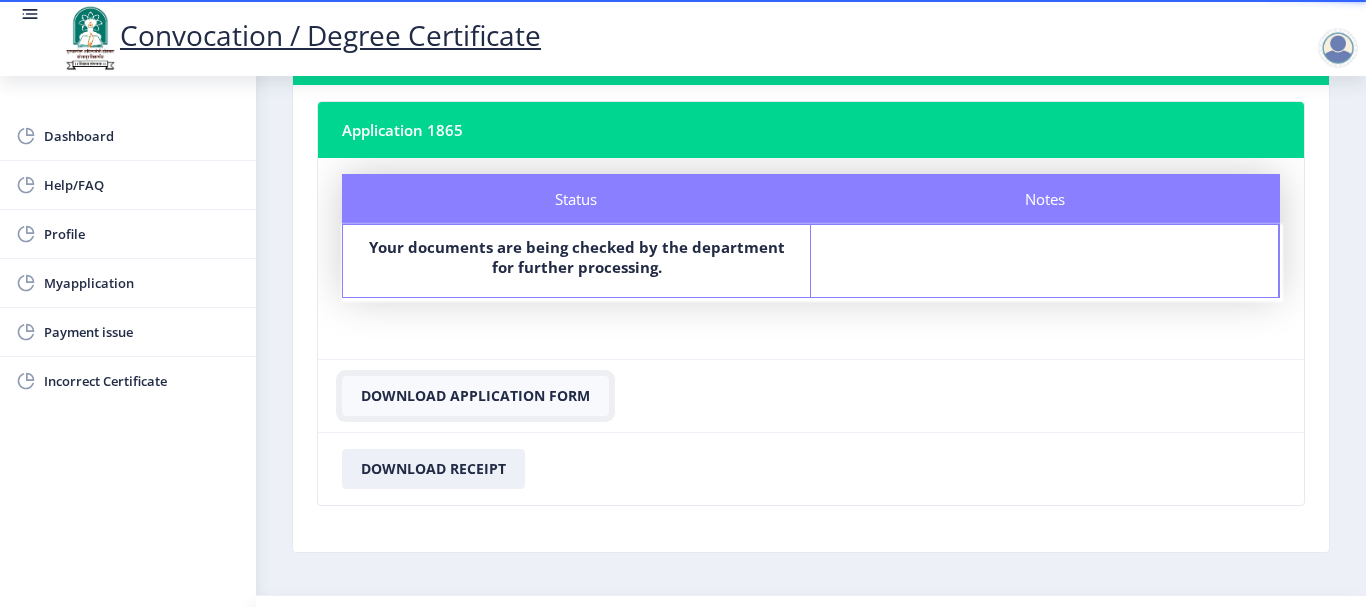 click on "Download Application Form" 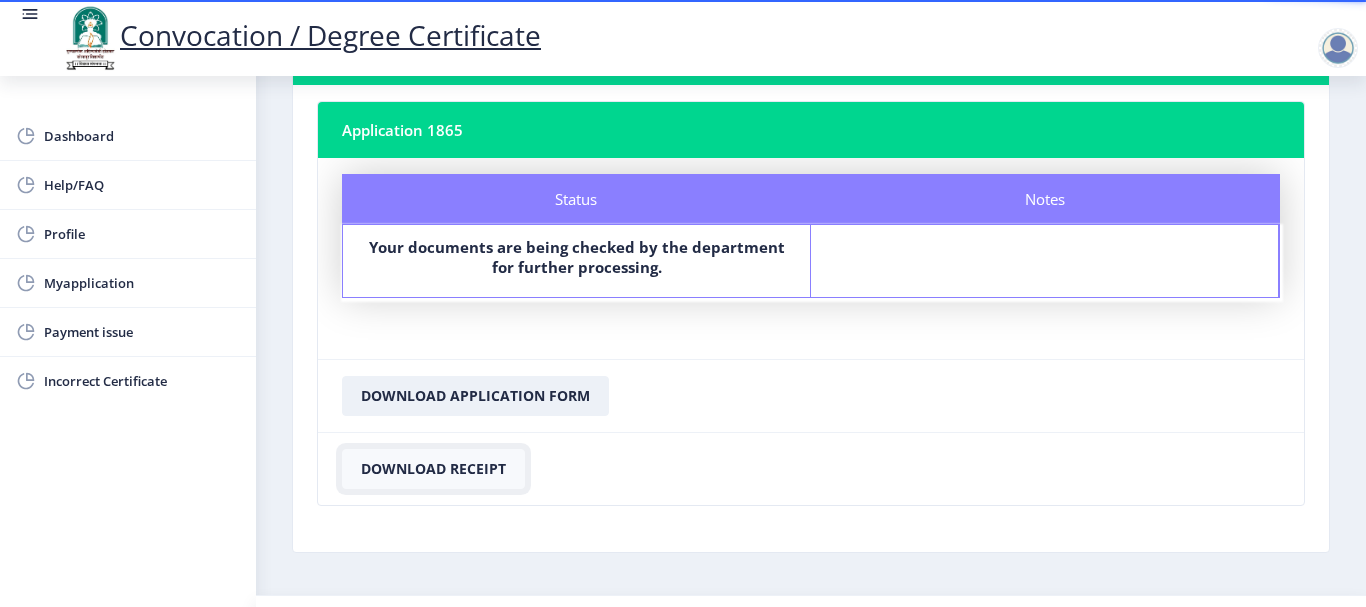 click on "Download Receipt" 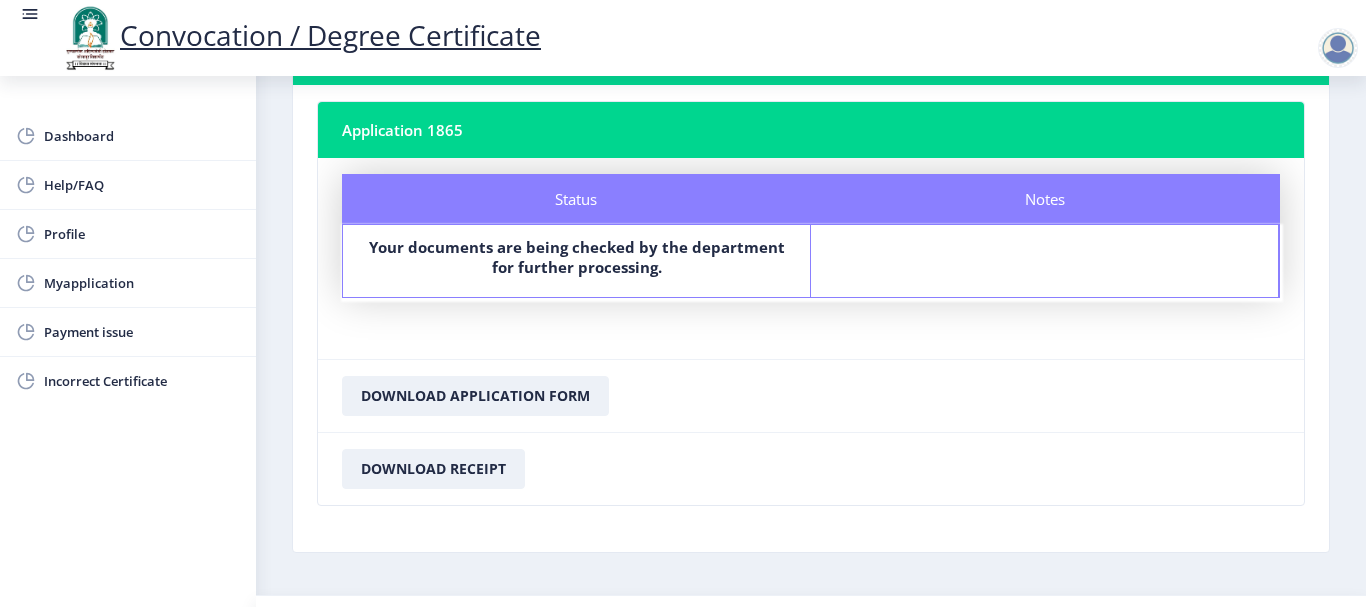 click 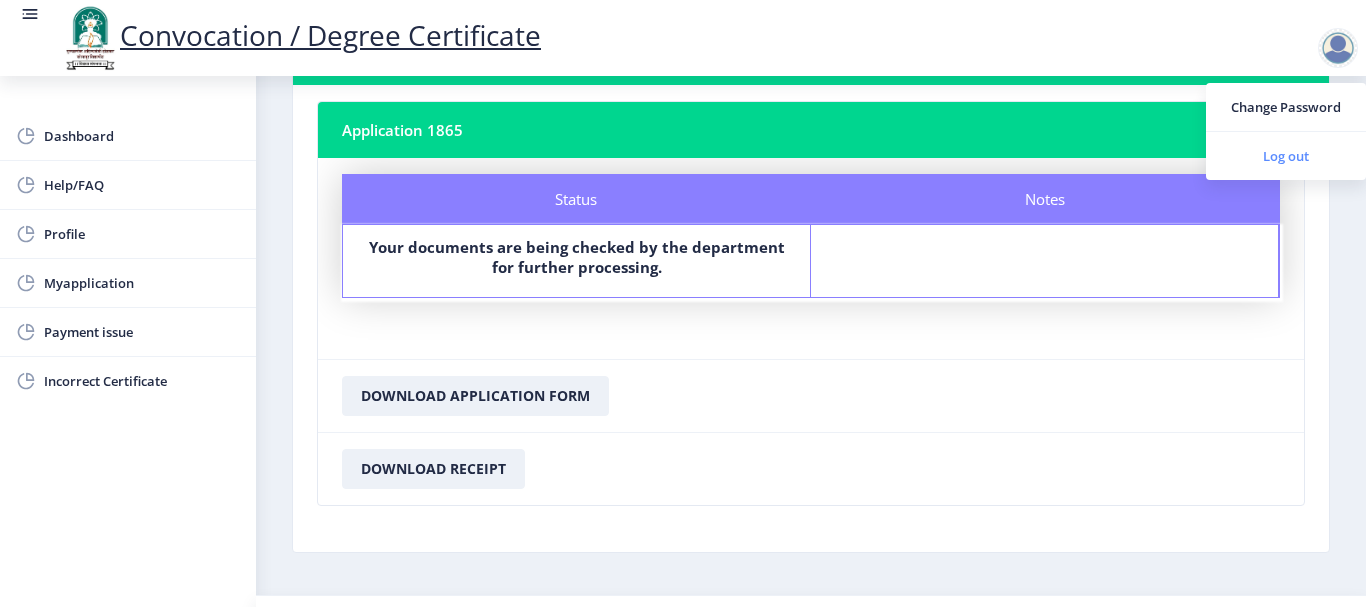 click on "Log out" at bounding box center [1286, 156] 